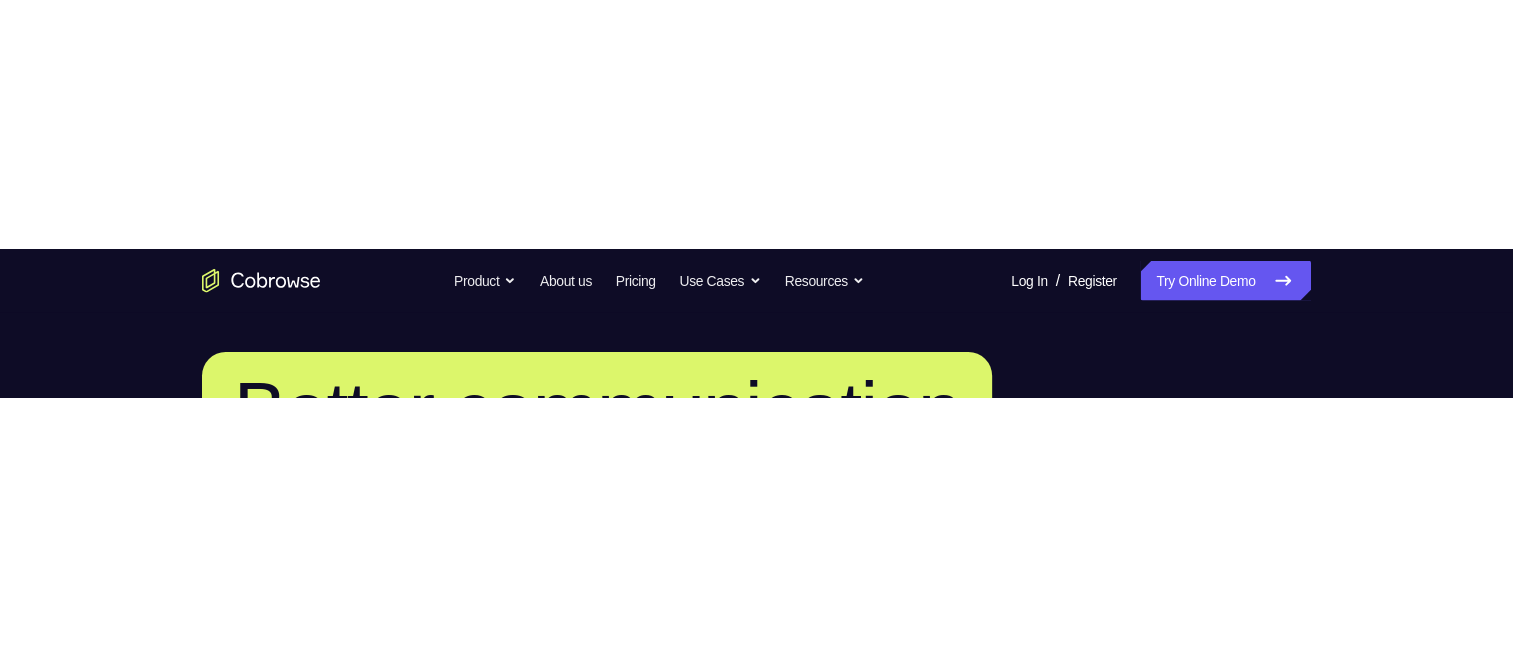 scroll, scrollTop: 0, scrollLeft: 0, axis: both 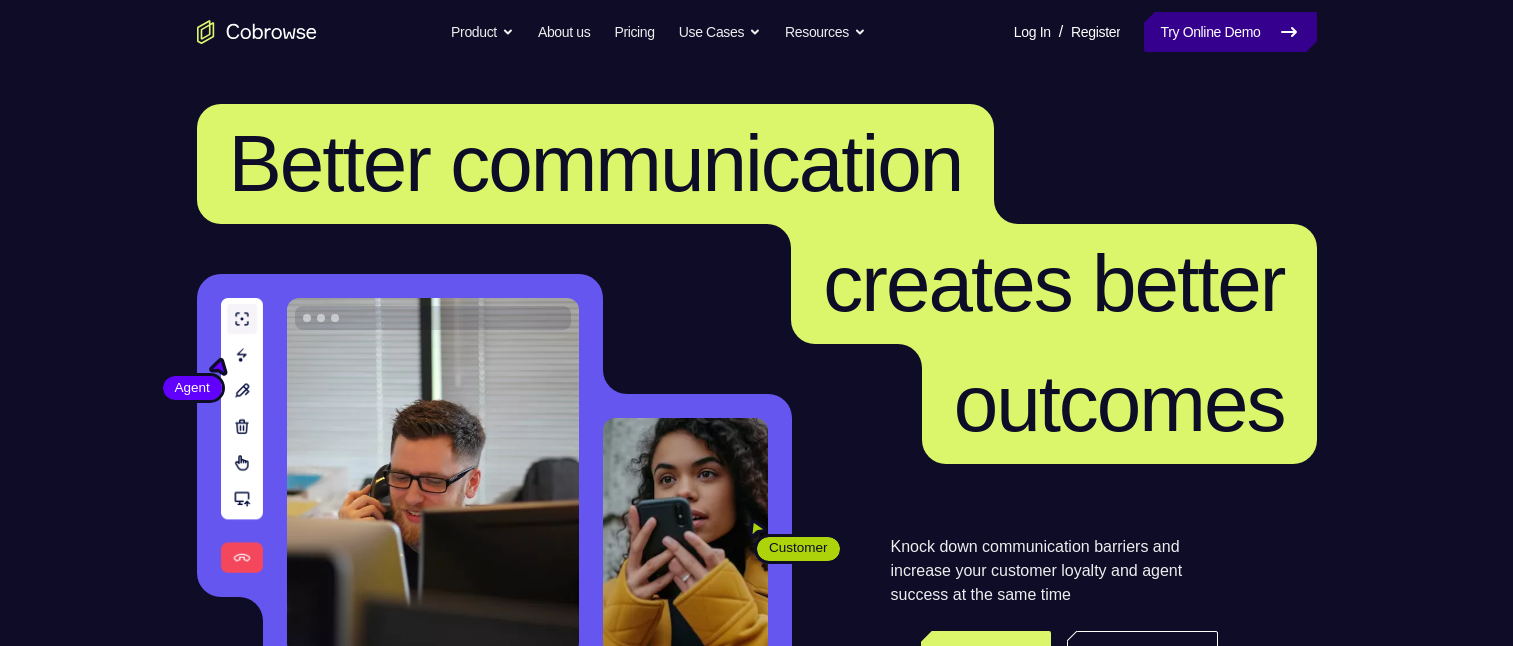click on "Try Online Demo" at bounding box center [1230, 32] 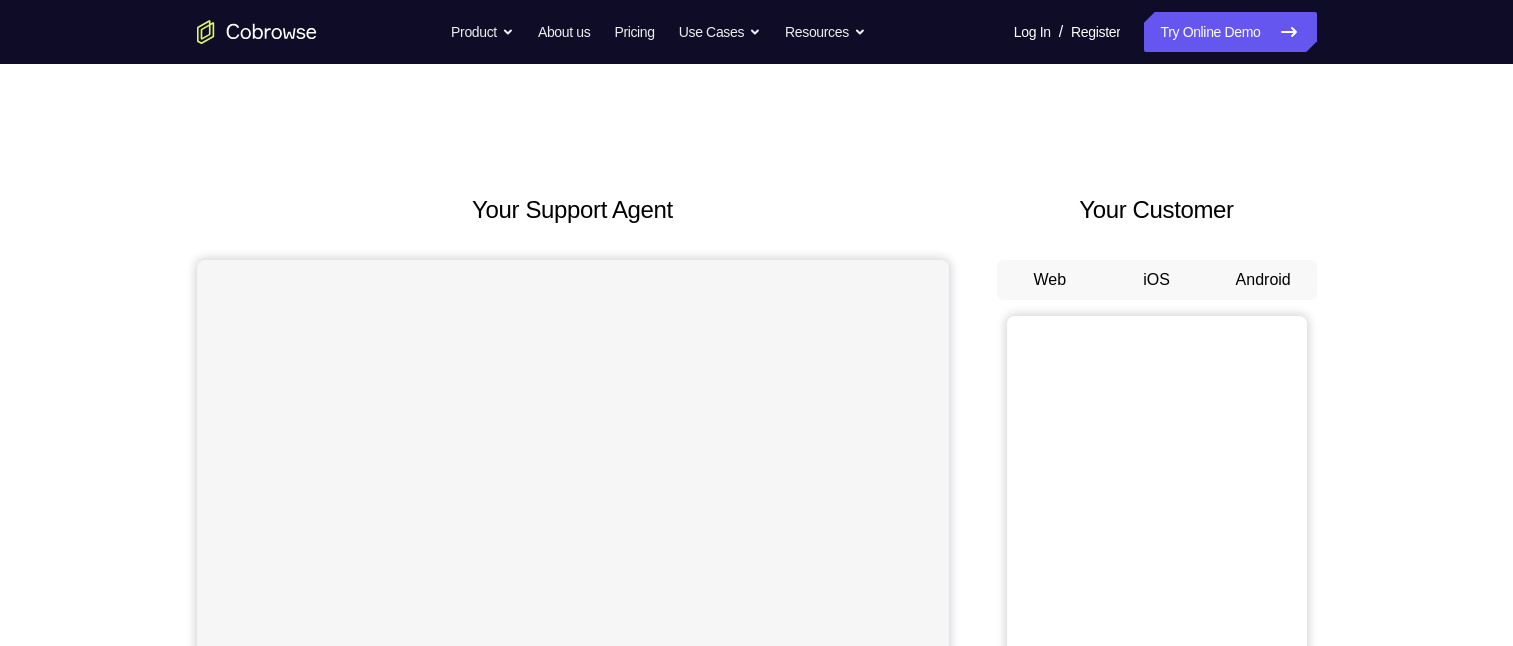 scroll, scrollTop: 0, scrollLeft: 0, axis: both 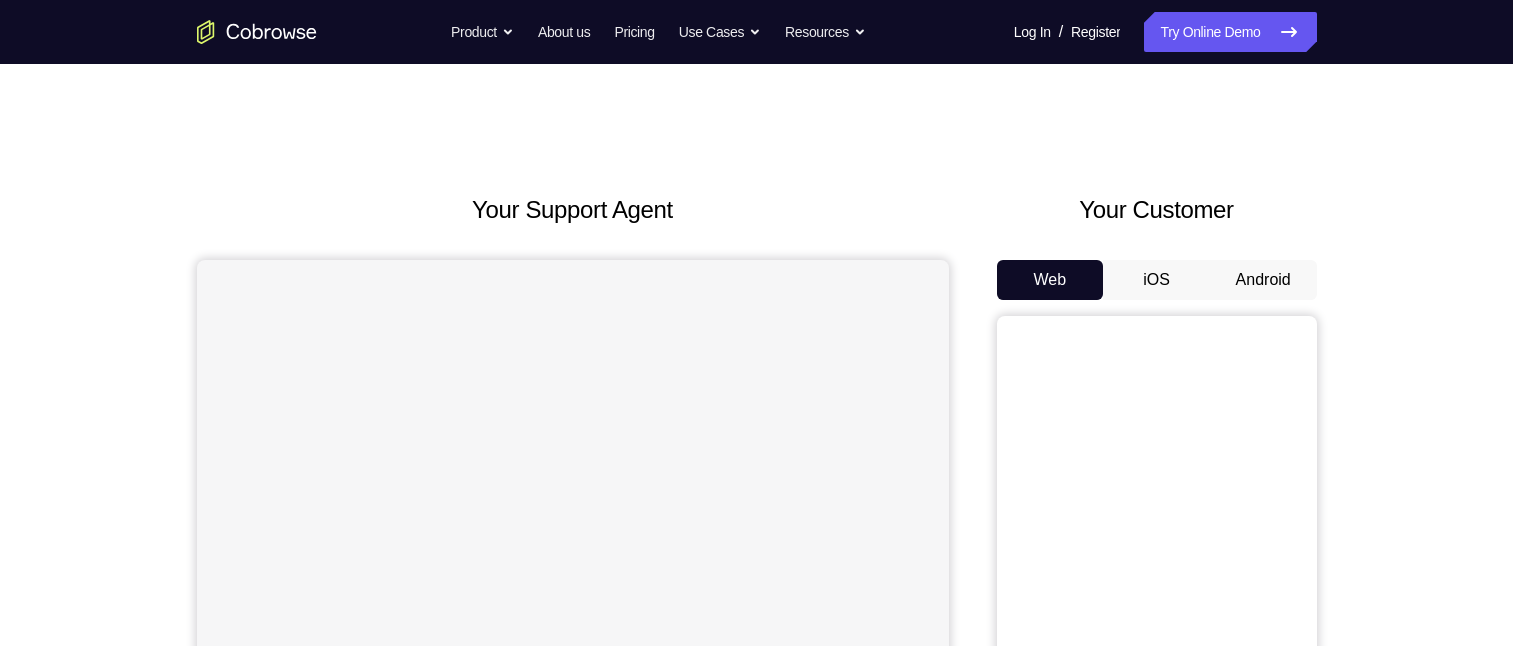 click on "Android" at bounding box center [1263, 280] 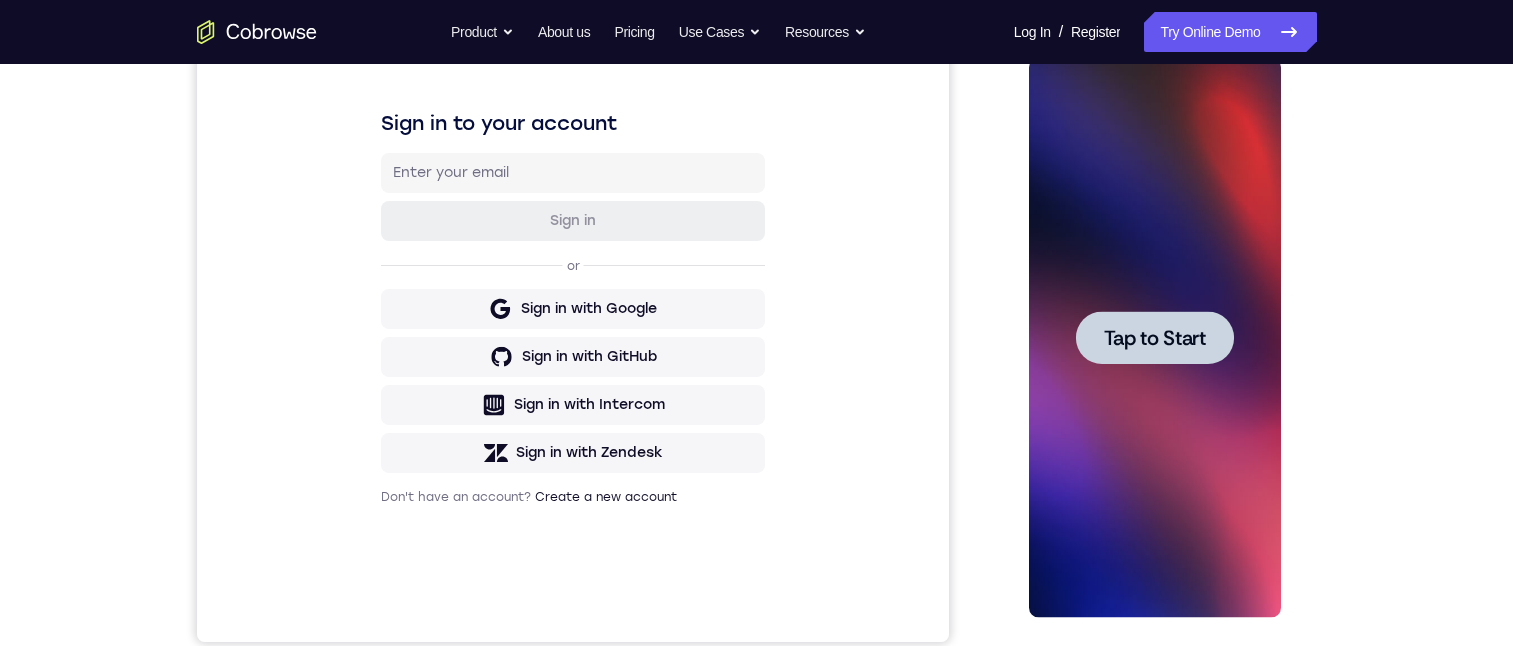 scroll, scrollTop: 0, scrollLeft: 0, axis: both 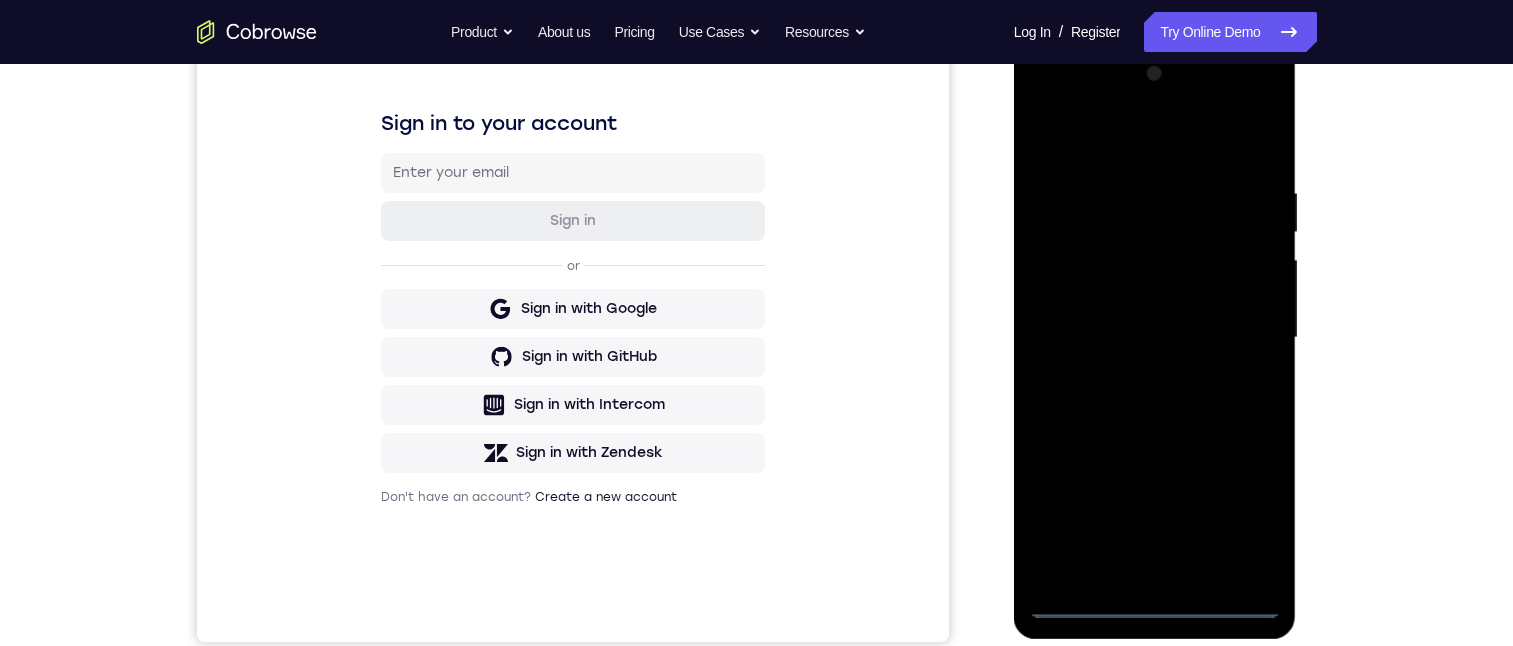 click at bounding box center (1155, 338) 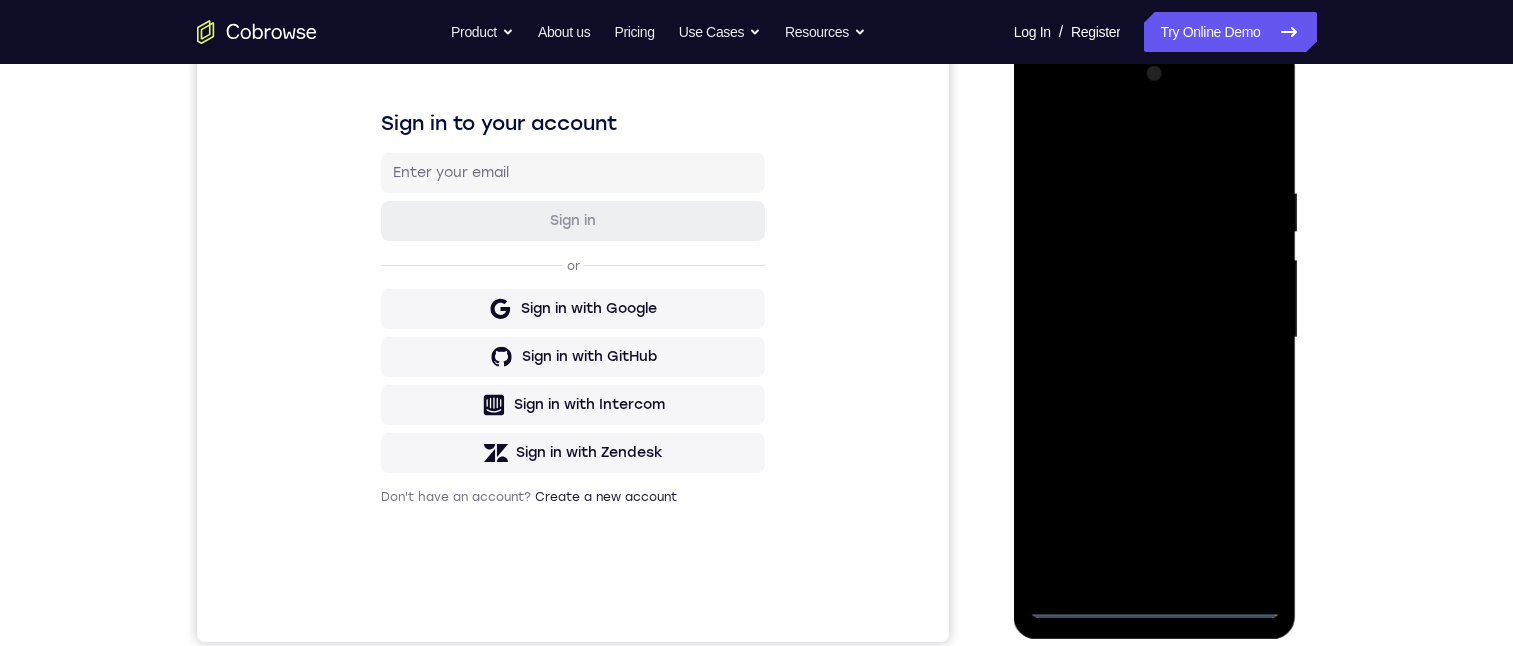 click at bounding box center (1155, 338) 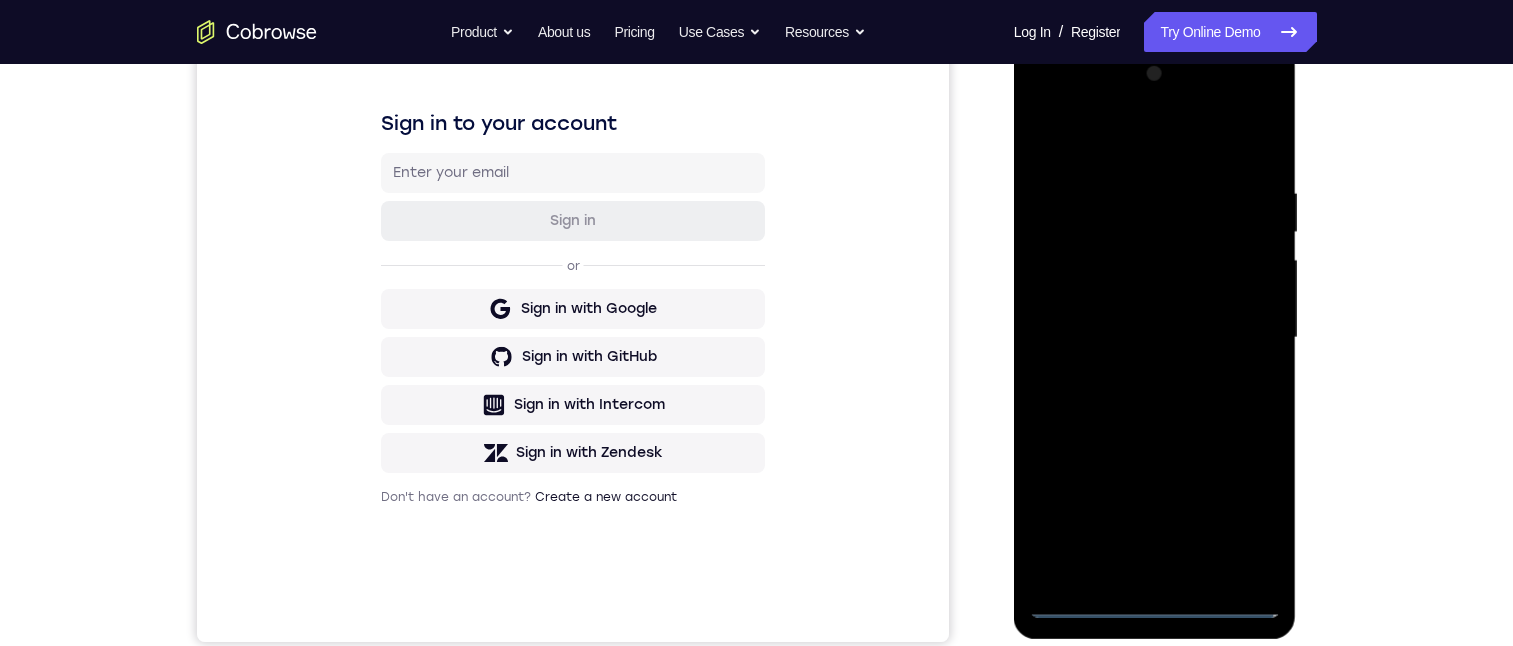 click at bounding box center [1155, 338] 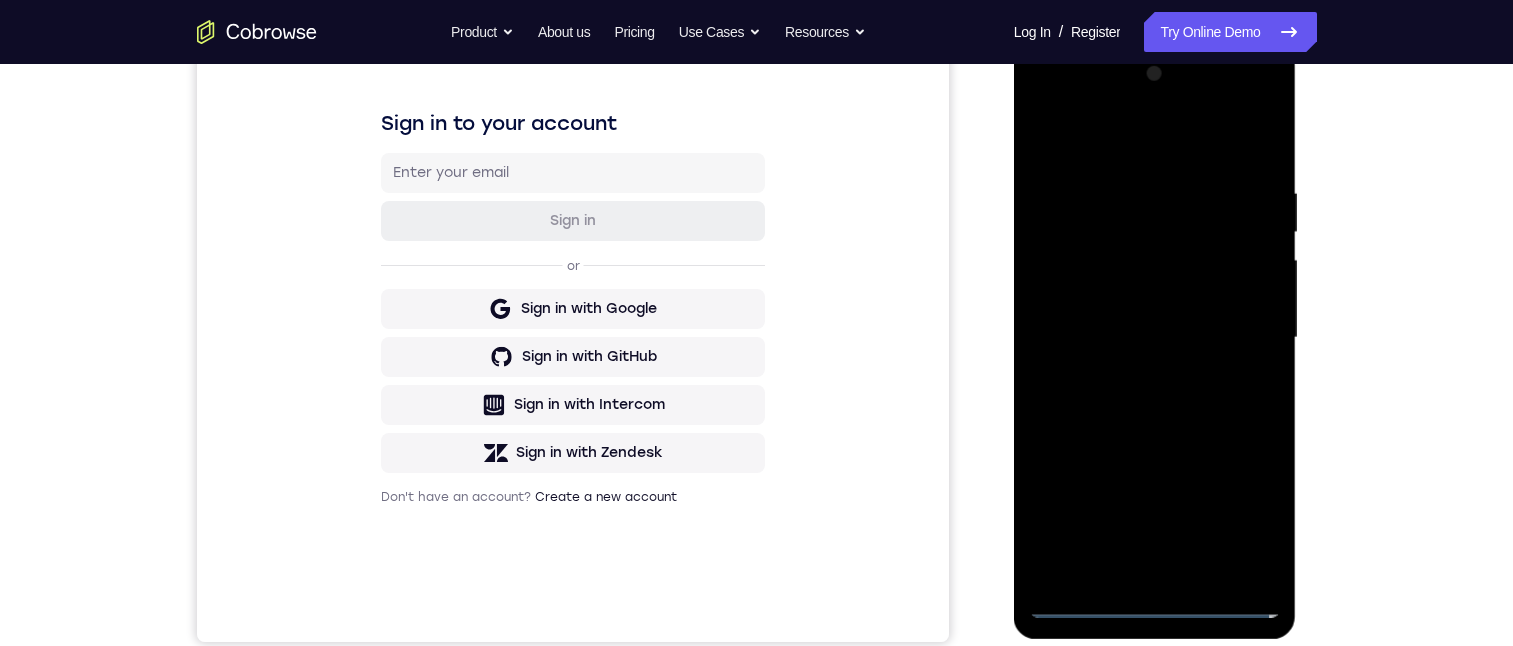 click at bounding box center (1155, 338) 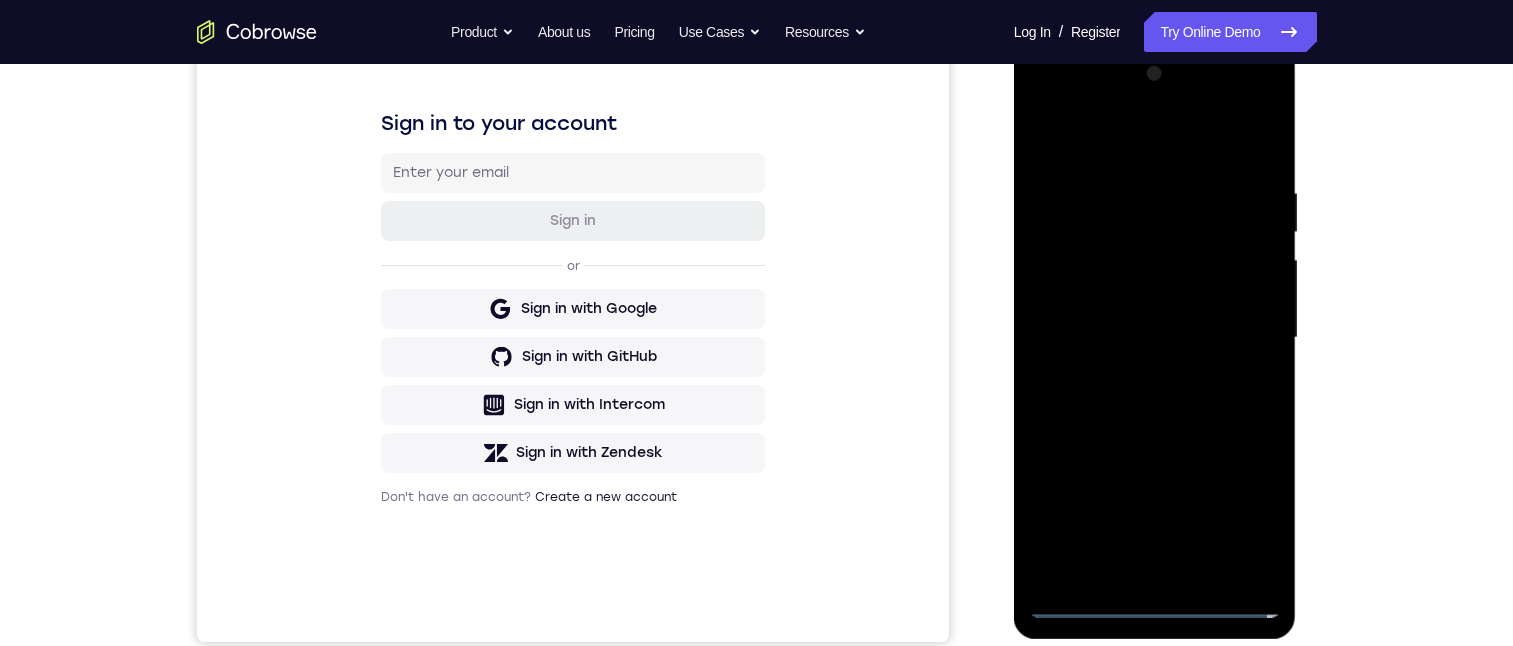 click at bounding box center [1155, 338] 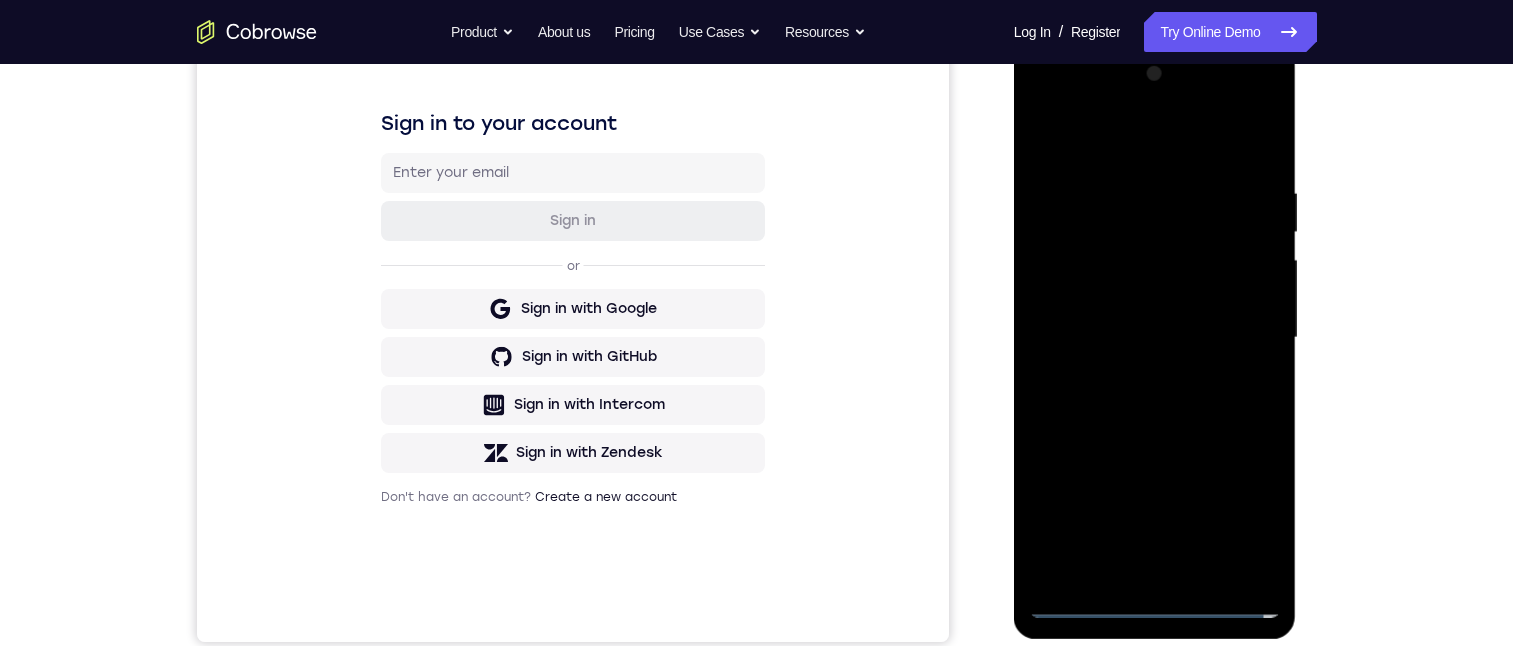click at bounding box center (1155, 338) 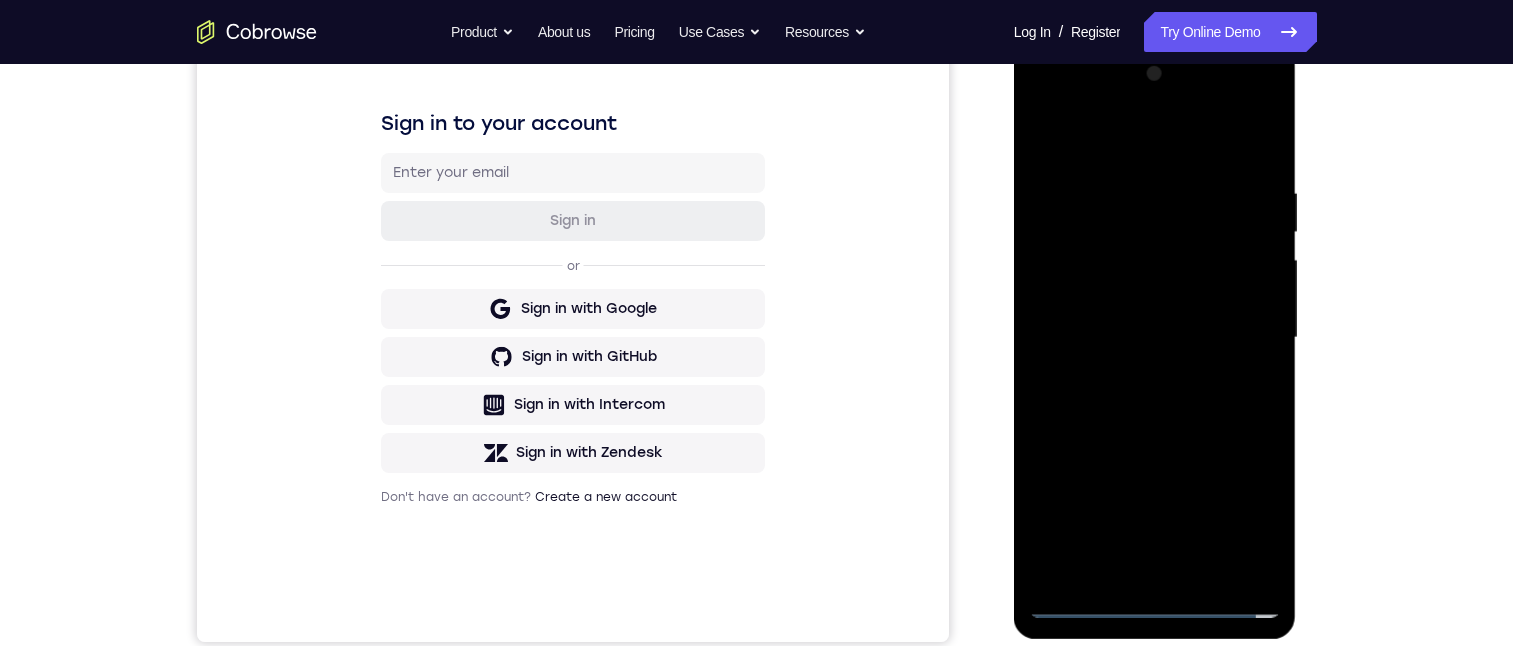 click at bounding box center [1155, 338] 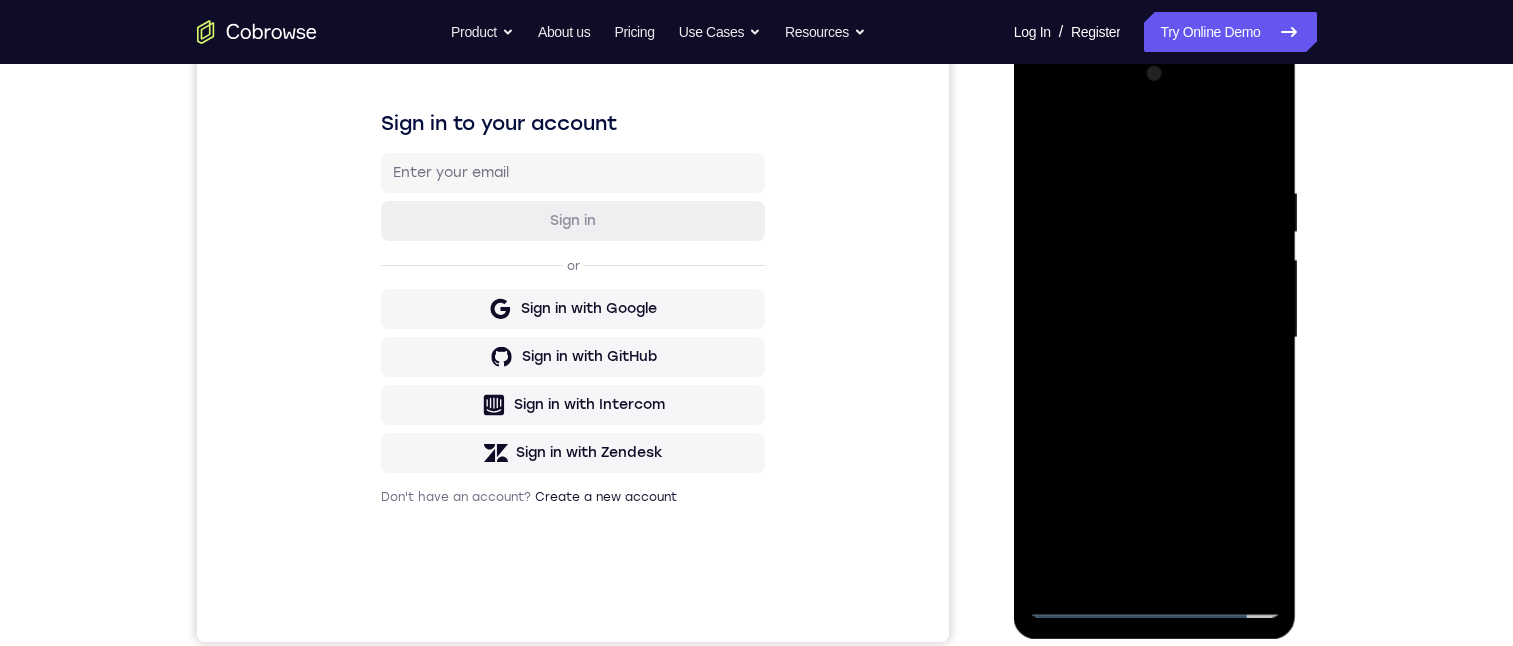 scroll, scrollTop: 437, scrollLeft: 0, axis: vertical 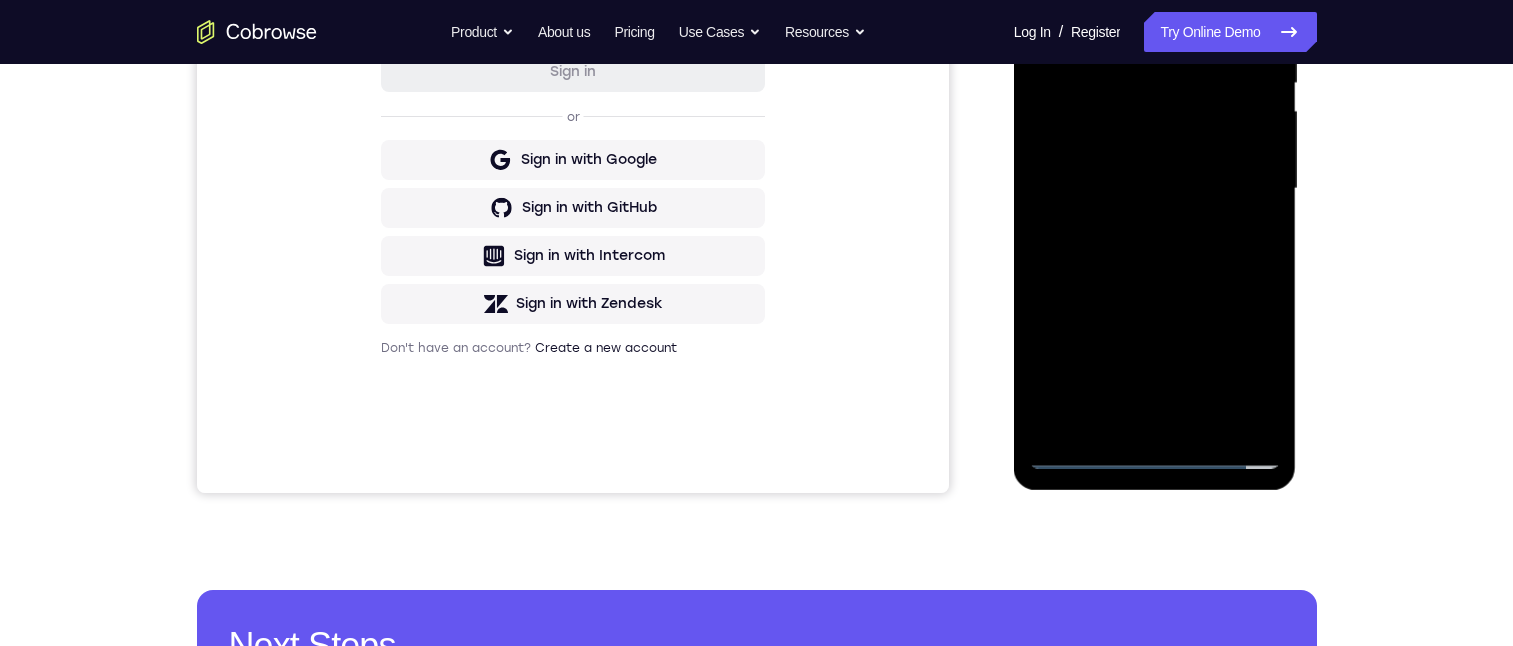 click at bounding box center [1155, 189] 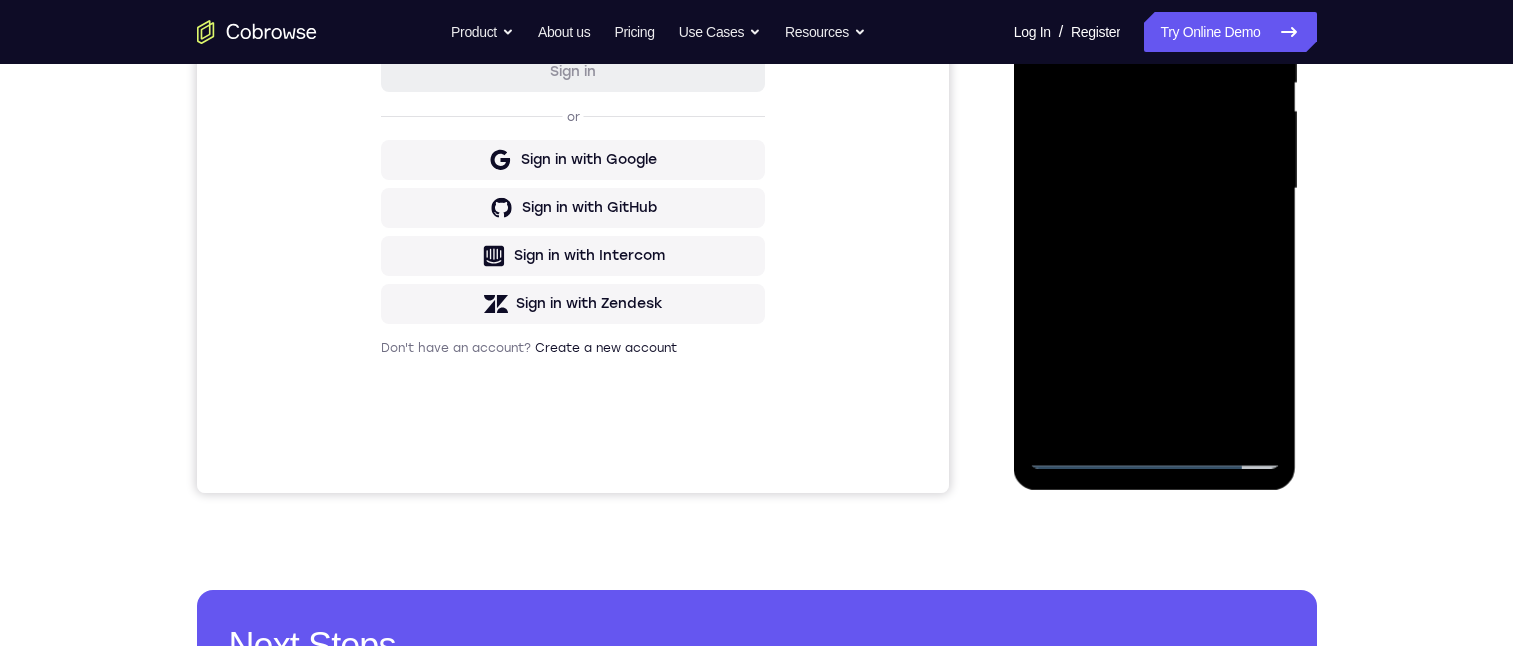 scroll, scrollTop: 364, scrollLeft: 0, axis: vertical 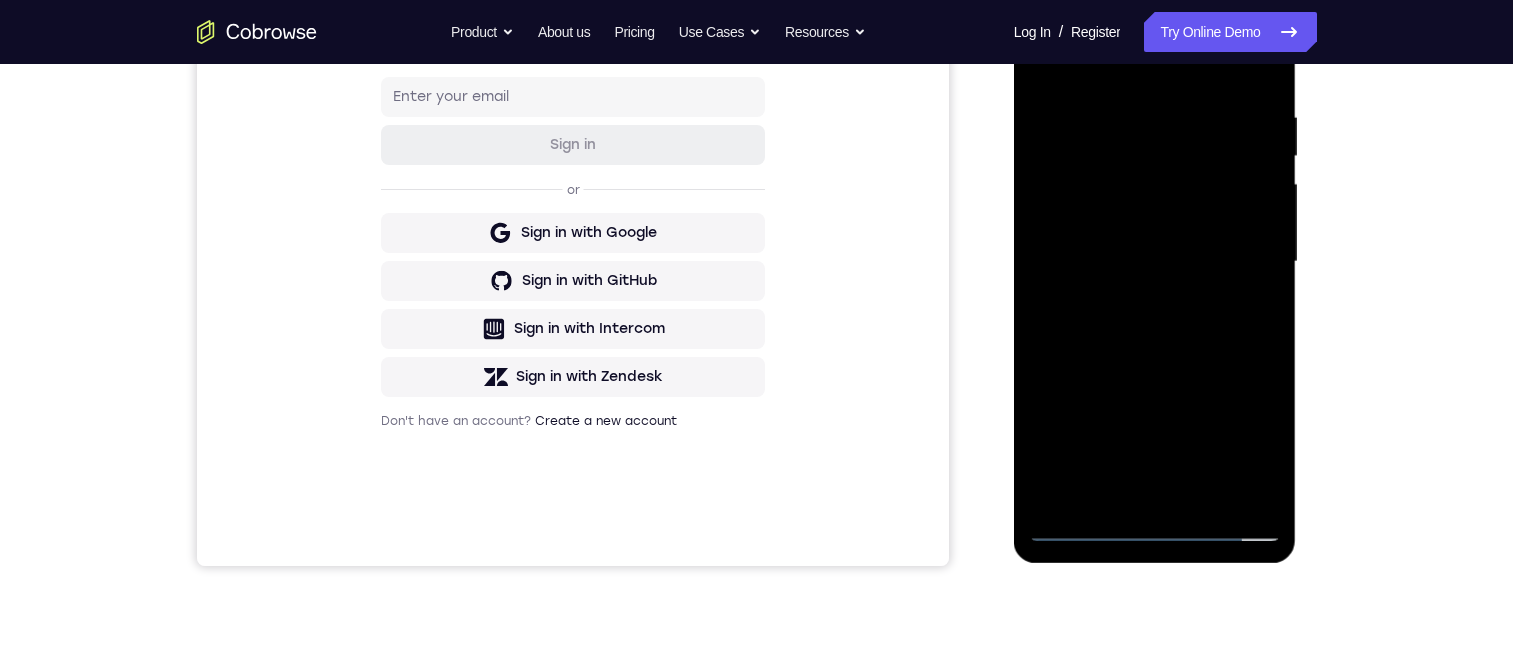 click at bounding box center [1155, 262] 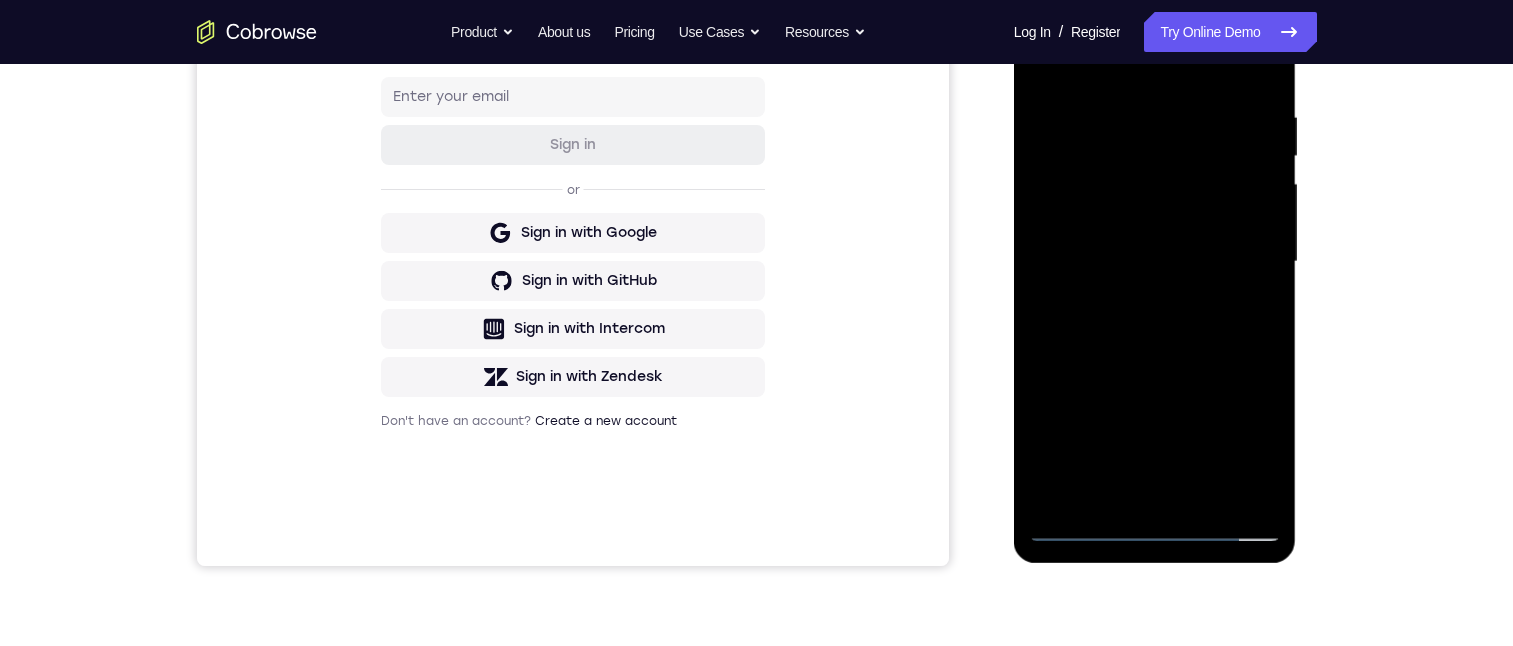 click at bounding box center (1155, 262) 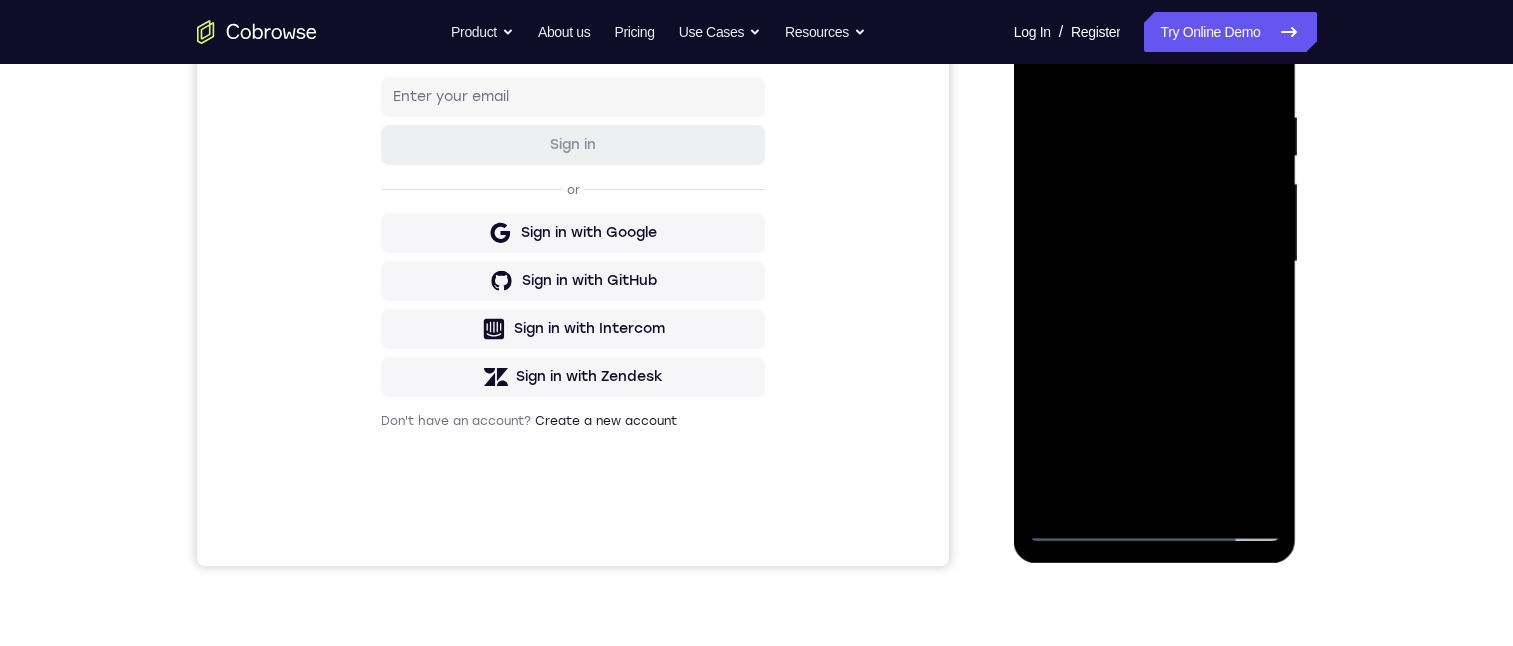 click at bounding box center (1155, 262) 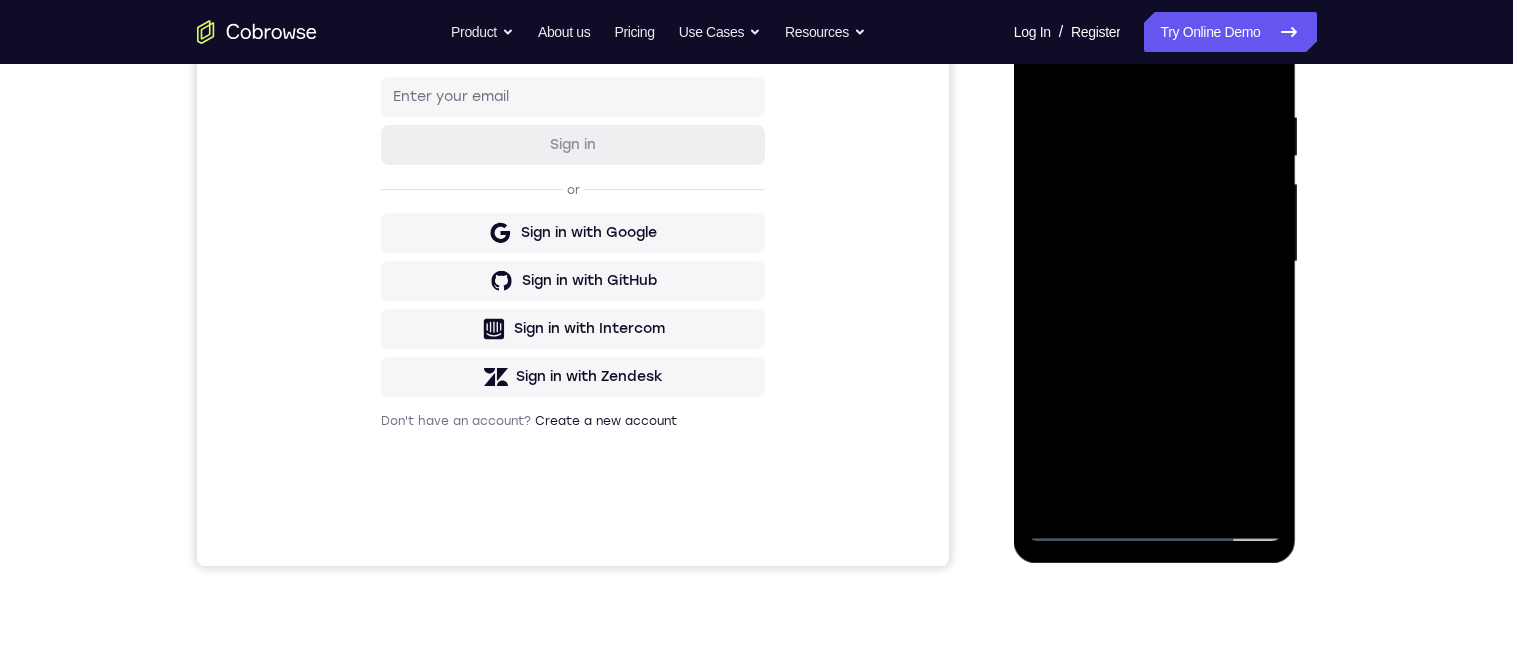 click at bounding box center (1155, 262) 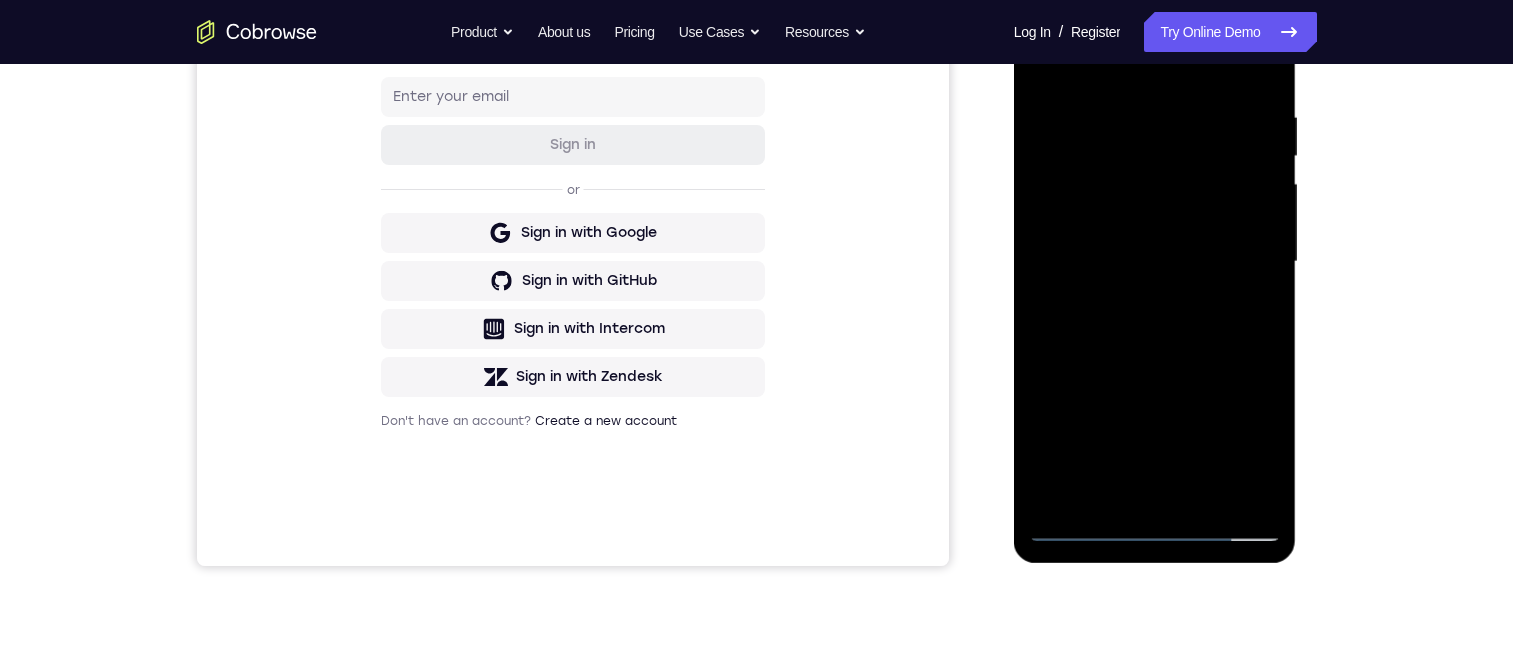 click at bounding box center [1155, 262] 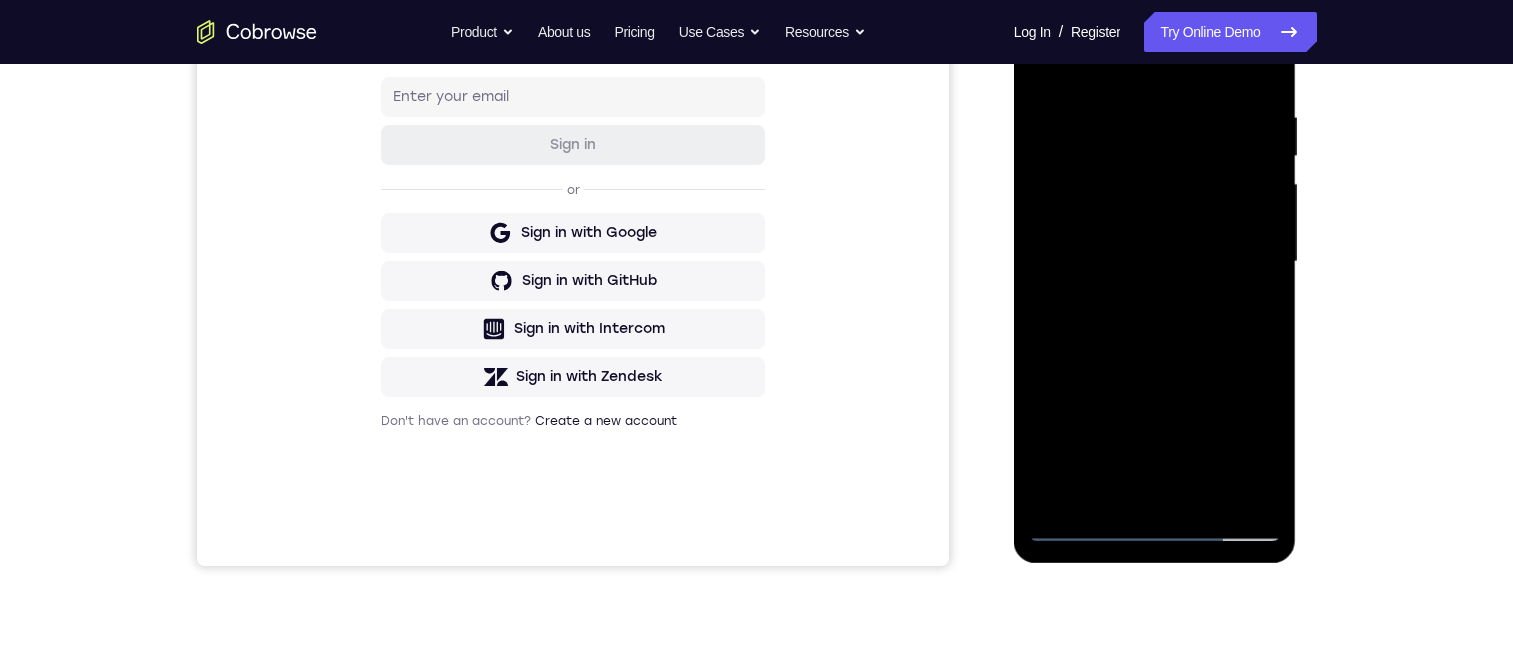 click at bounding box center (1155, 262) 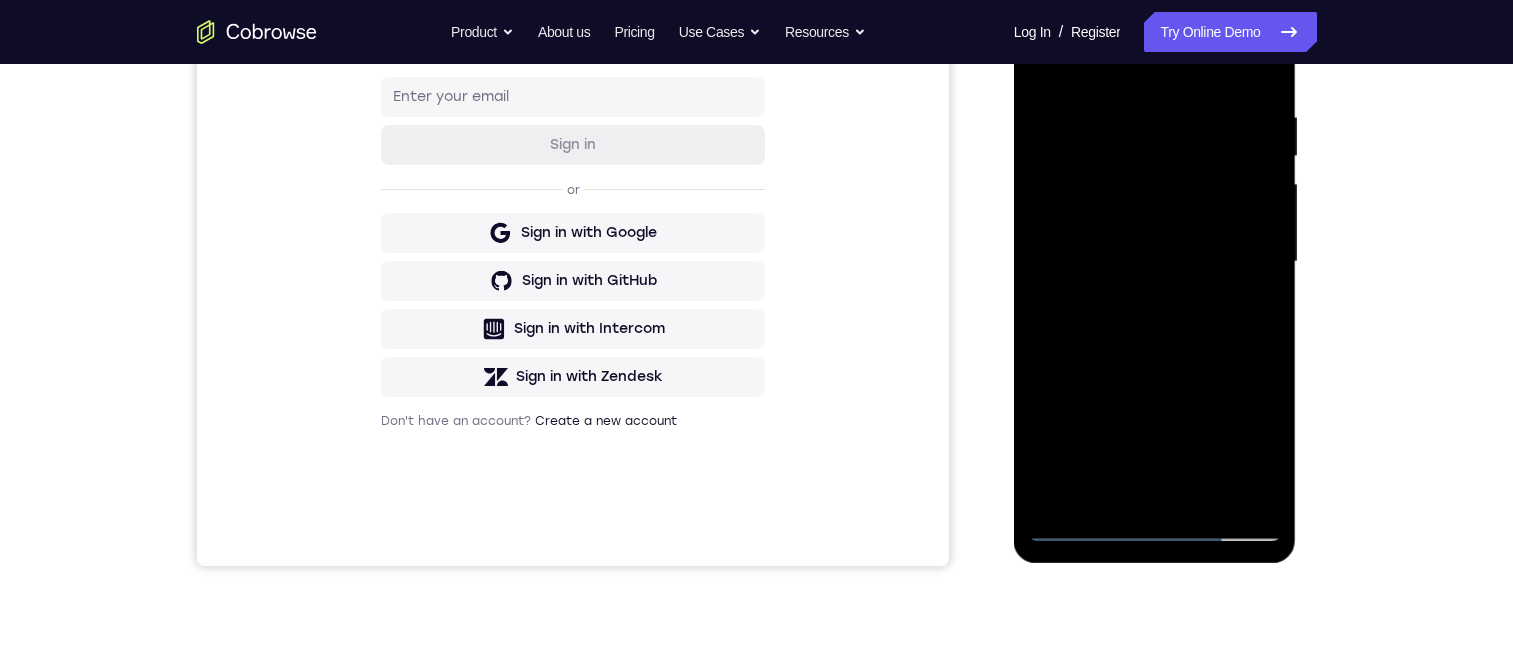 click at bounding box center [1155, 262] 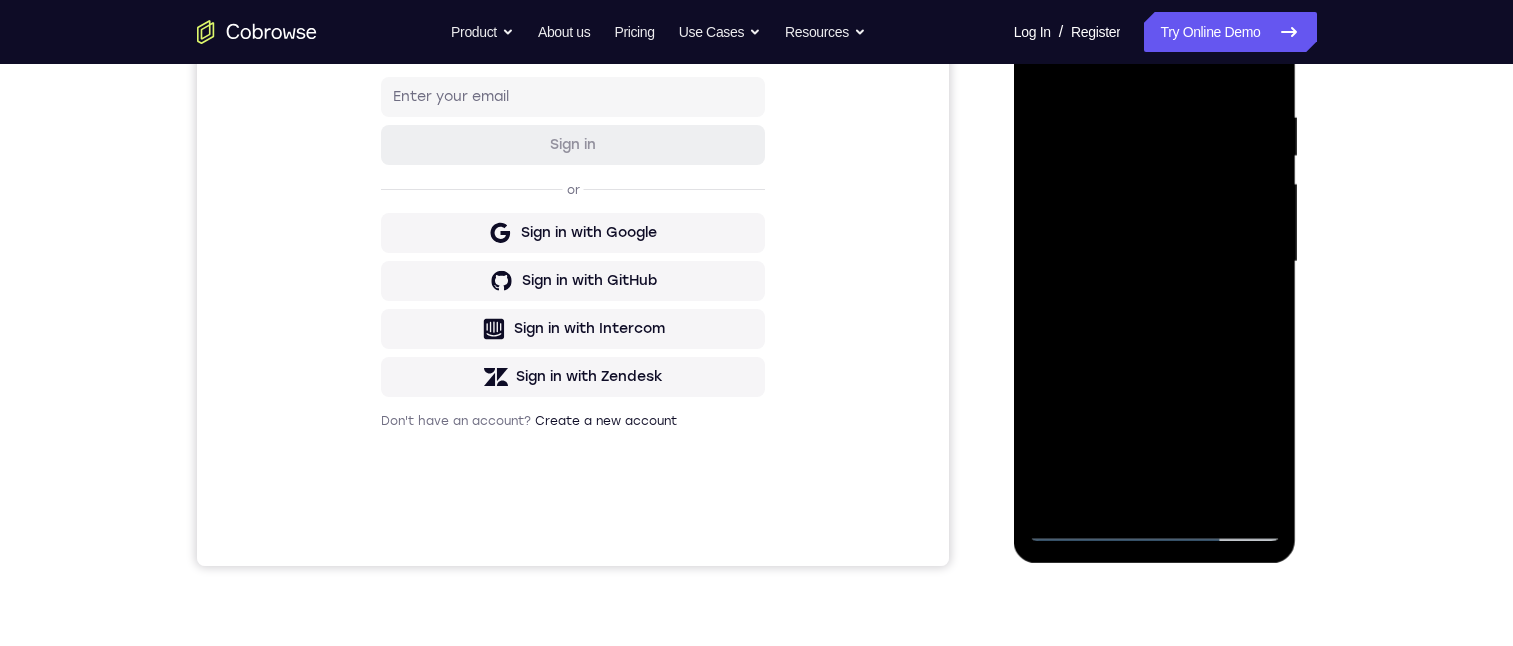 click at bounding box center [1155, 262] 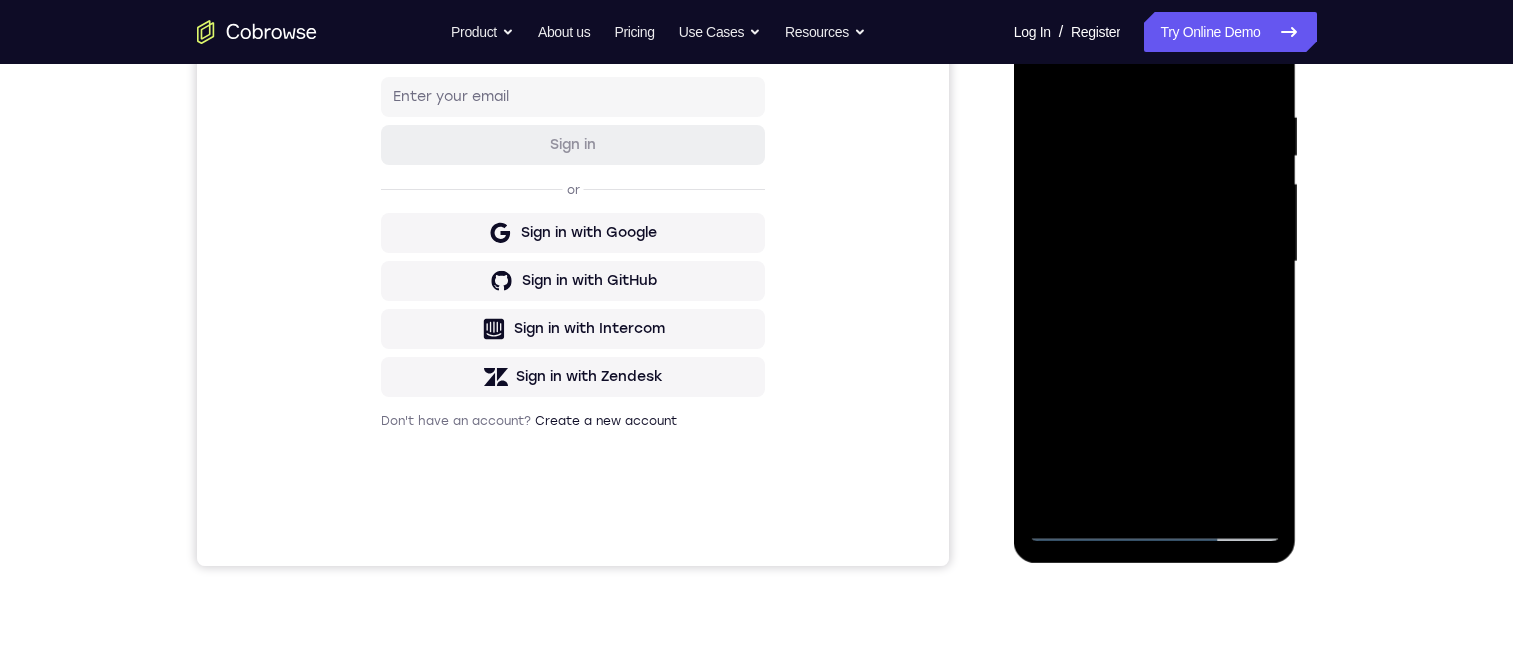 drag, startPoint x: 1201, startPoint y: 142, endPoint x: 1191, endPoint y: 201, distance: 59.841457 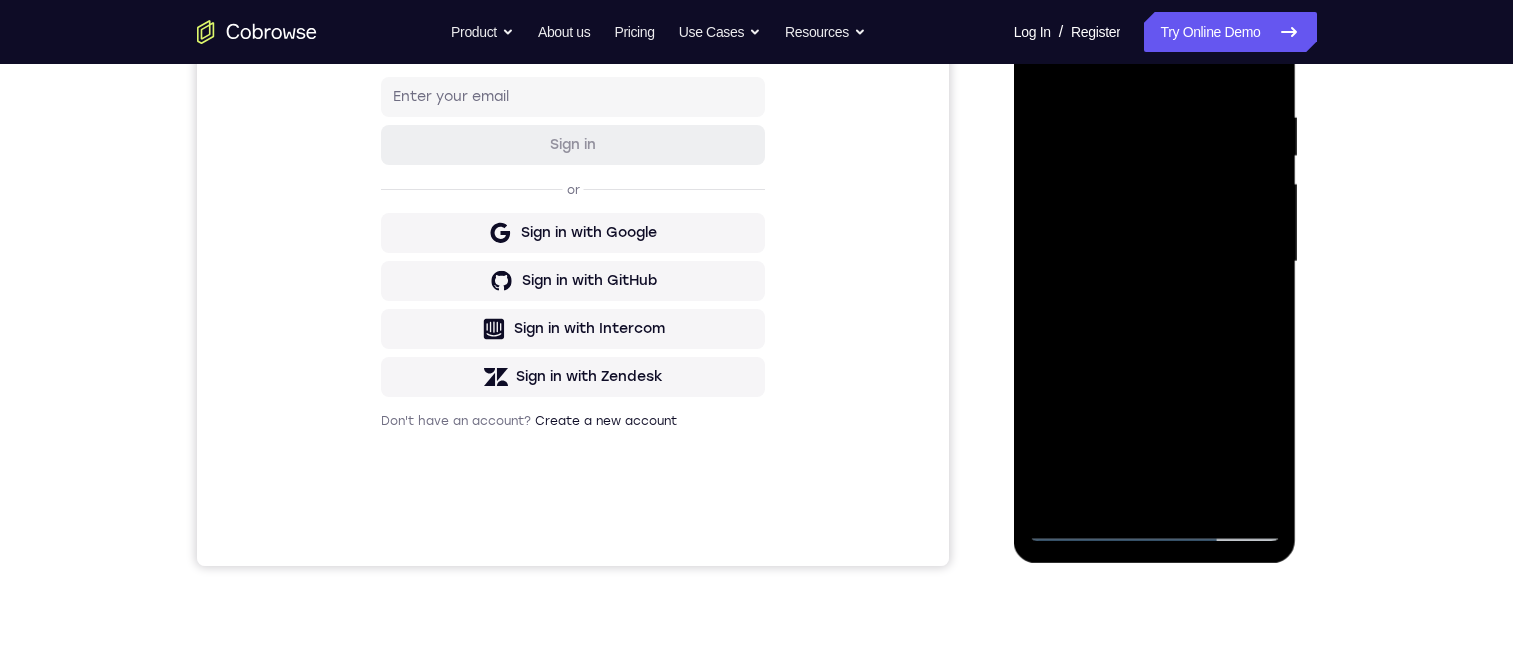 scroll, scrollTop: 306, scrollLeft: 0, axis: vertical 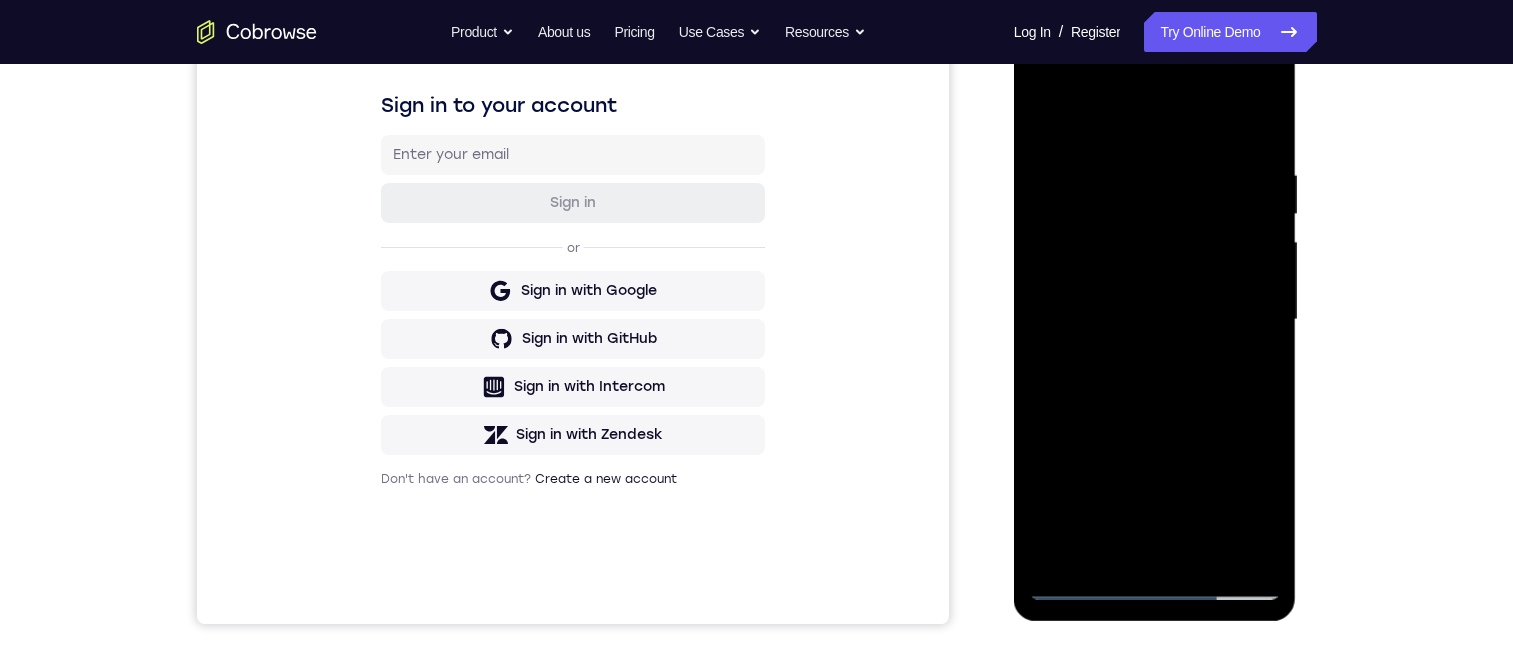 click at bounding box center [1155, 320] 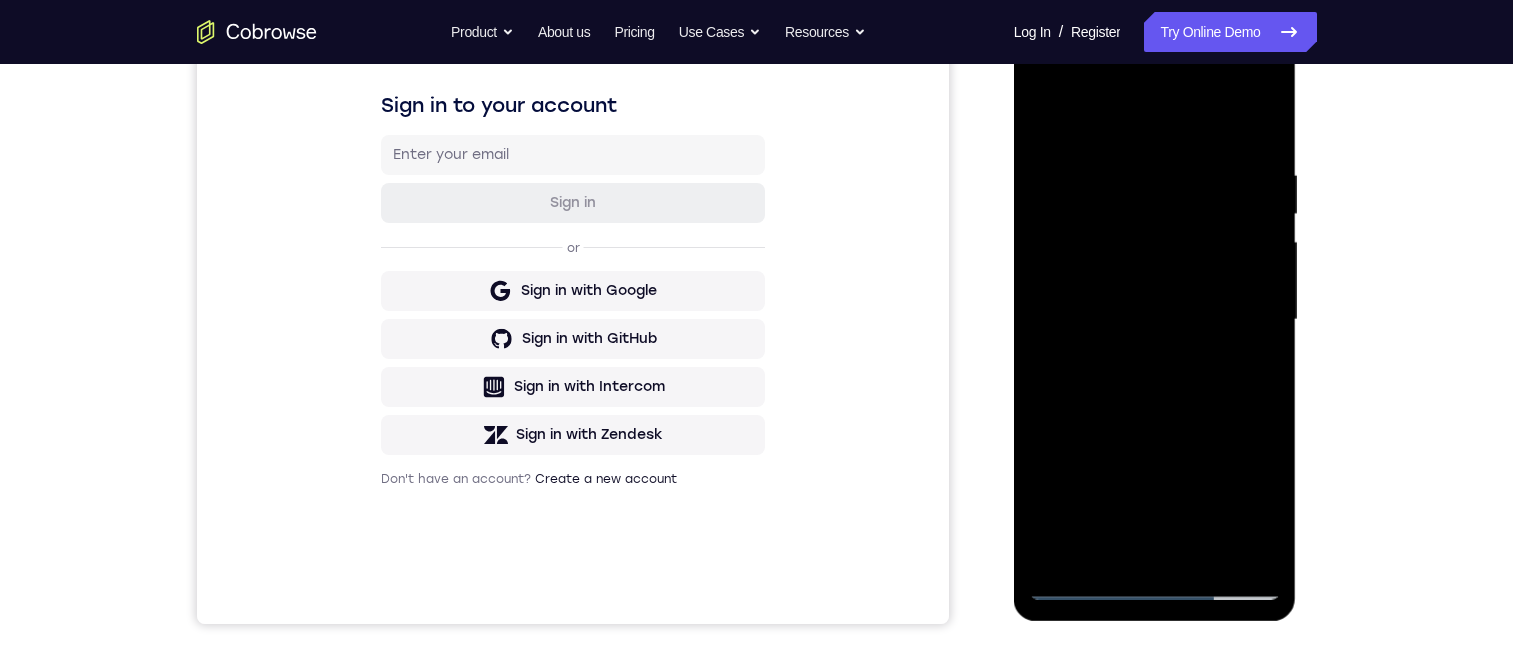 click at bounding box center (1155, 320) 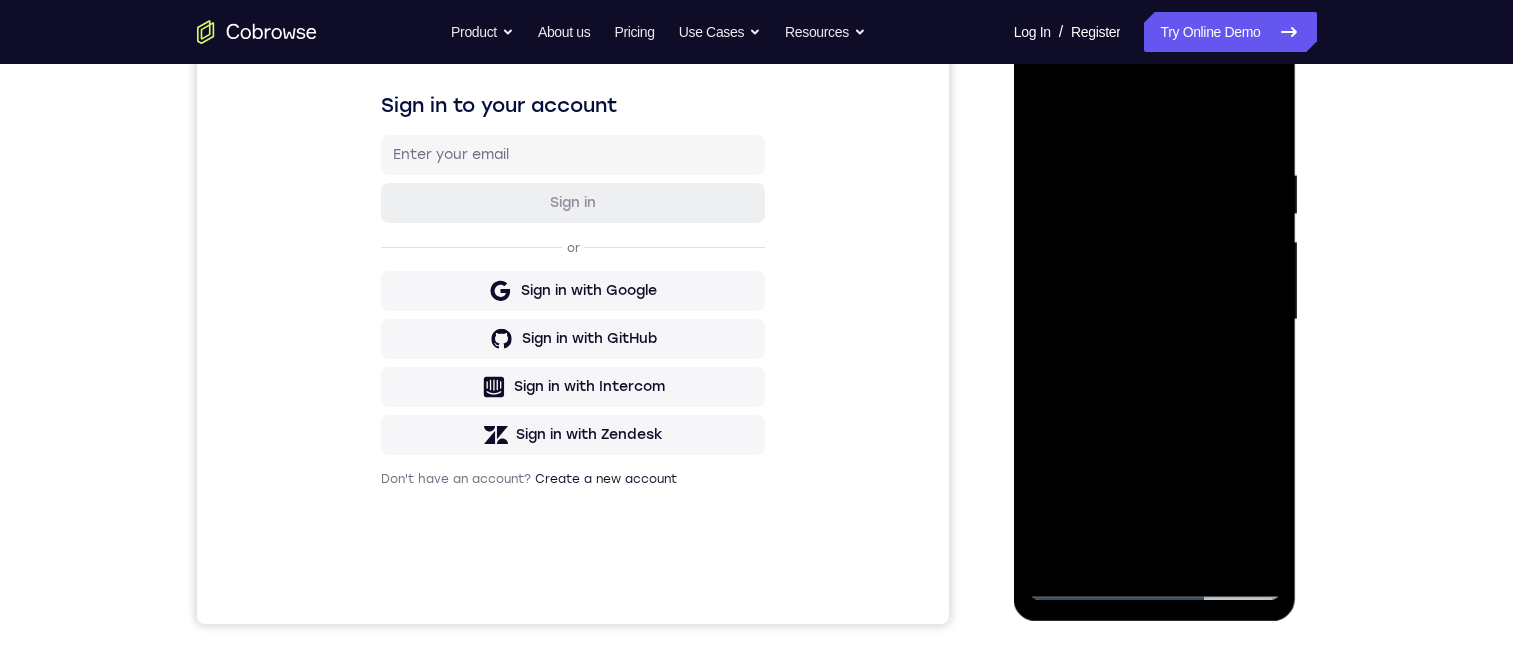 click at bounding box center [1155, 320] 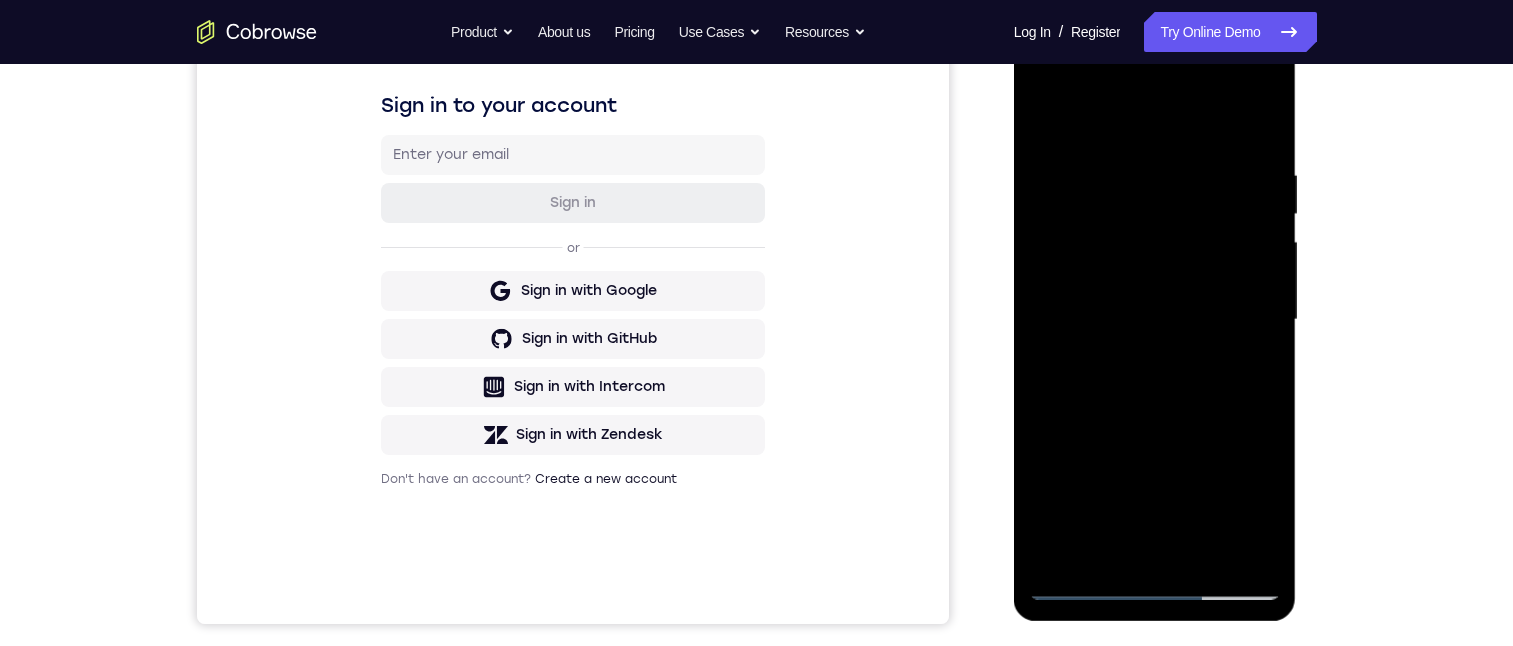 click at bounding box center [1155, 320] 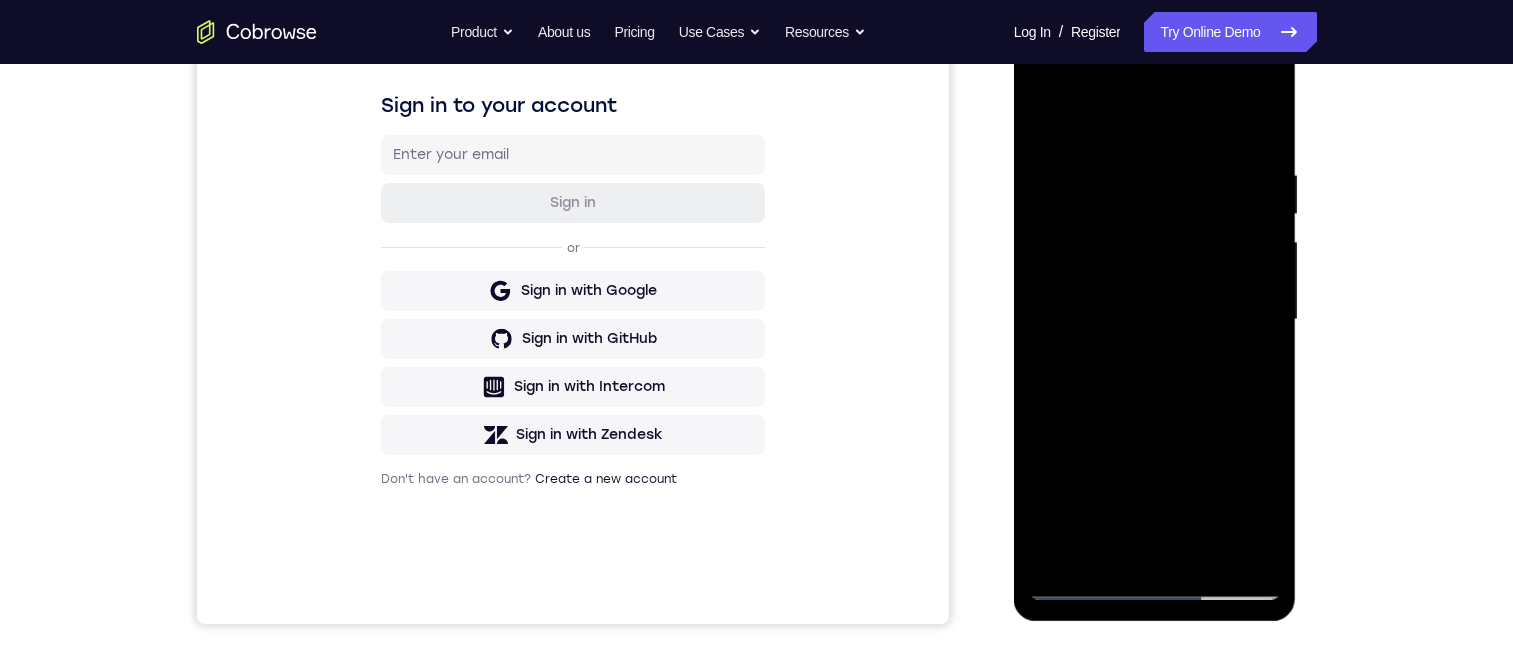 scroll, scrollTop: 419, scrollLeft: 0, axis: vertical 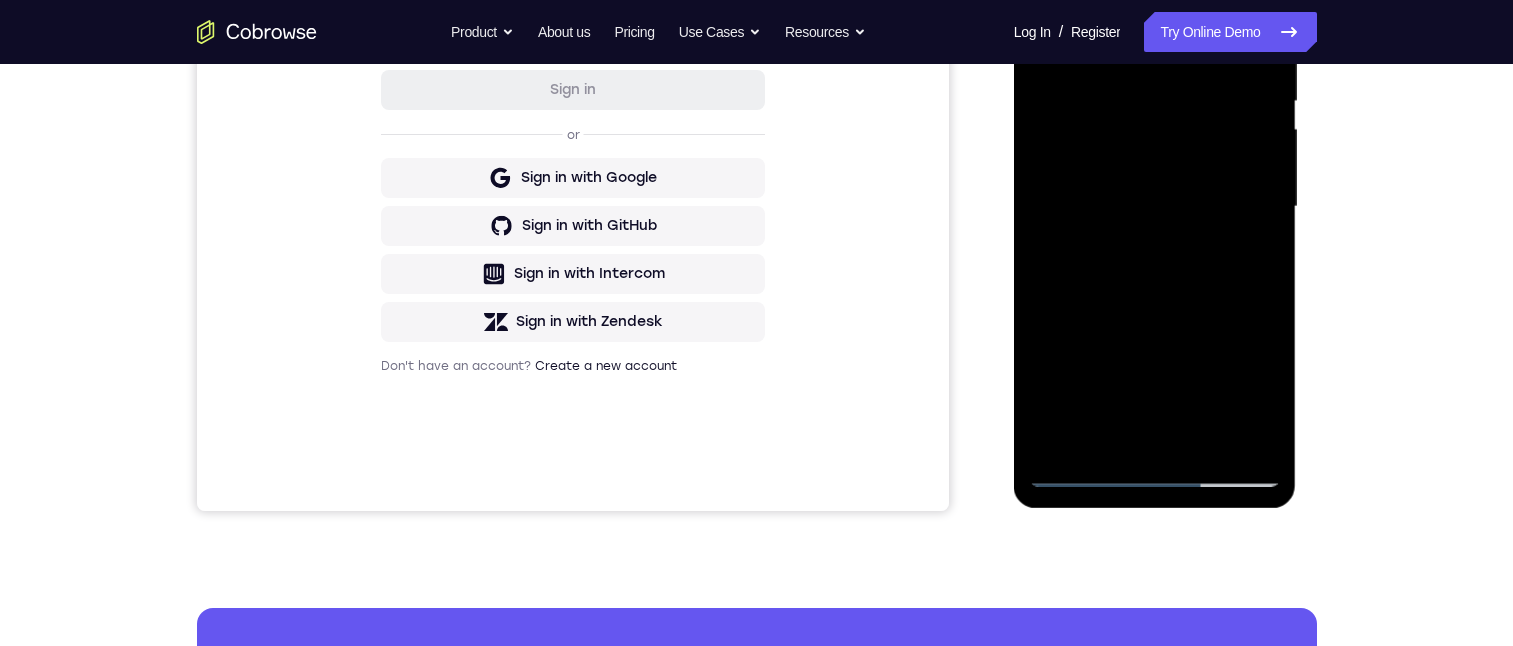 click at bounding box center [1155, 207] 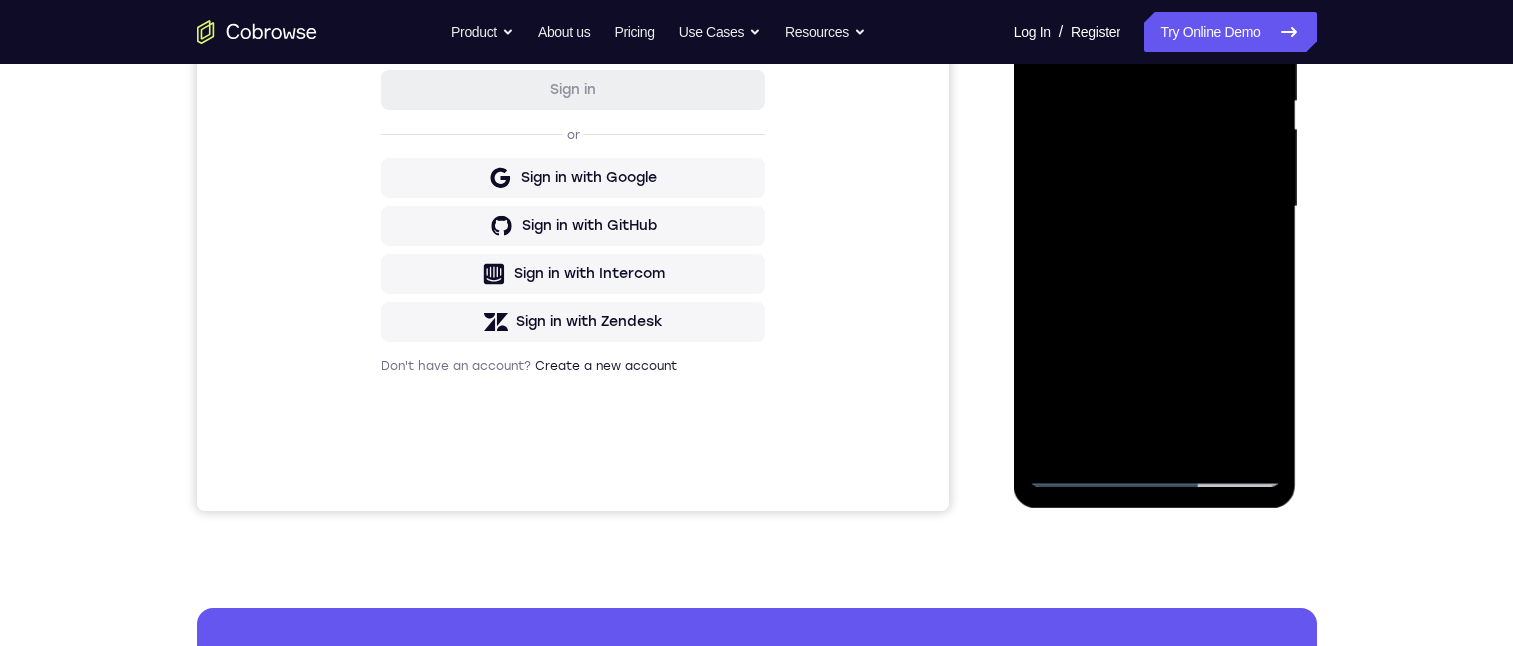 click at bounding box center (1155, 207) 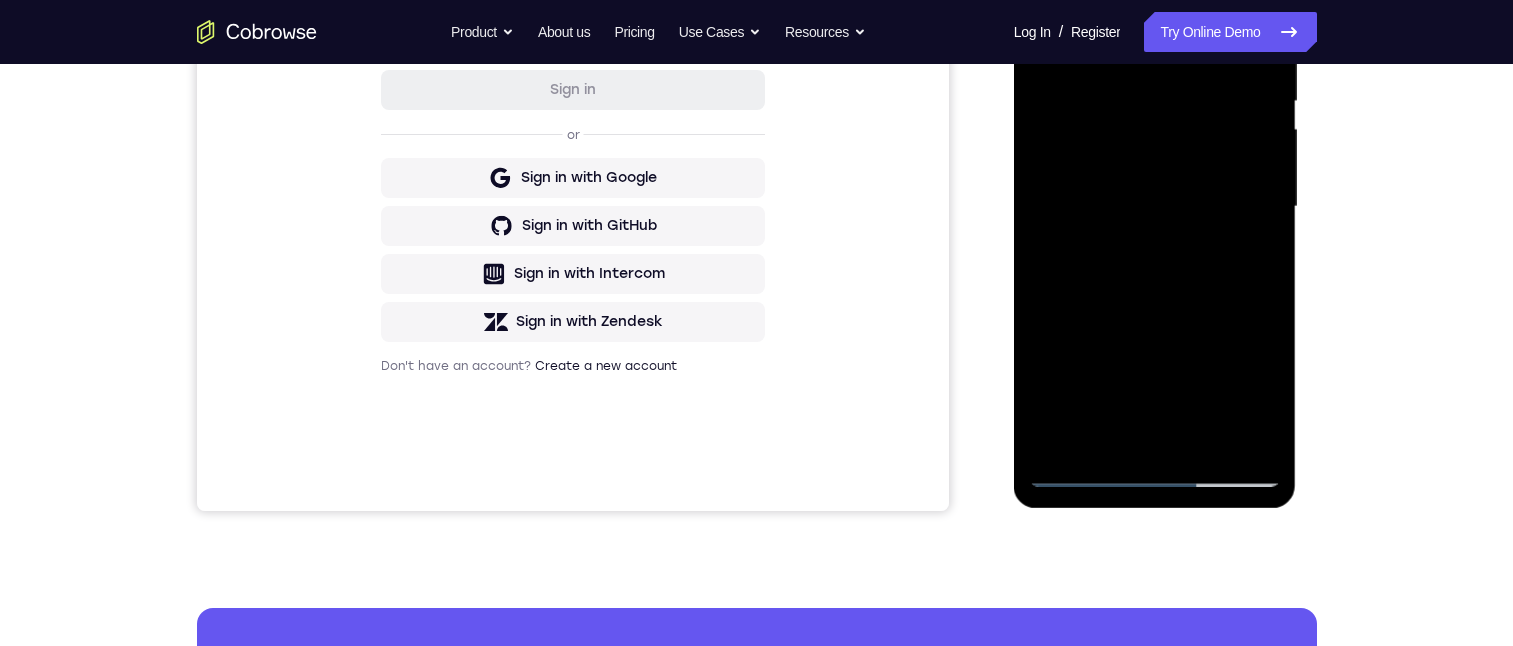 click at bounding box center [1155, 207] 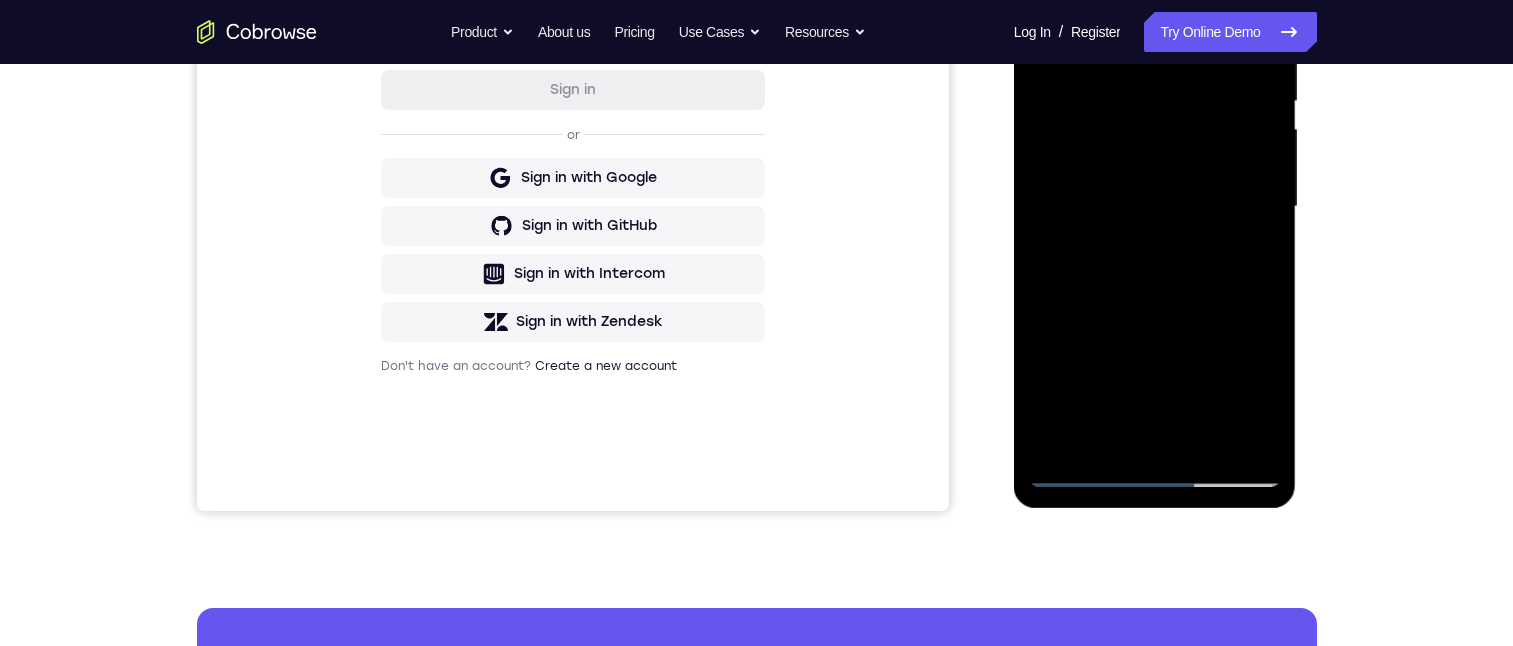 click at bounding box center [1155, 207] 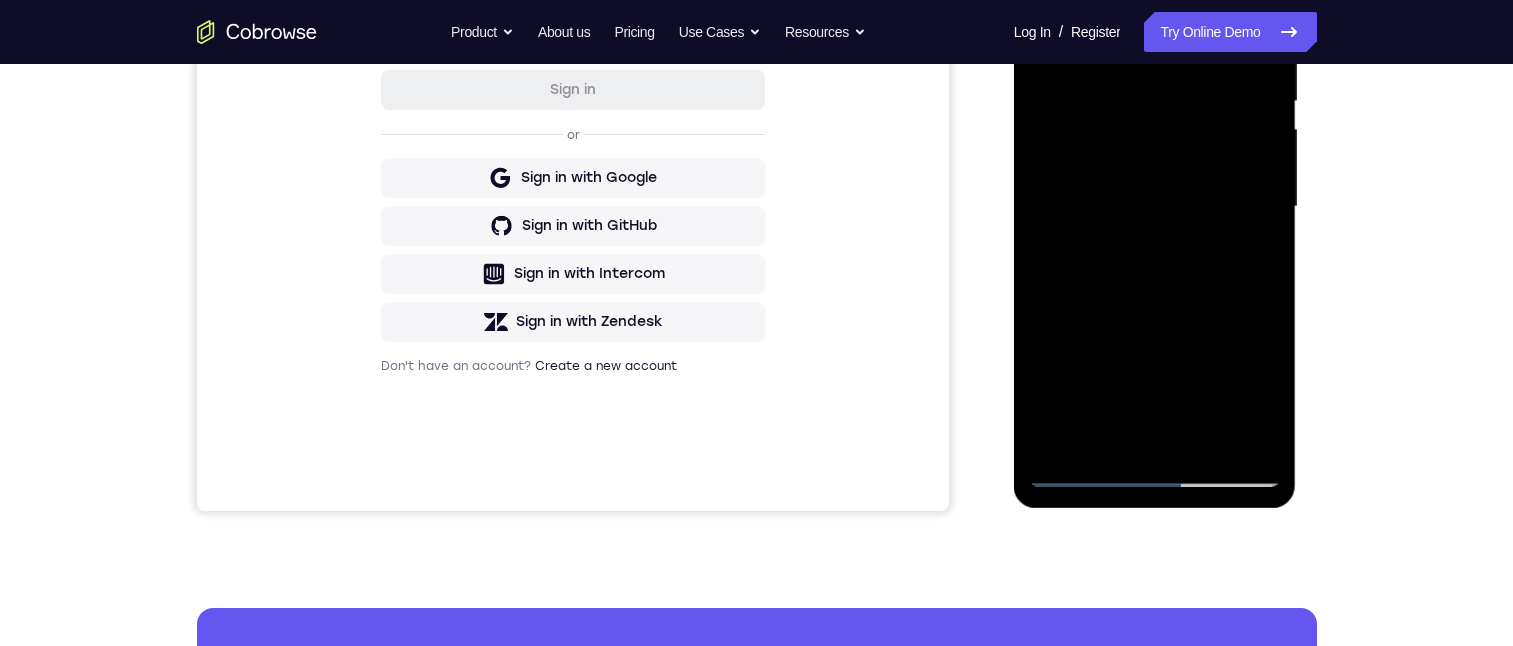 click at bounding box center (1155, 207) 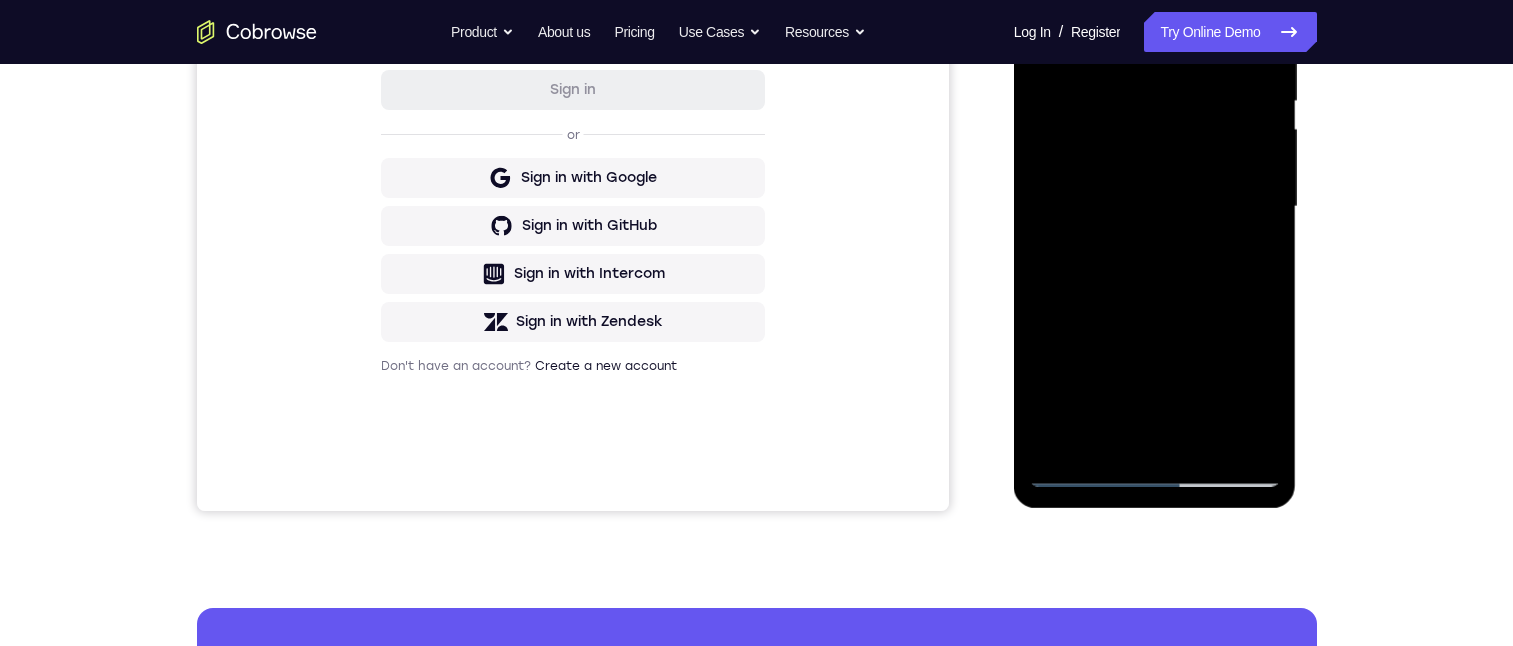 click at bounding box center (1155, 207) 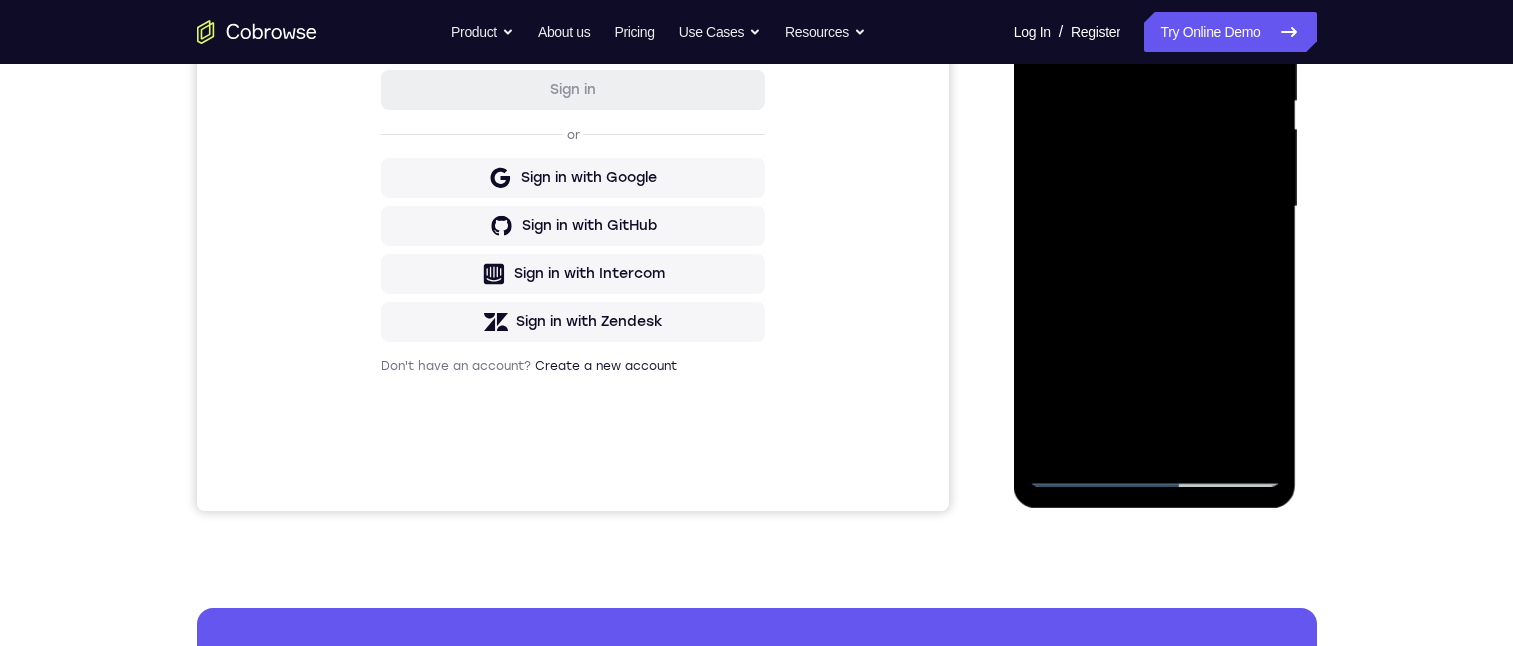 click at bounding box center [1155, 207] 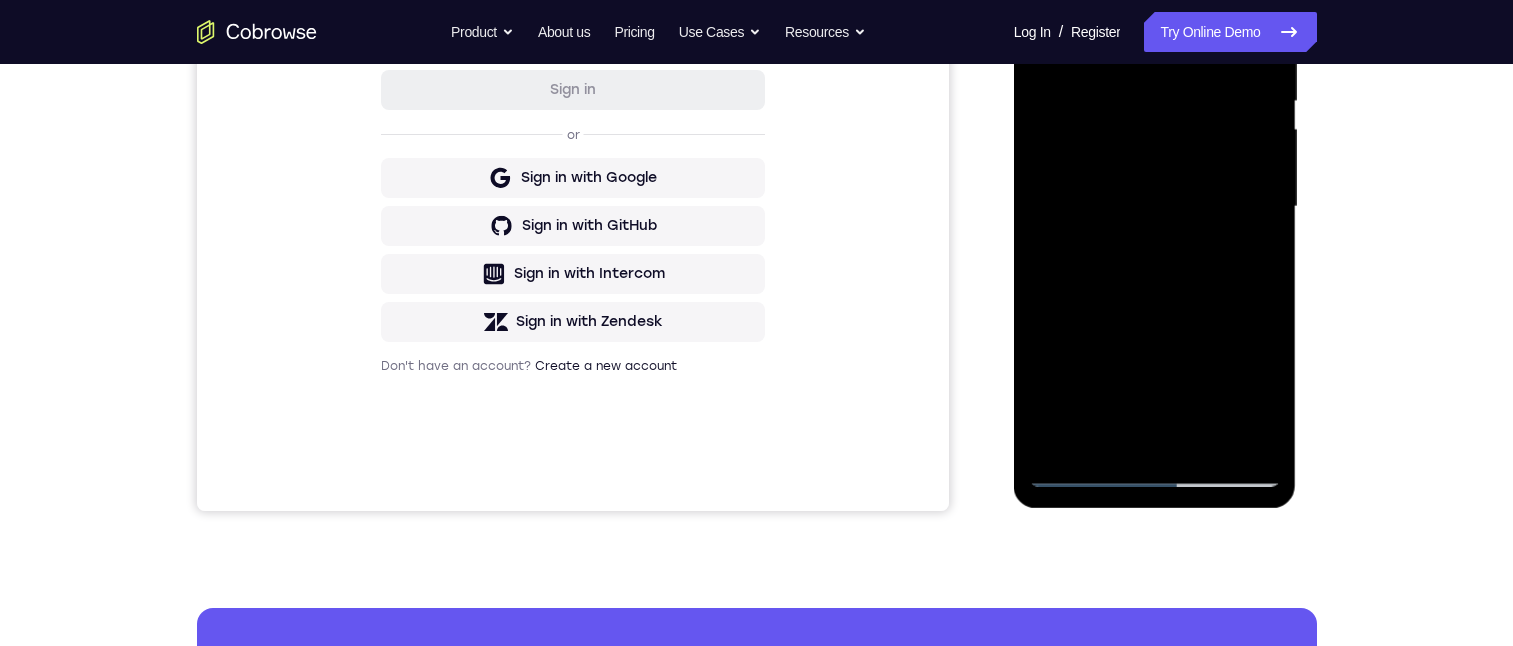 click at bounding box center [1155, 207] 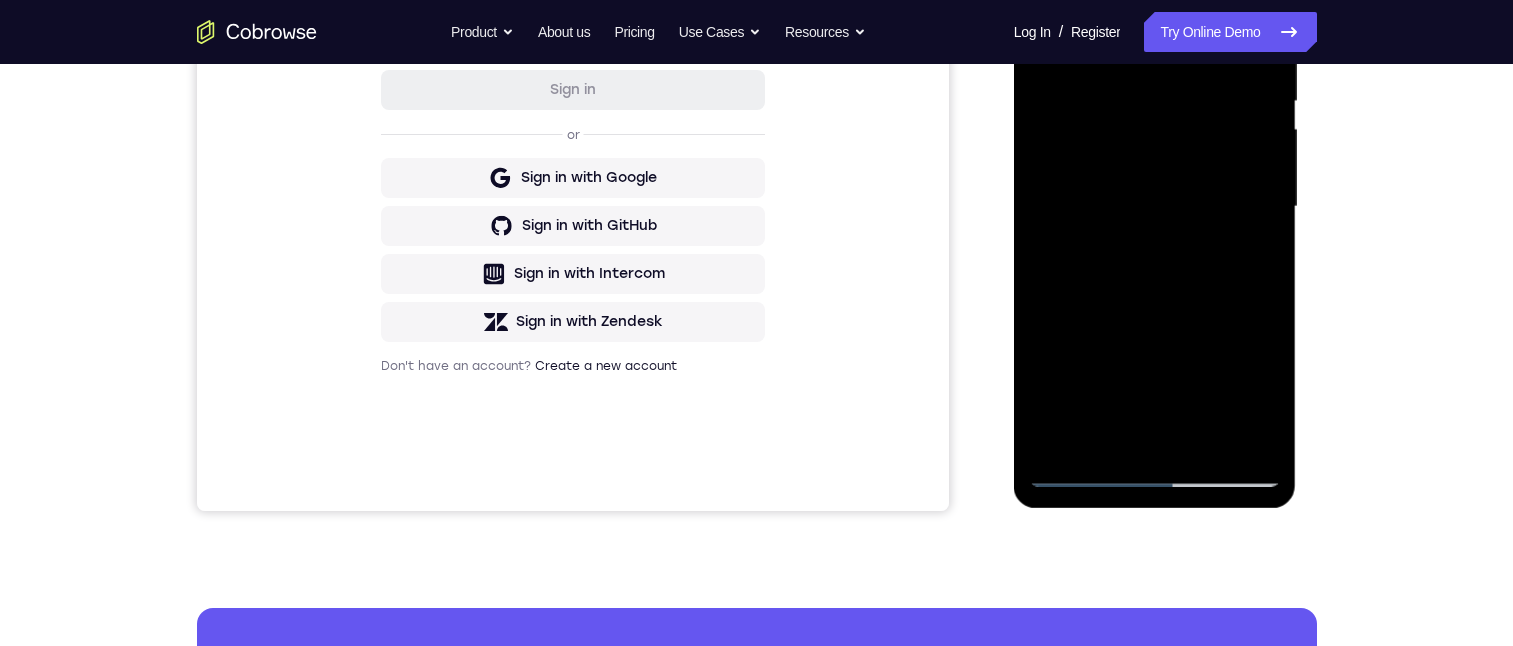 scroll, scrollTop: 324, scrollLeft: 0, axis: vertical 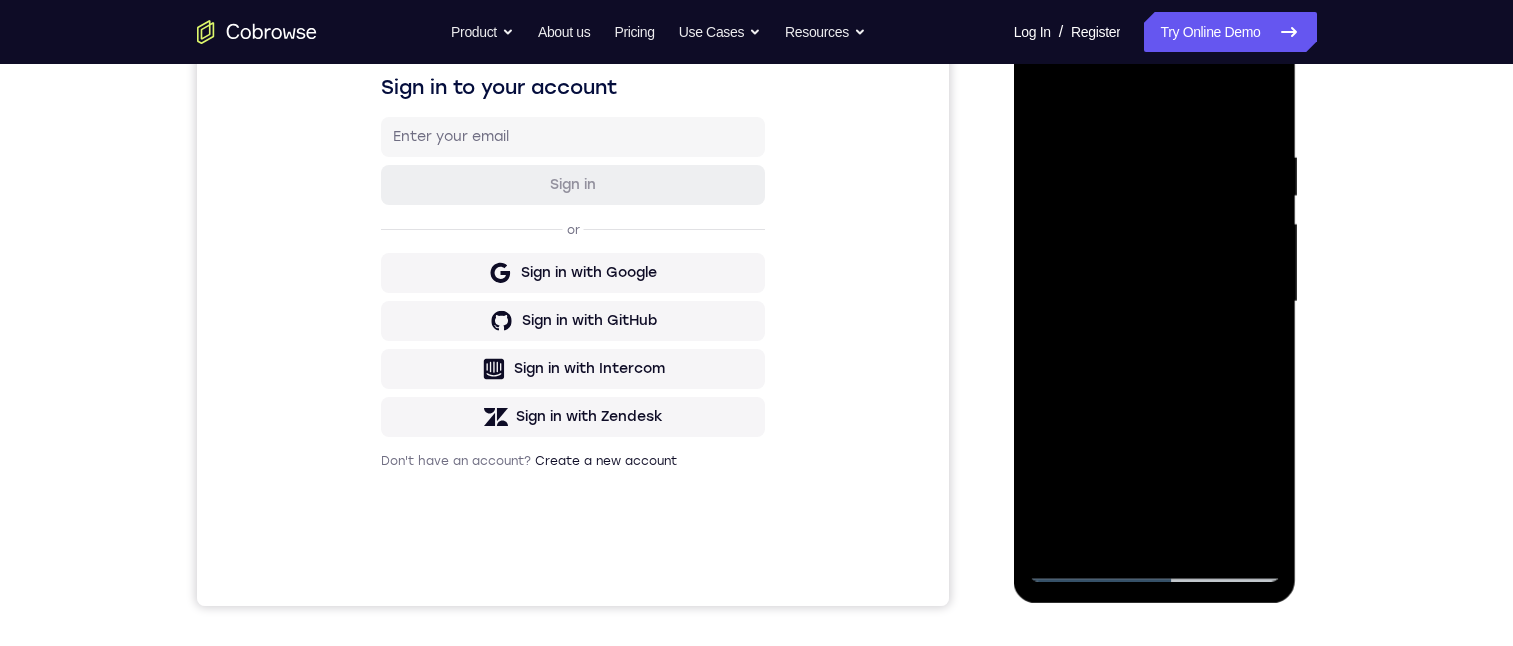 click at bounding box center (1155, 302) 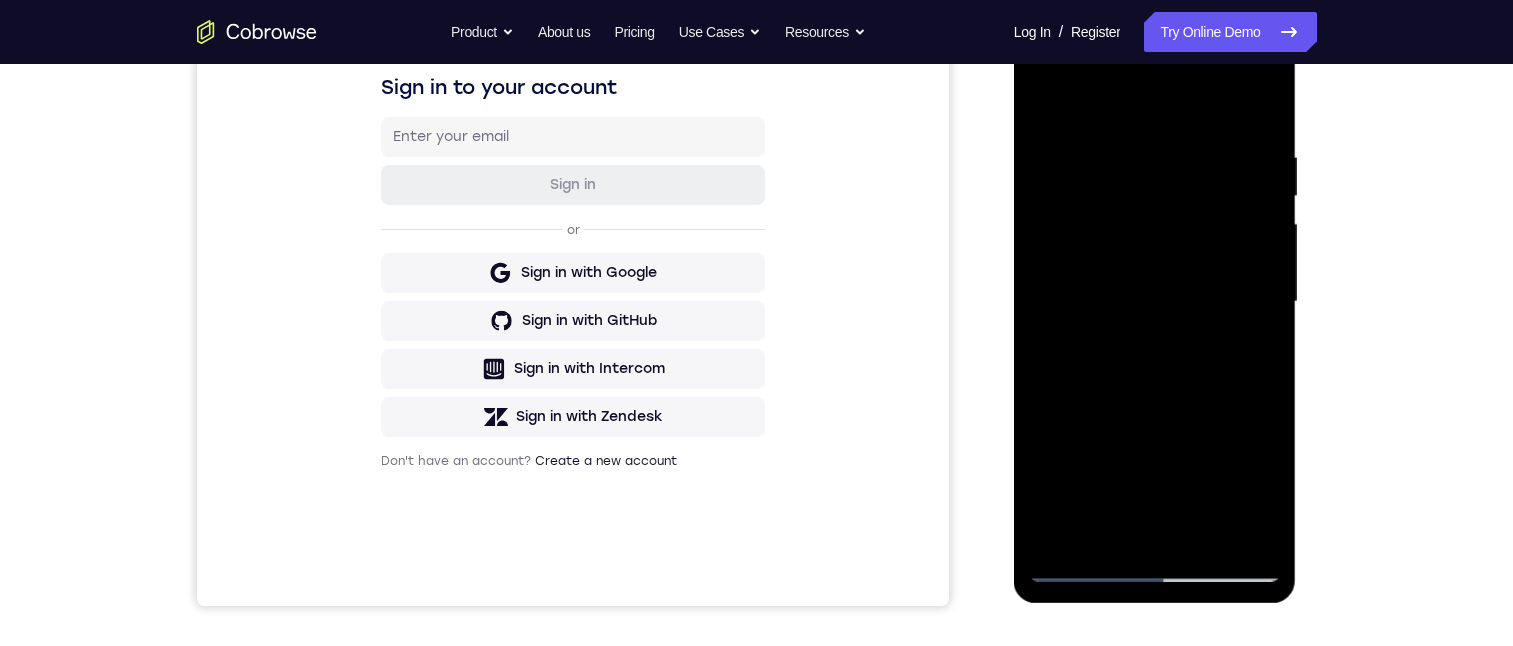 click at bounding box center (1155, 302) 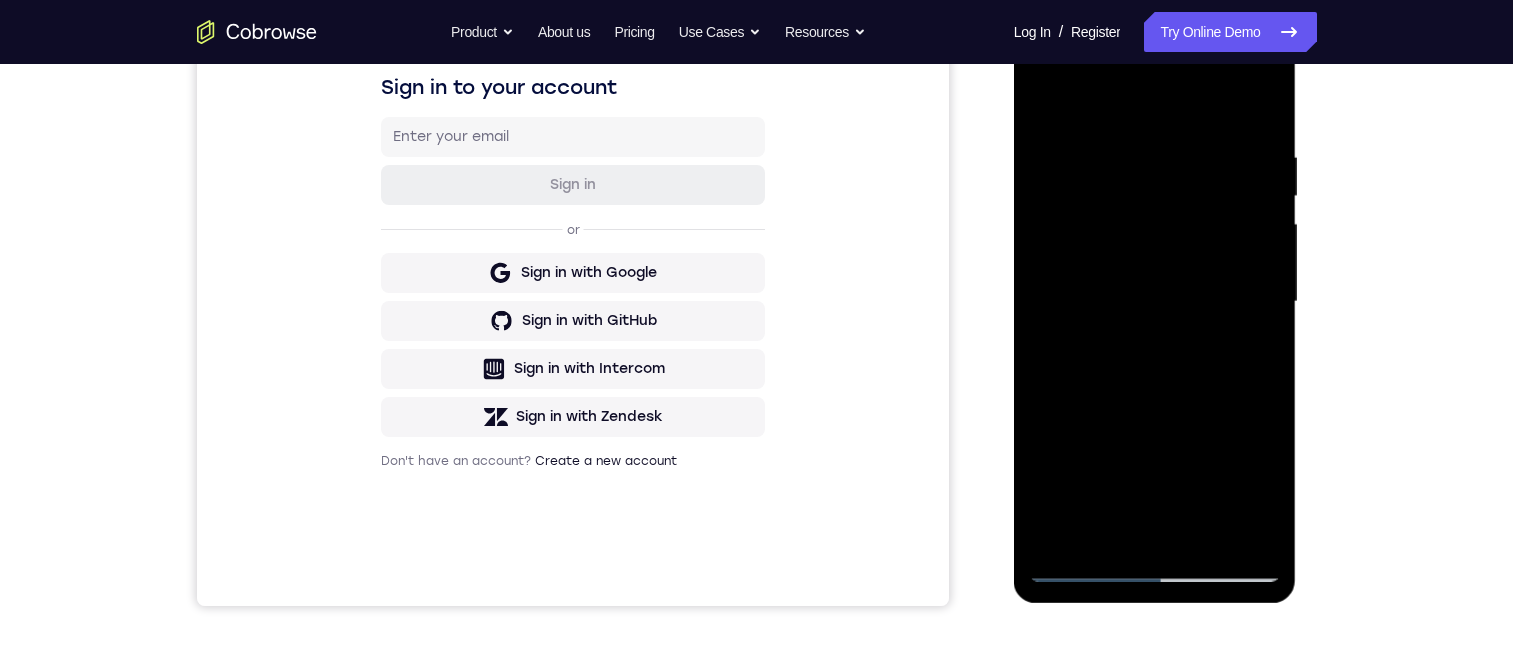 drag, startPoint x: 1215, startPoint y: 176, endPoint x: 1205, endPoint y: 344, distance: 168.29736 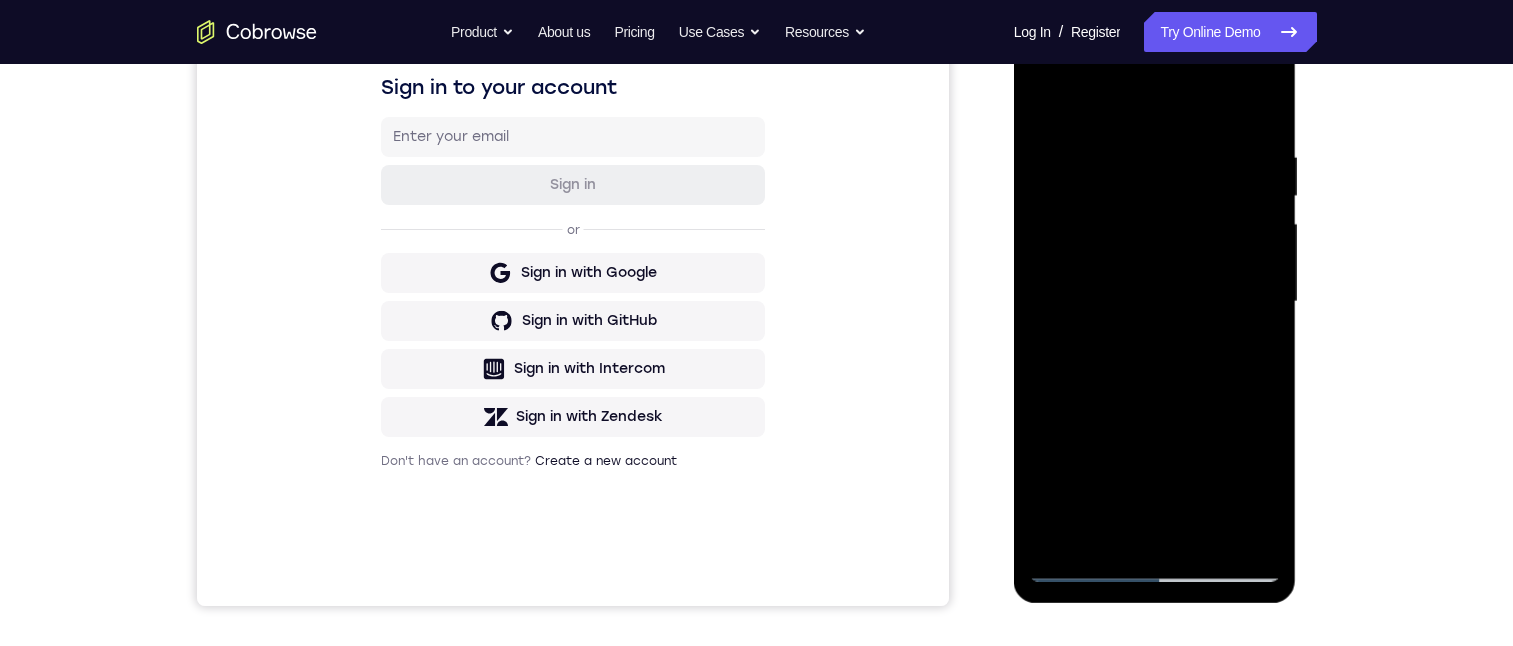 drag, startPoint x: 1226, startPoint y: 219, endPoint x: 1241, endPoint y: 380, distance: 161.69725 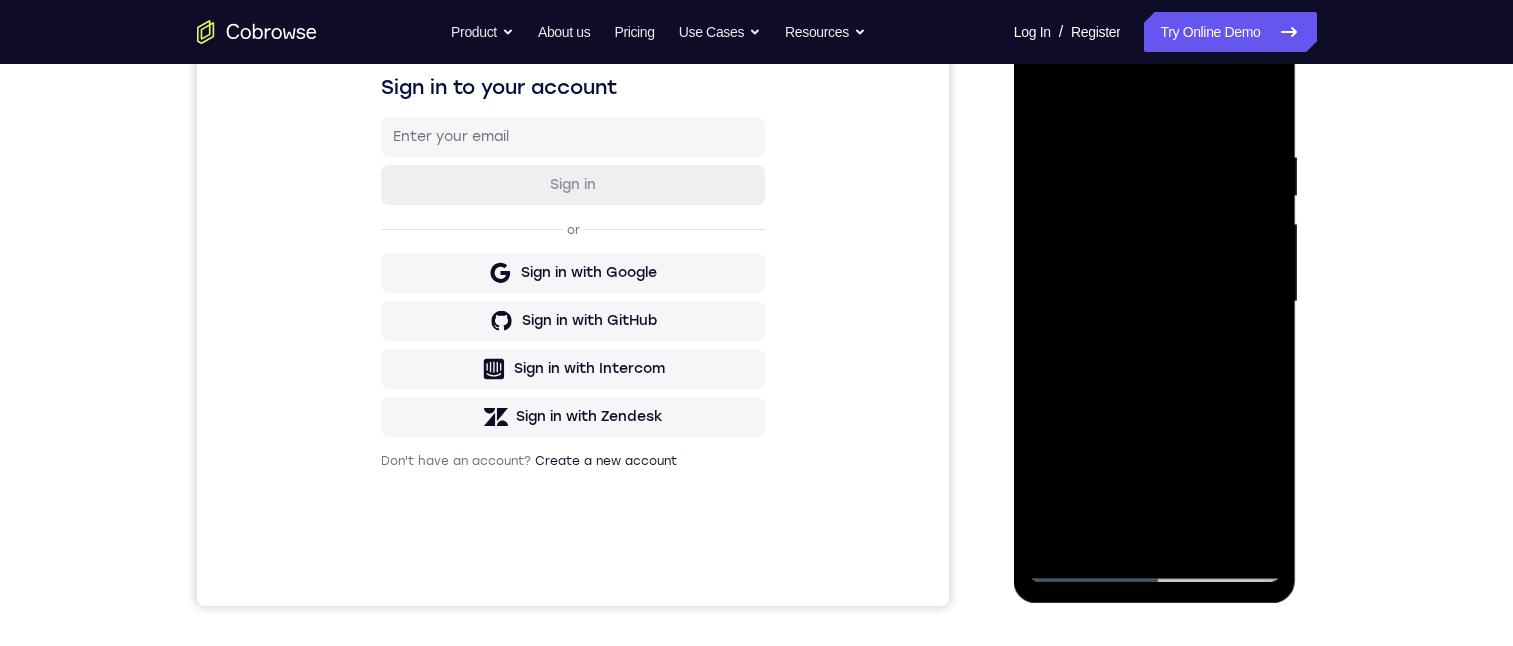 drag, startPoint x: 1206, startPoint y: 179, endPoint x: 1195, endPoint y: 385, distance: 206.29349 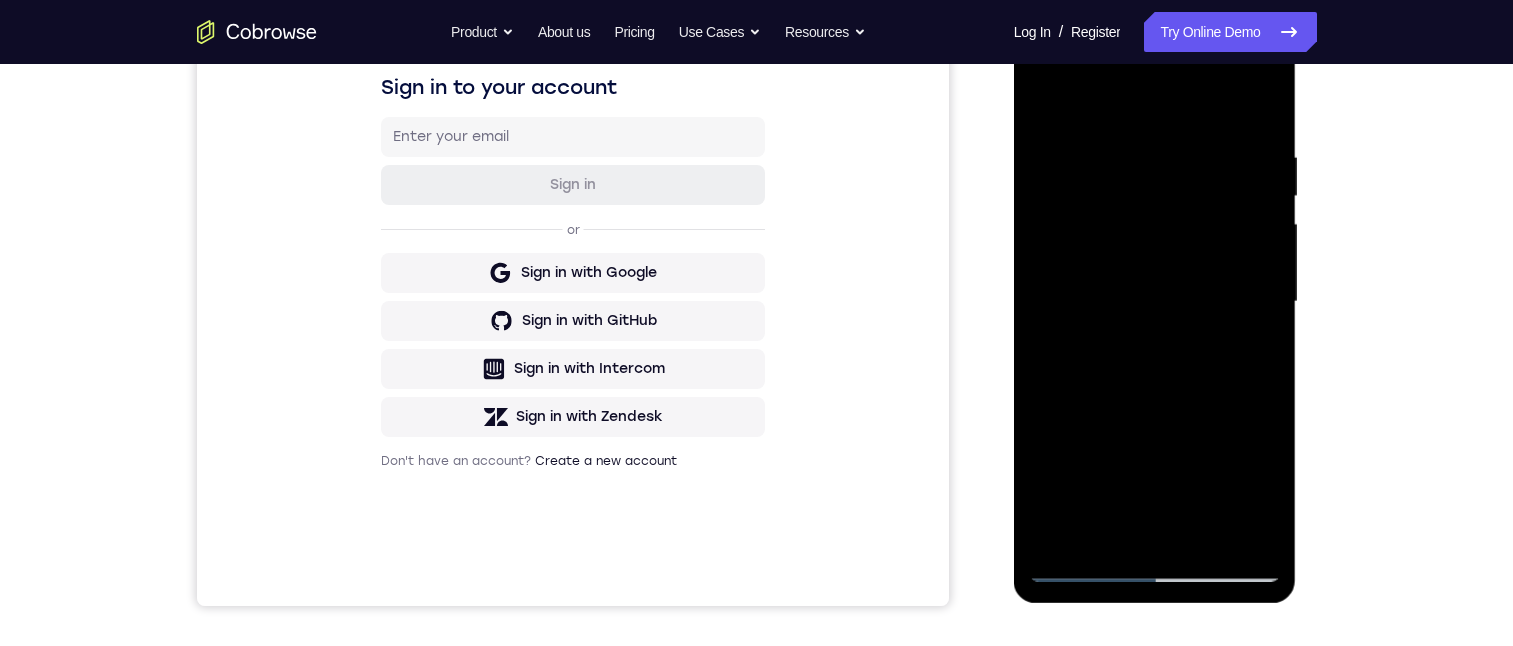 drag, startPoint x: 1212, startPoint y: 368, endPoint x: 1208, endPoint y: 399, distance: 31.257 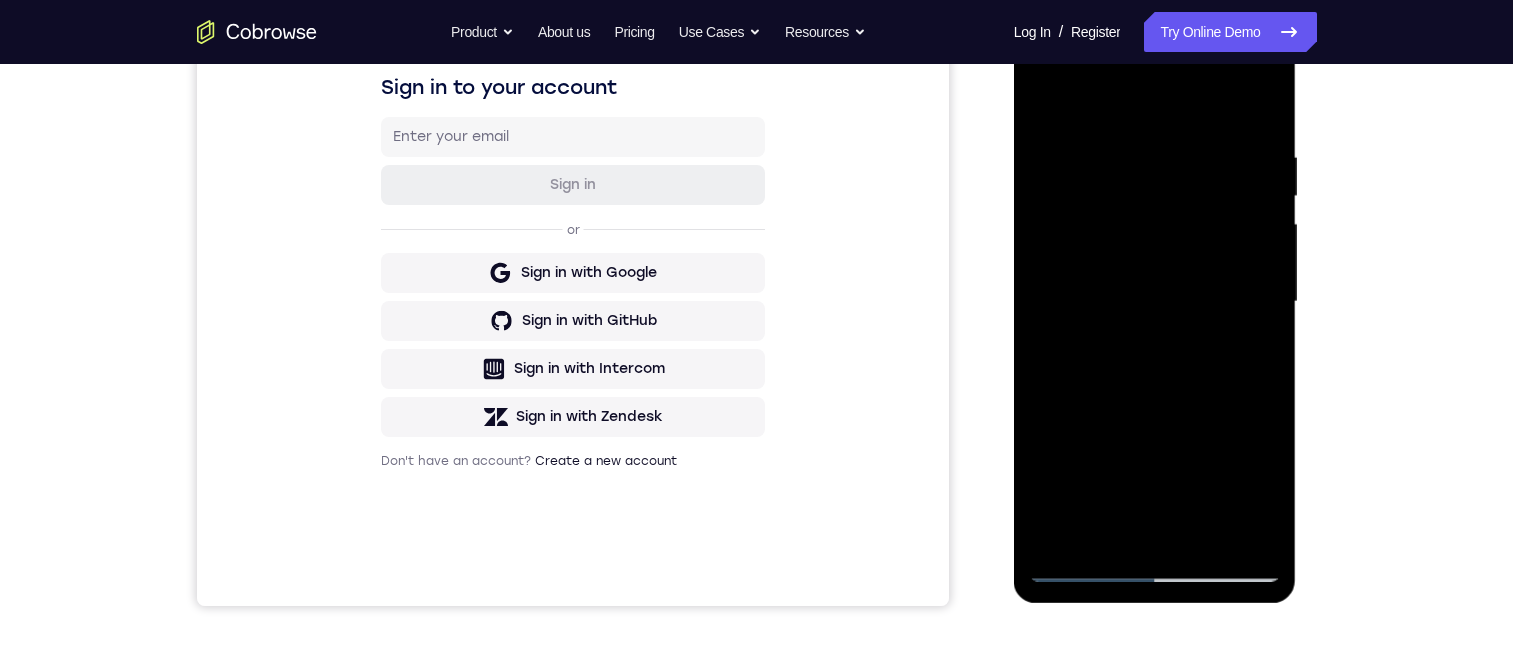 drag, startPoint x: 1221, startPoint y: 205, endPoint x: 1199, endPoint y: 428, distance: 224.08258 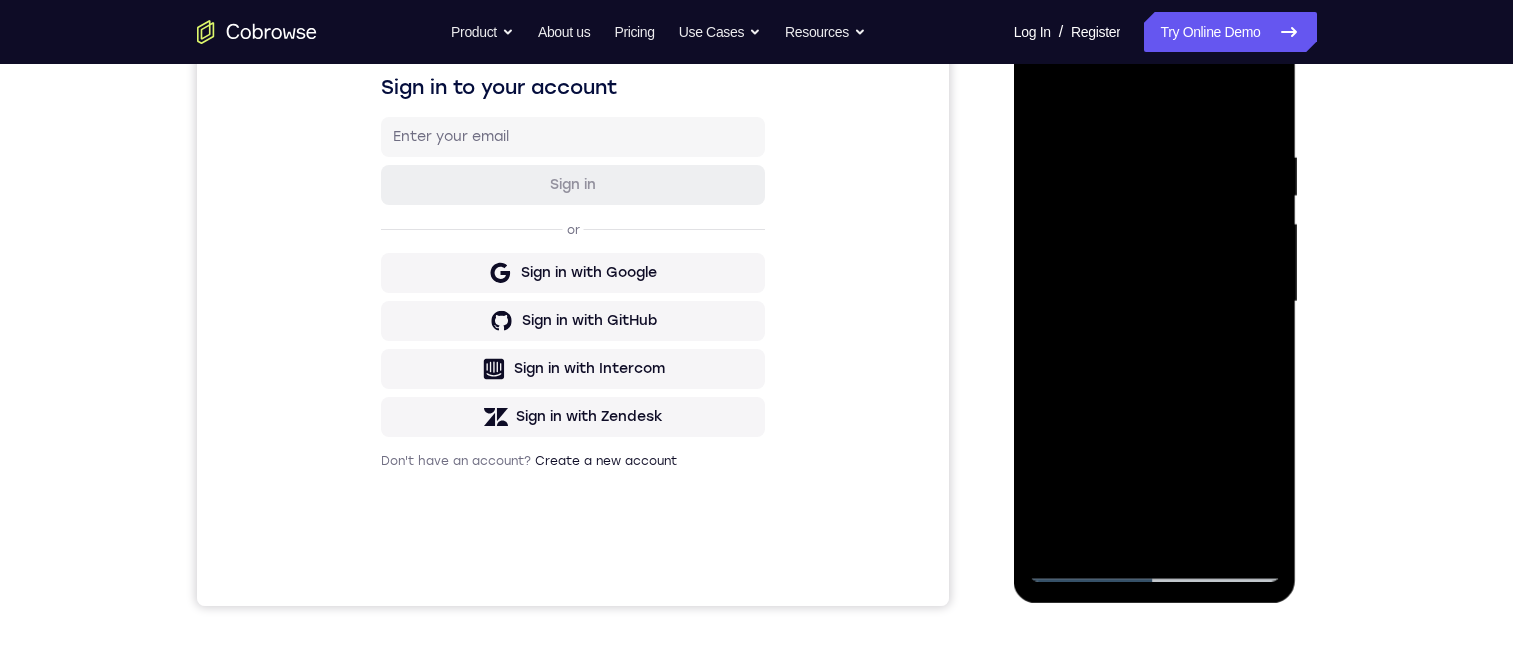 drag, startPoint x: 1220, startPoint y: 179, endPoint x: 1197, endPoint y: 426, distance: 248.06854 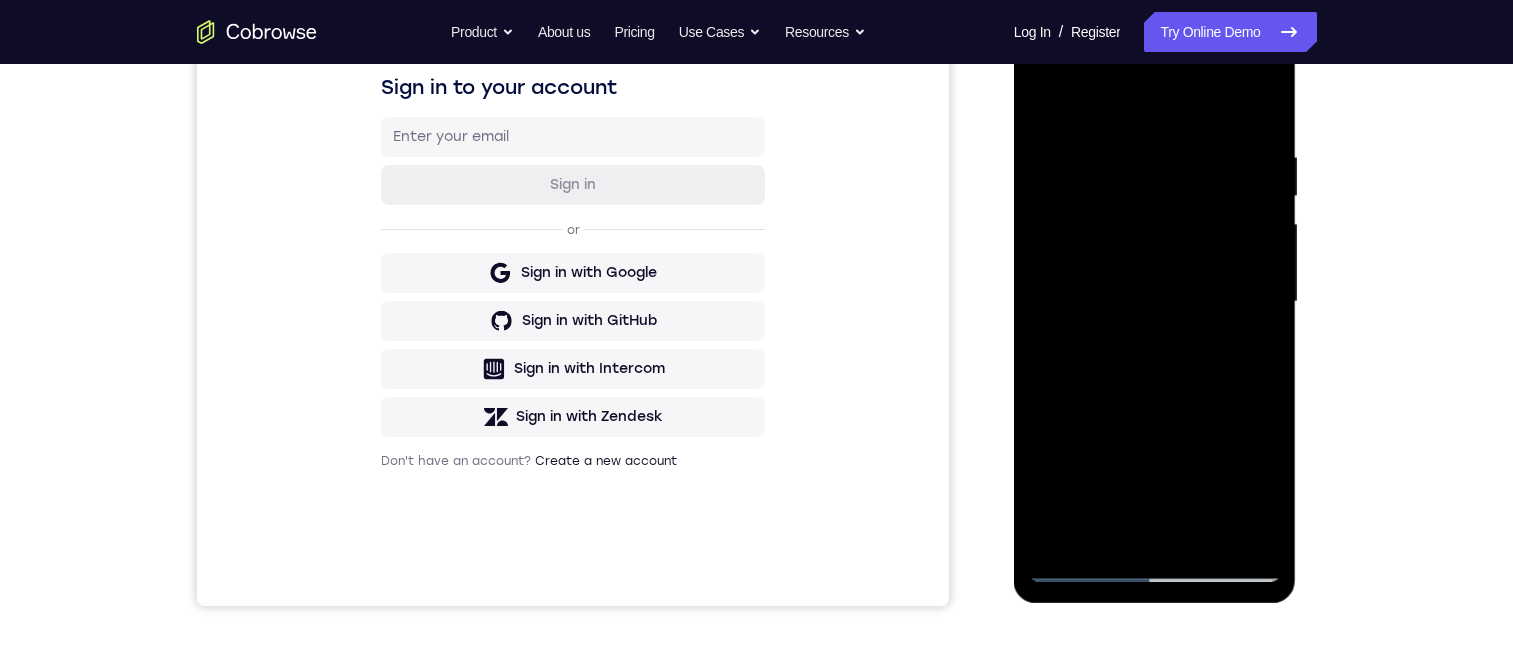 drag, startPoint x: 1236, startPoint y: 255, endPoint x: 1220, endPoint y: 471, distance: 216.59178 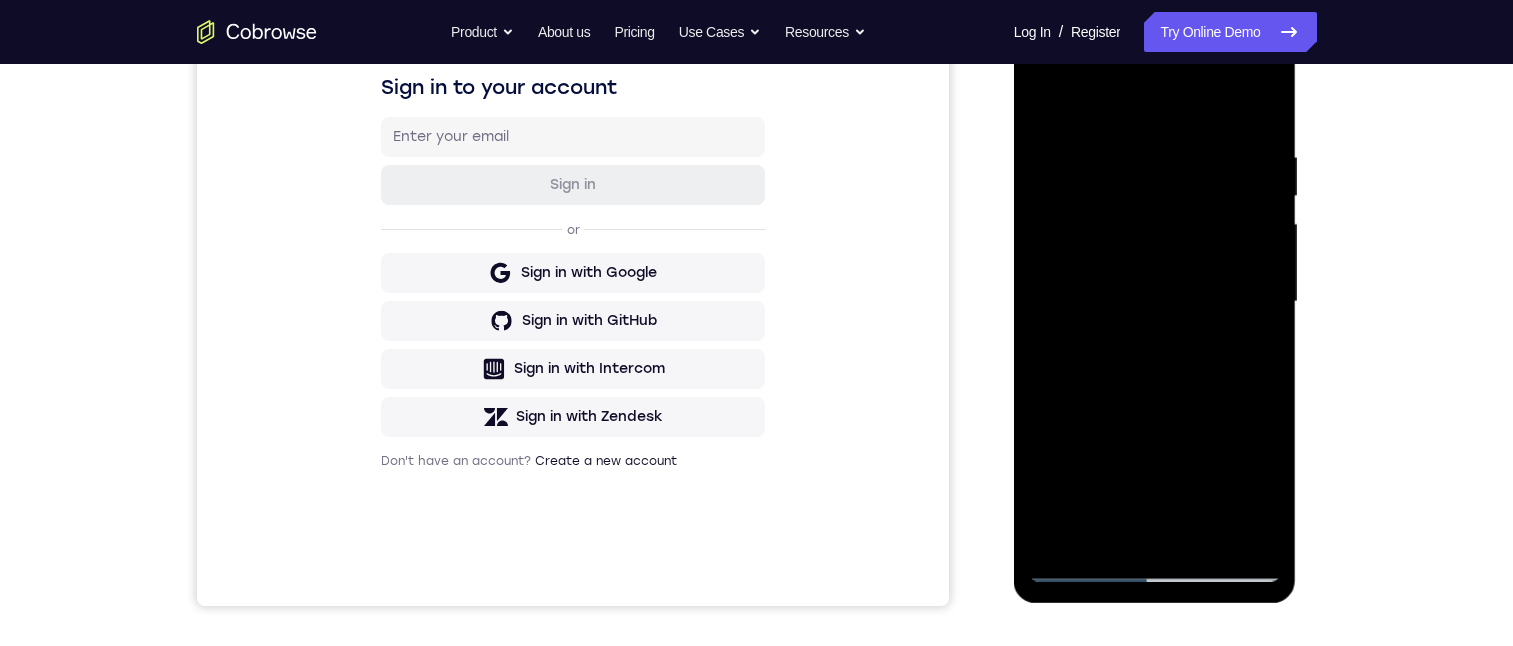 drag, startPoint x: 1218, startPoint y: 422, endPoint x: 1215, endPoint y: 441, distance: 19.235384 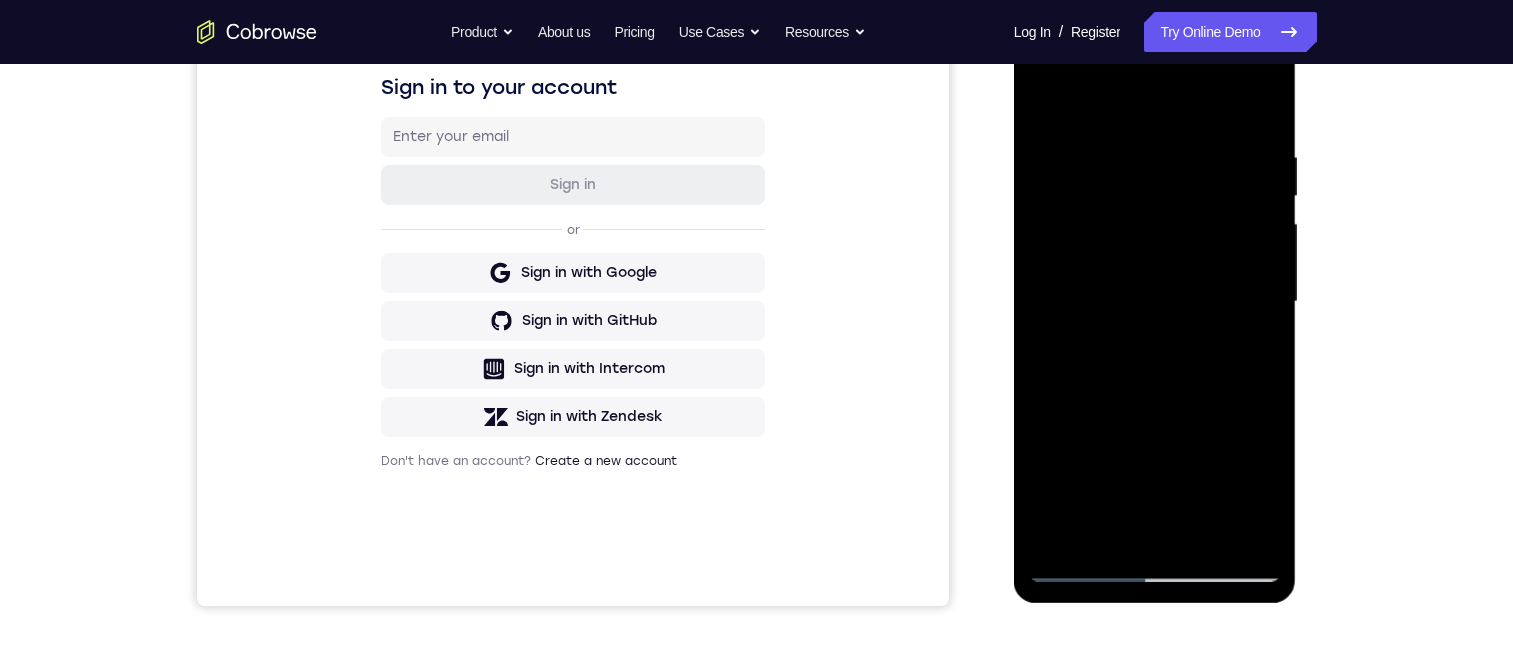 drag, startPoint x: 1210, startPoint y: 377, endPoint x: 1210, endPoint y: 469, distance: 92 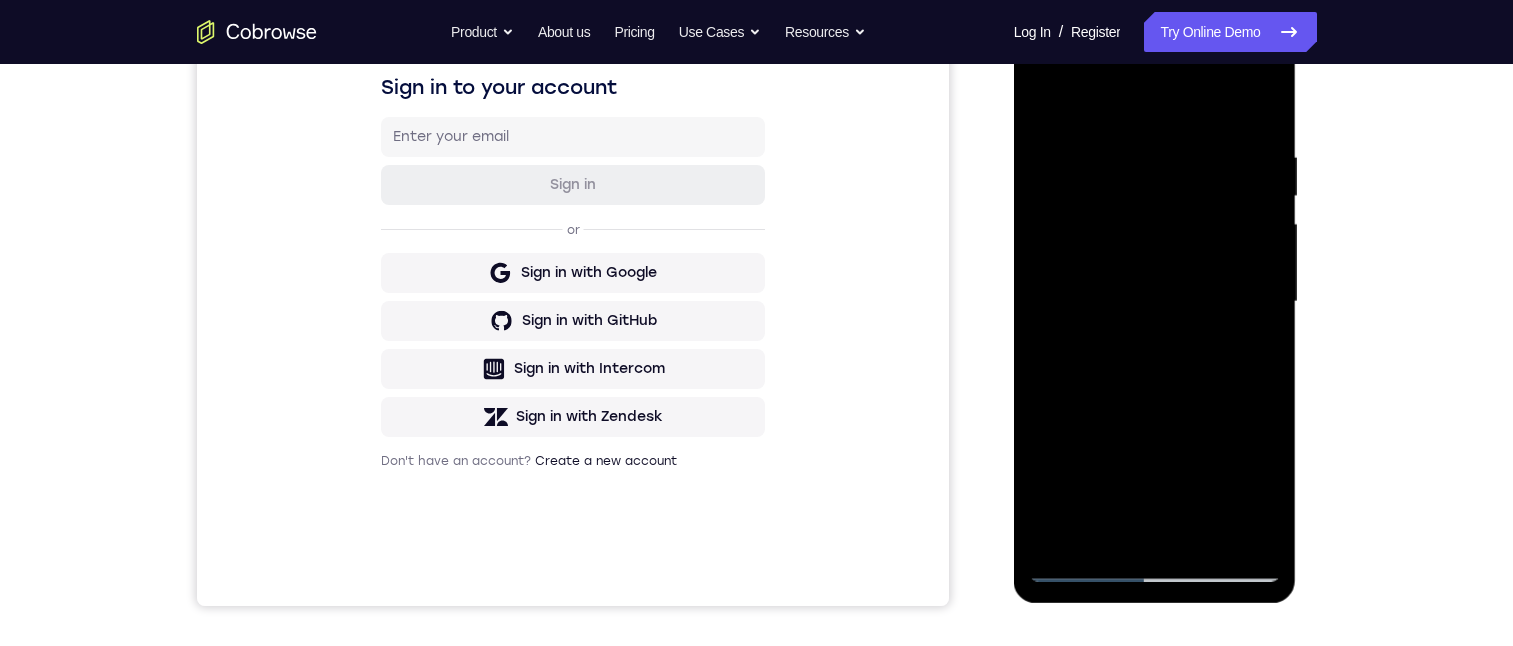 drag, startPoint x: 1232, startPoint y: 310, endPoint x: 1233, endPoint y: 436, distance: 126.00397 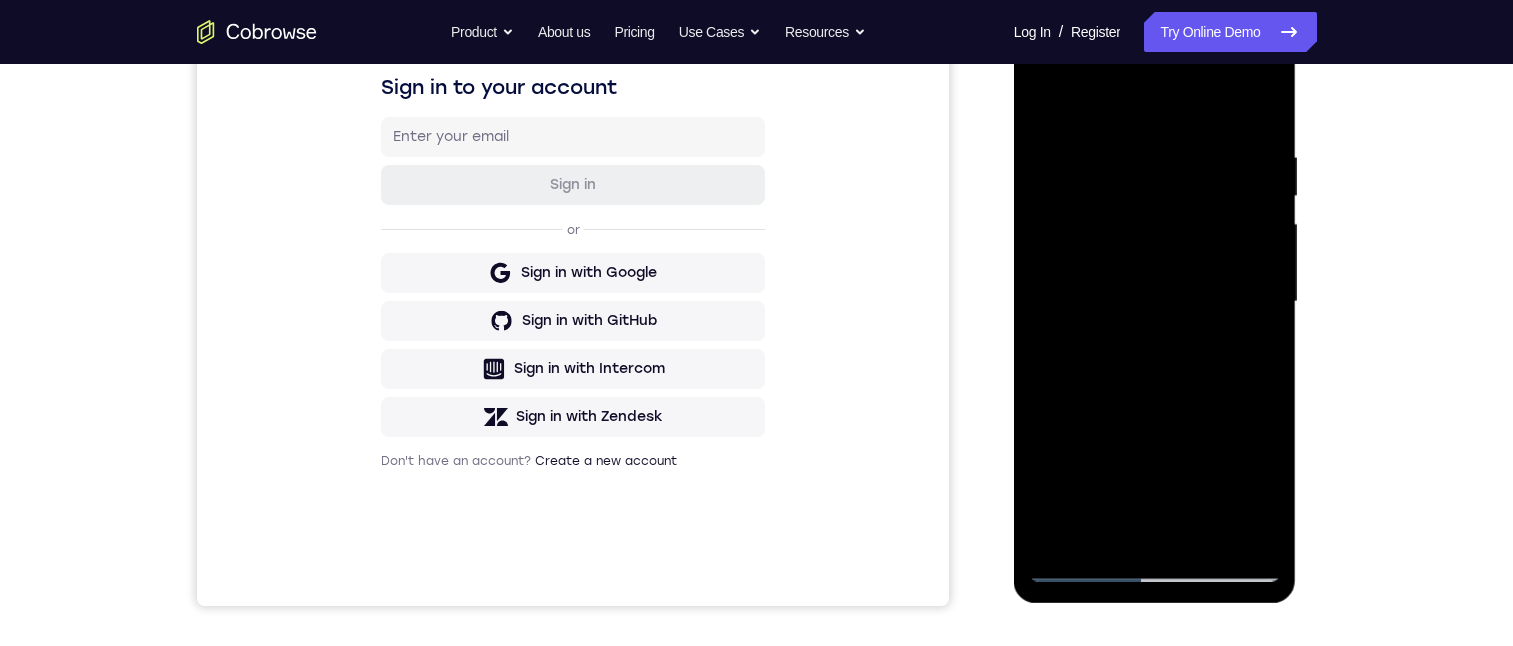 drag, startPoint x: 1241, startPoint y: 454, endPoint x: 1230, endPoint y: 306, distance: 148.40822 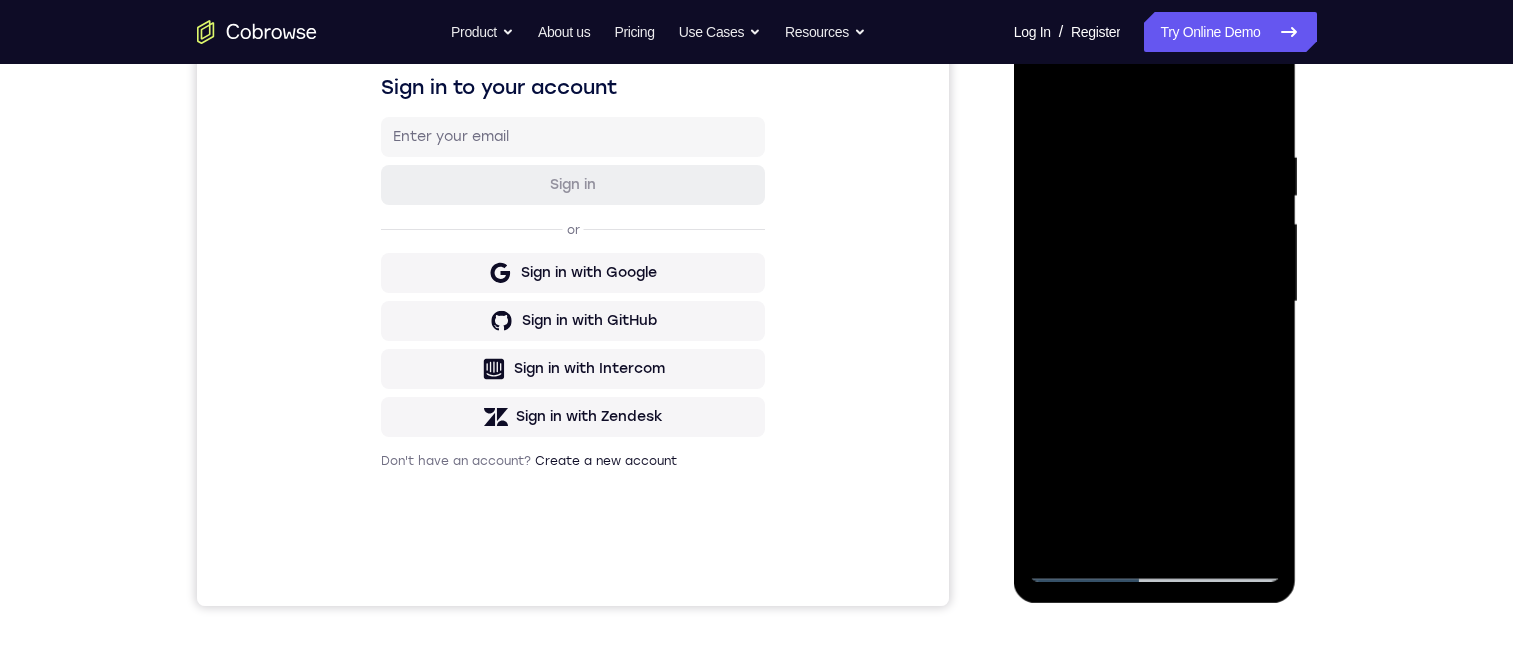 drag, startPoint x: 1233, startPoint y: 423, endPoint x: 1231, endPoint y: 289, distance: 134.01492 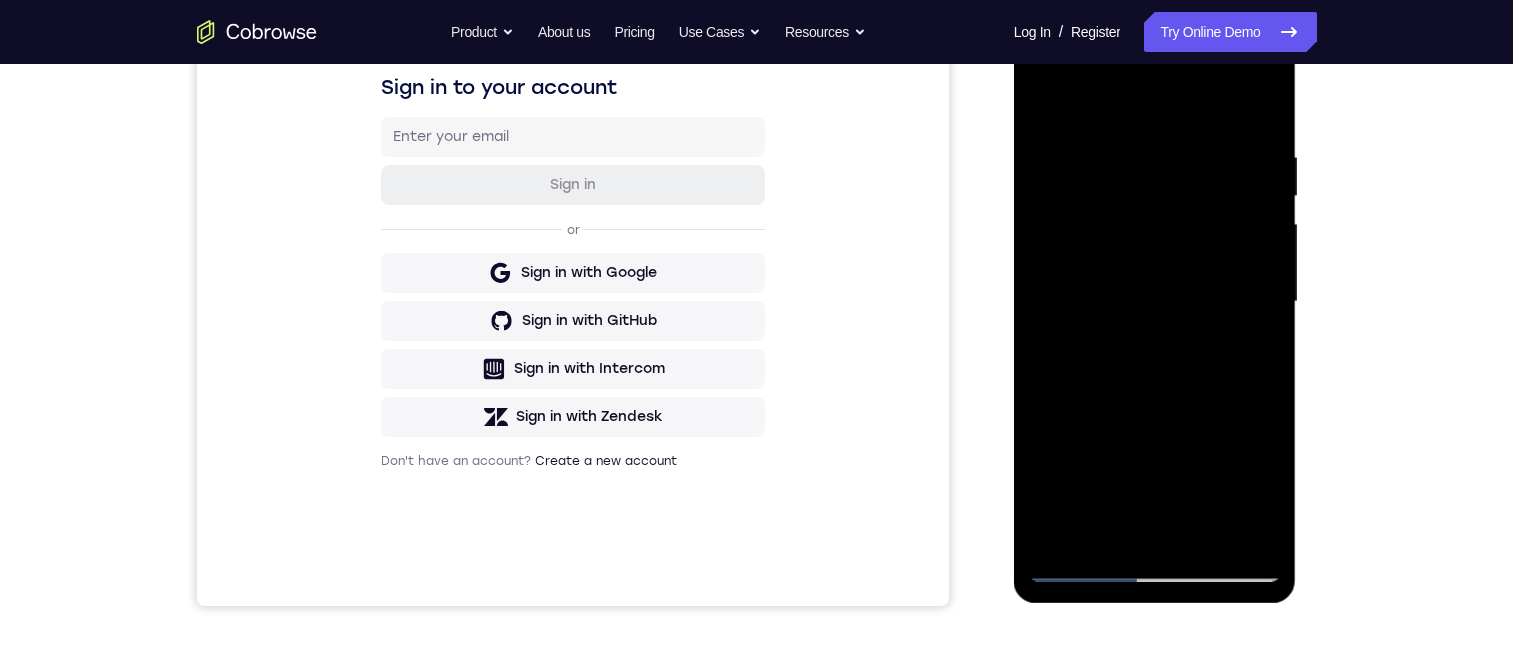 drag, startPoint x: 1228, startPoint y: 386, endPoint x: 1225, endPoint y: 244, distance: 142.0317 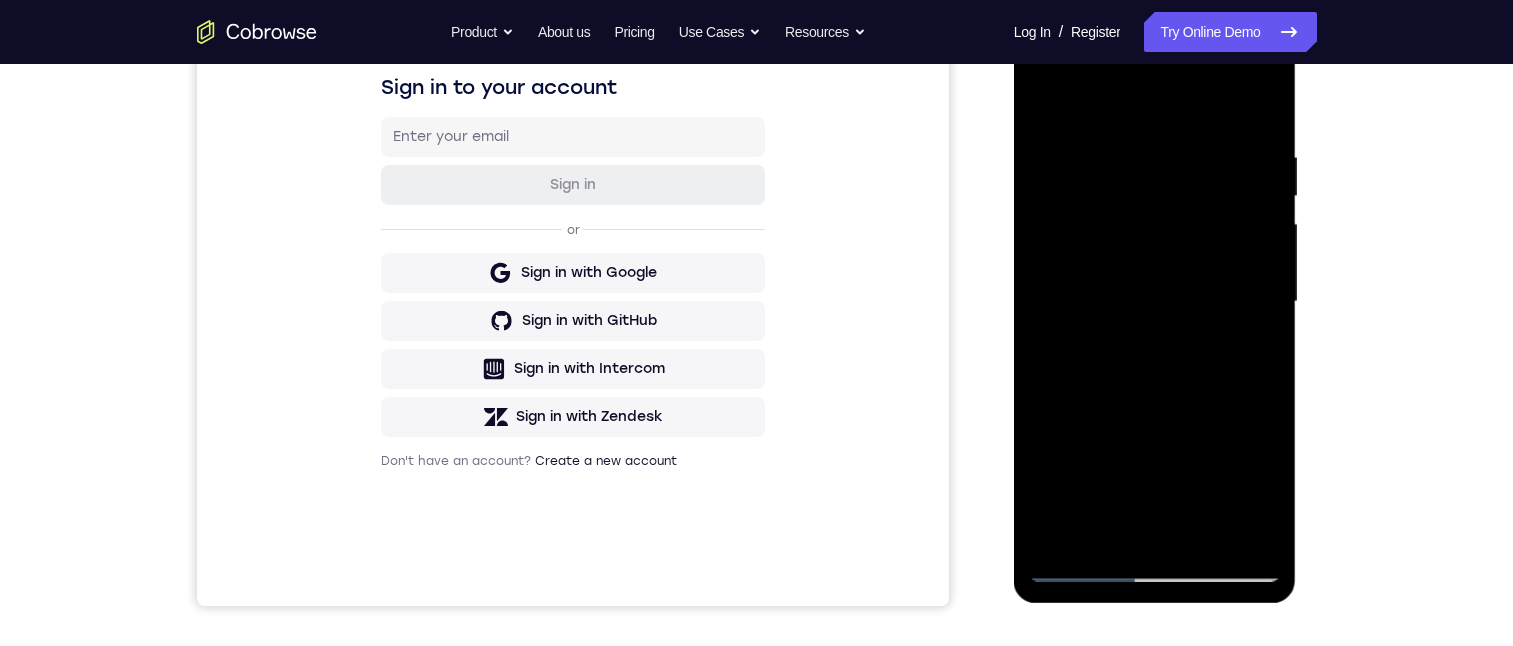 drag, startPoint x: 1203, startPoint y: 372, endPoint x: 1174, endPoint y: 215, distance: 159.65588 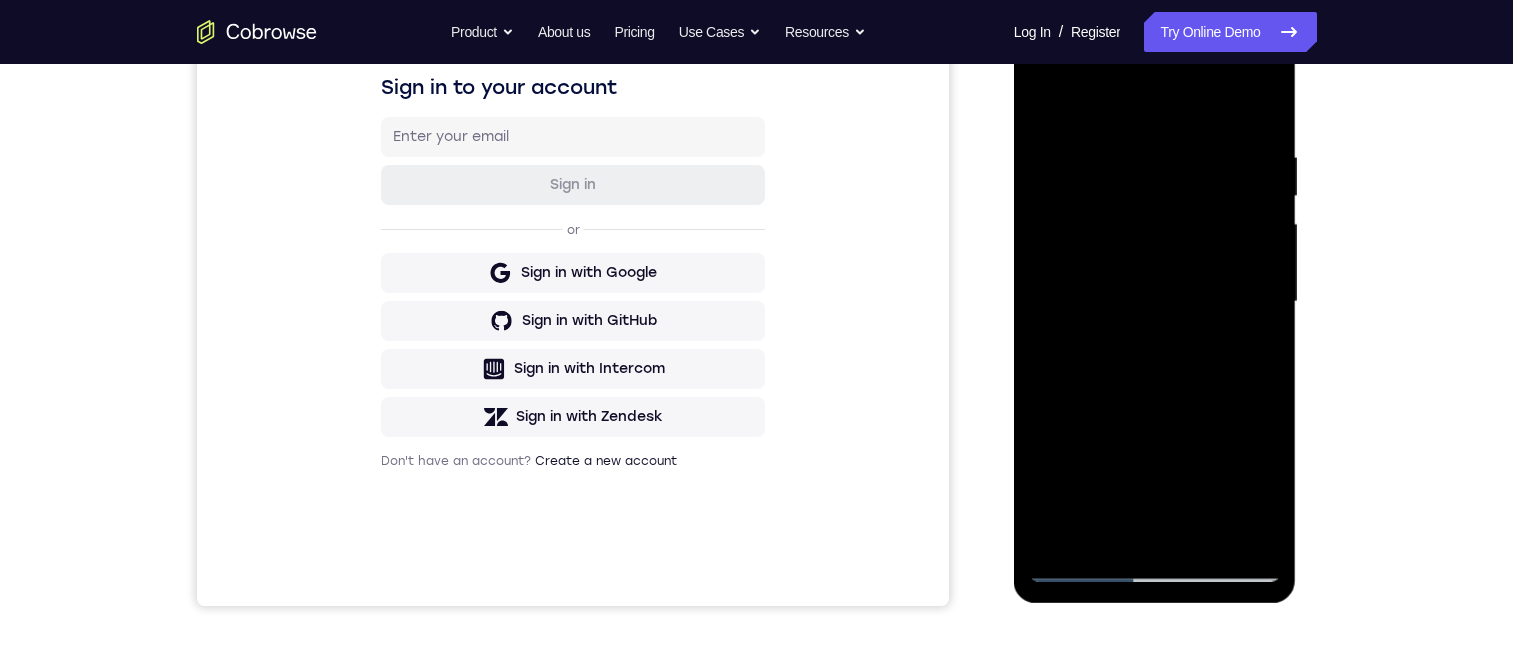 drag, startPoint x: 1217, startPoint y: 379, endPoint x: 1219, endPoint y: 251, distance: 128.01562 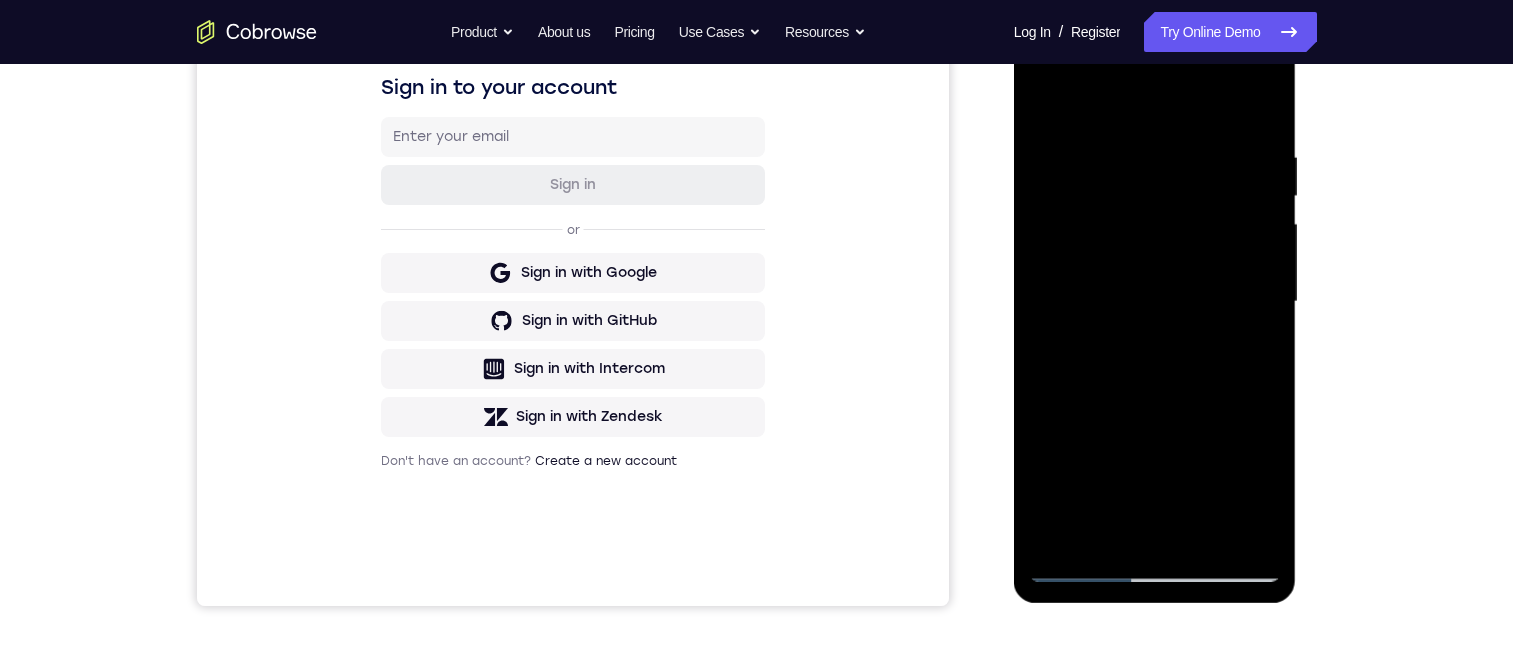 drag, startPoint x: 1220, startPoint y: 332, endPoint x: 1206, endPoint y: 211, distance: 121.80723 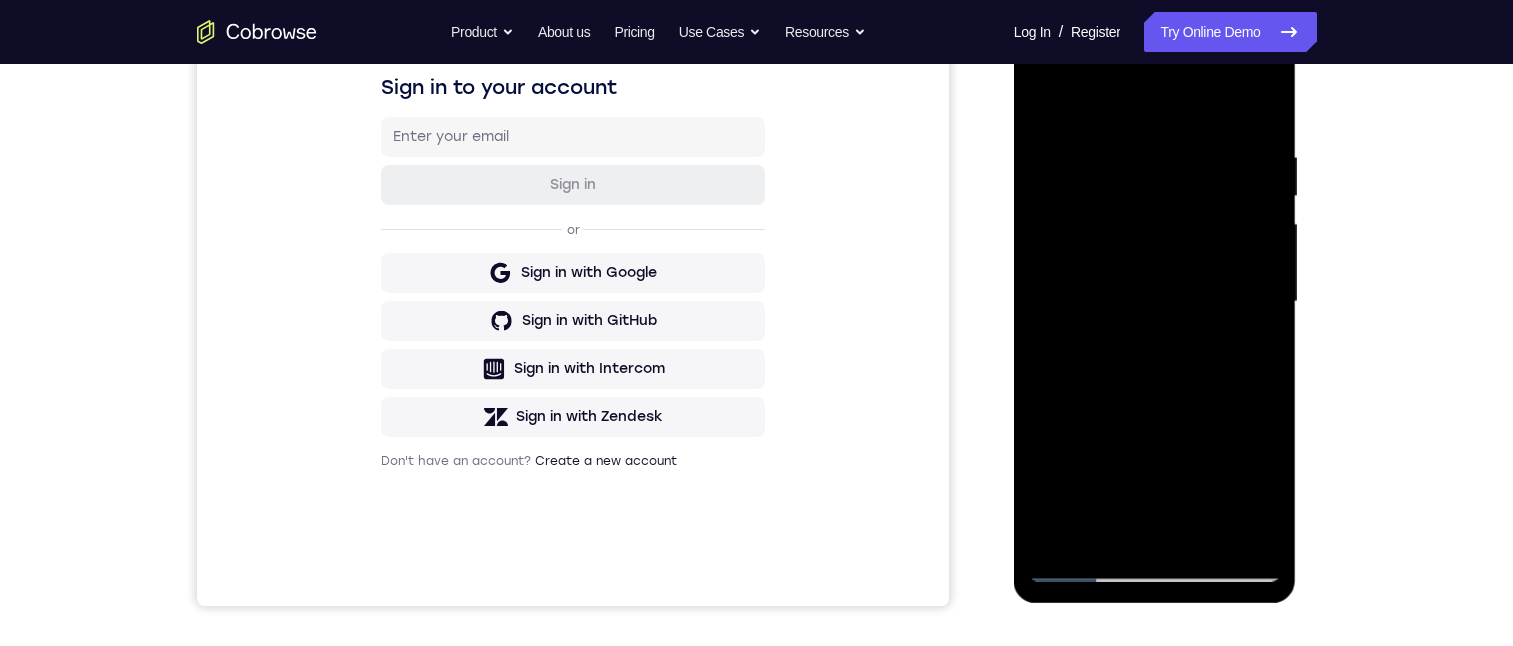 drag, startPoint x: 1254, startPoint y: 400, endPoint x: 1250, endPoint y: 263, distance: 137.05838 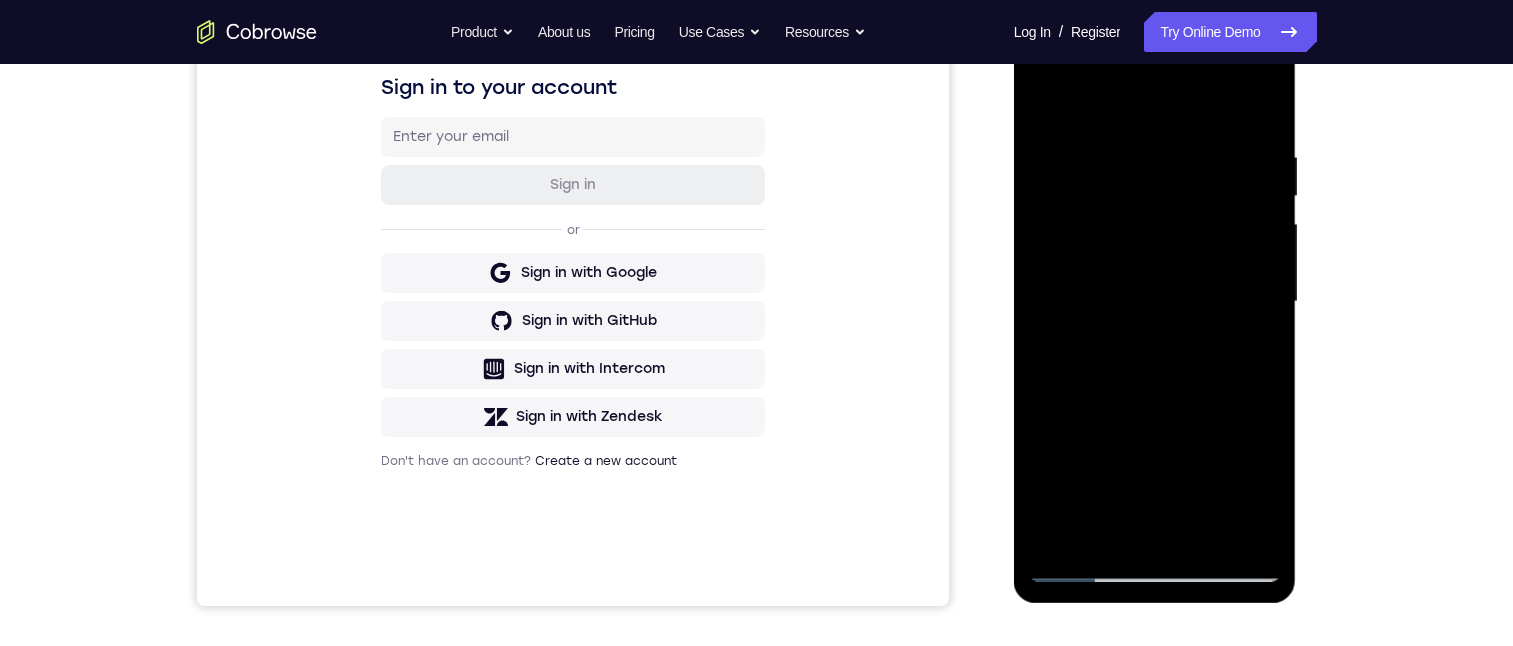 drag, startPoint x: 1234, startPoint y: 361, endPoint x: 1240, endPoint y: 256, distance: 105.17129 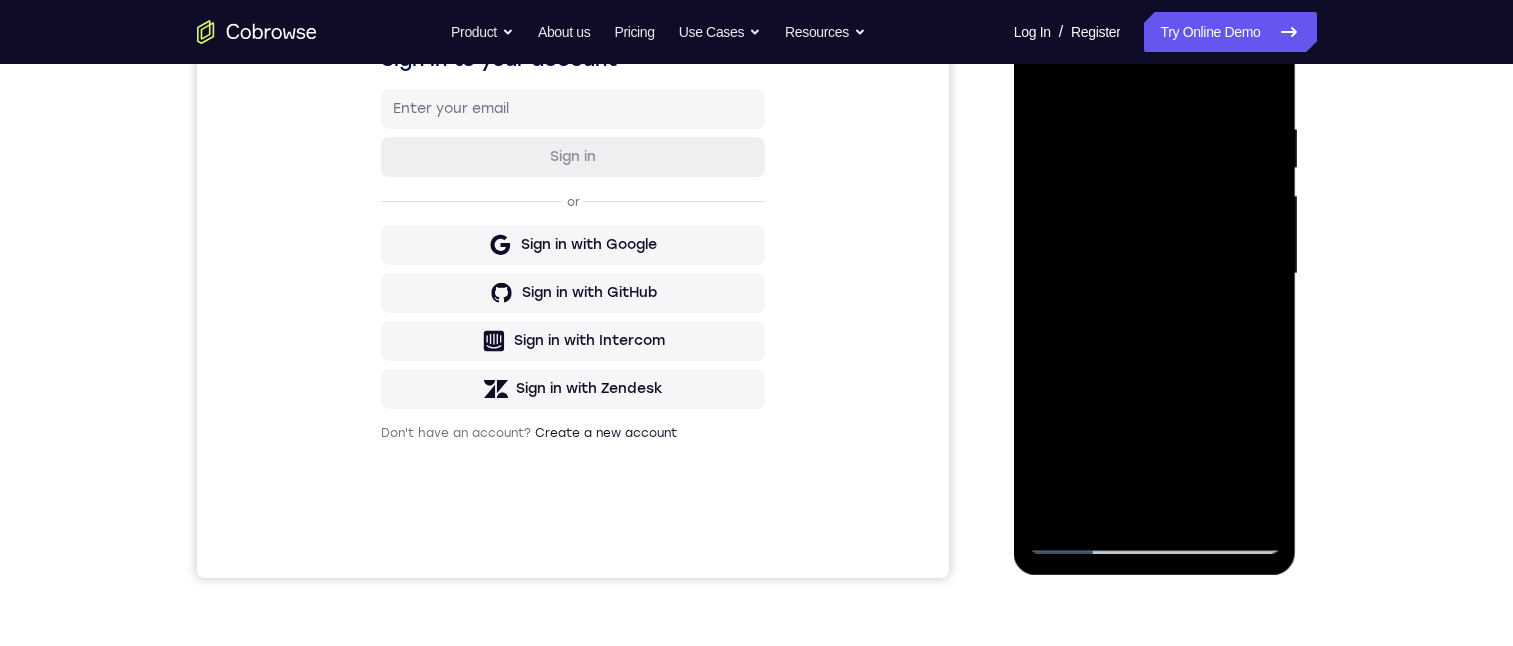 drag, startPoint x: 1230, startPoint y: 335, endPoint x: 1234, endPoint y: 211, distance: 124.0645 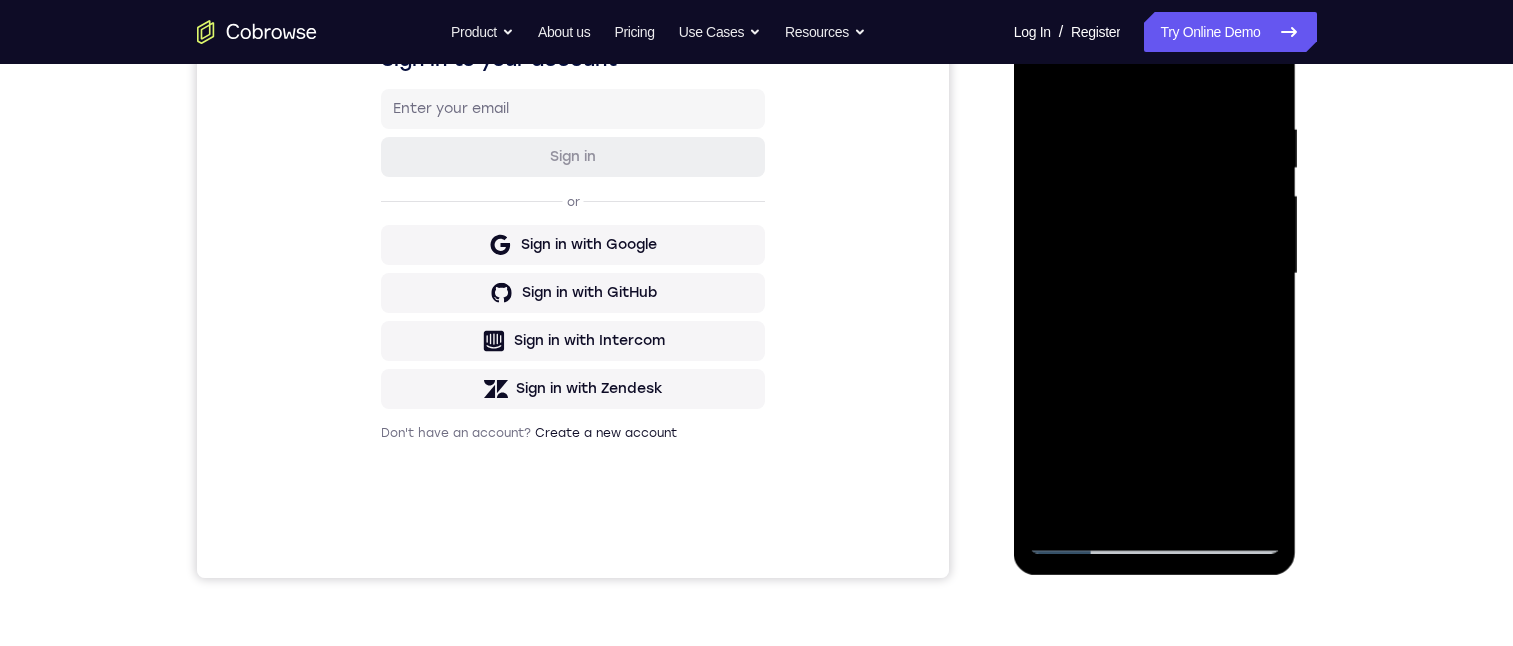 drag, startPoint x: 1225, startPoint y: 281, endPoint x: 1218, endPoint y: 189, distance: 92.26592 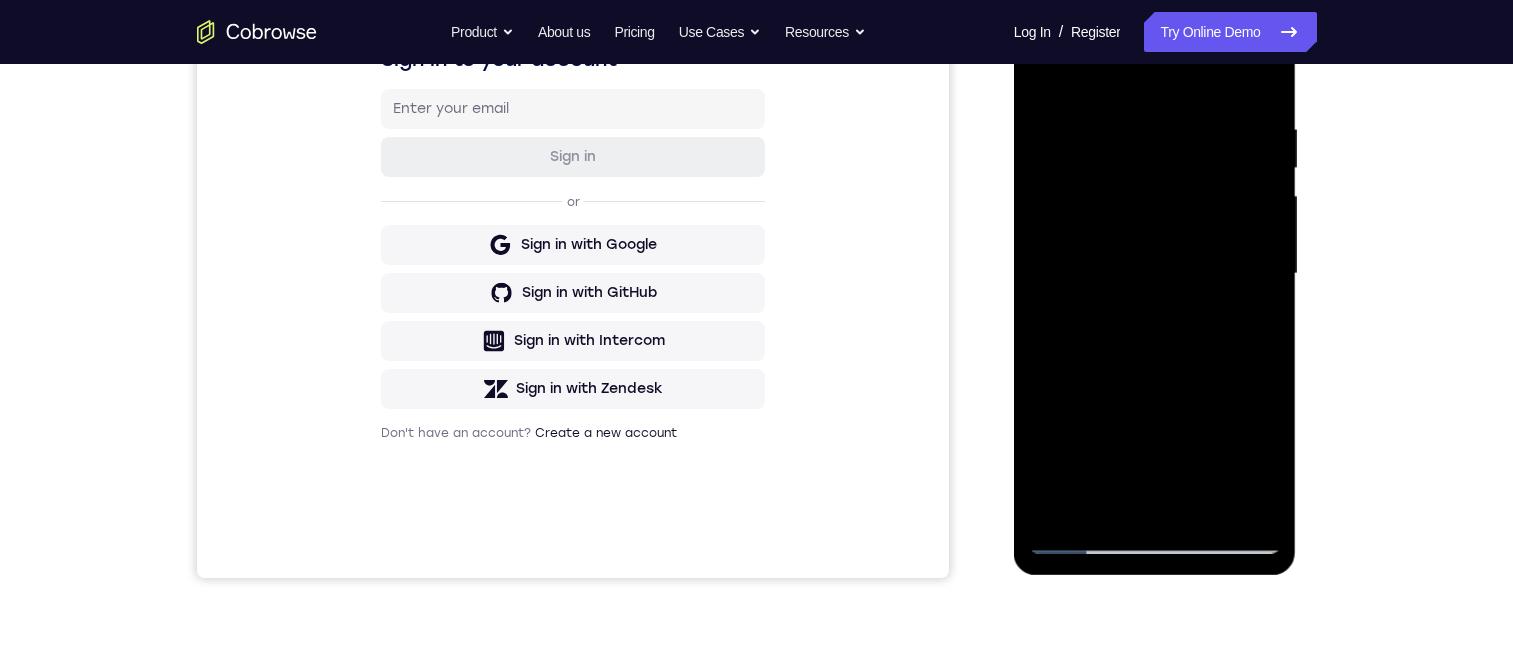 drag, startPoint x: 1208, startPoint y: 285, endPoint x: 1198, endPoint y: 225, distance: 60.827625 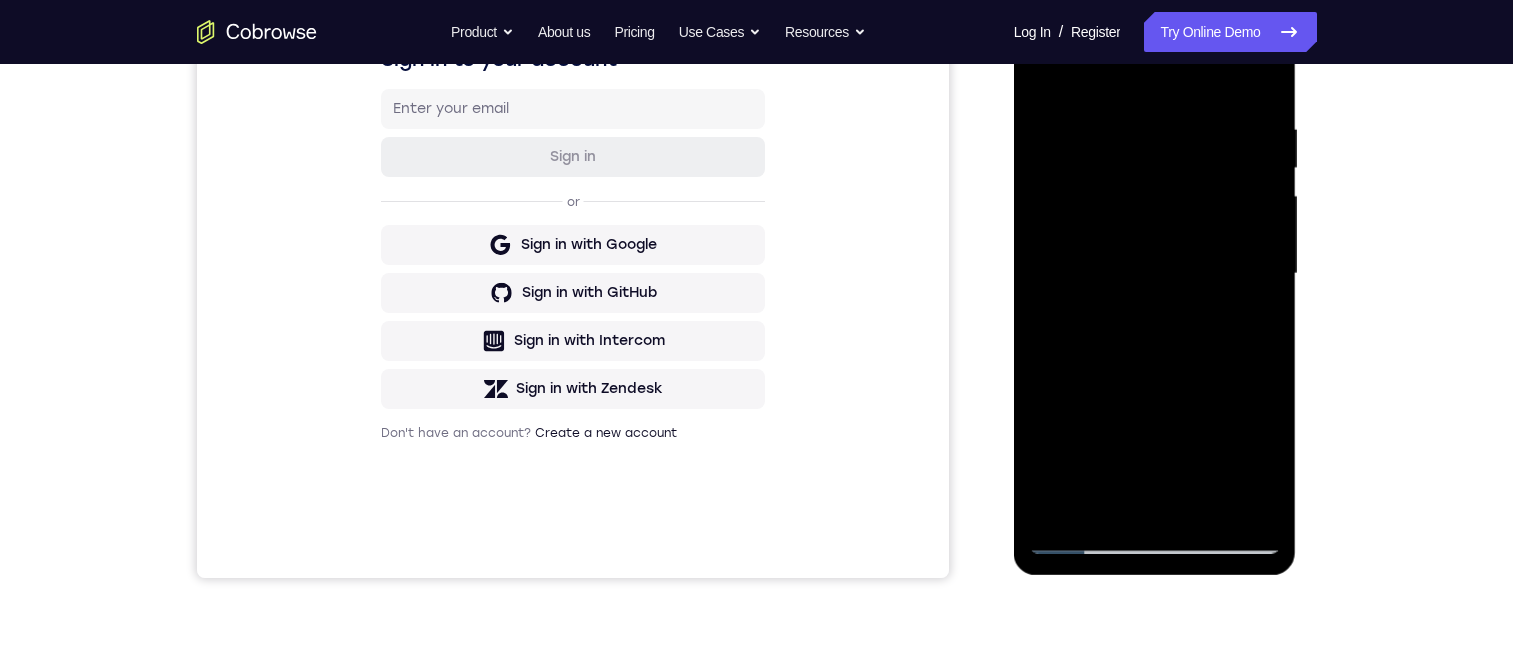 scroll, scrollTop: 333, scrollLeft: 0, axis: vertical 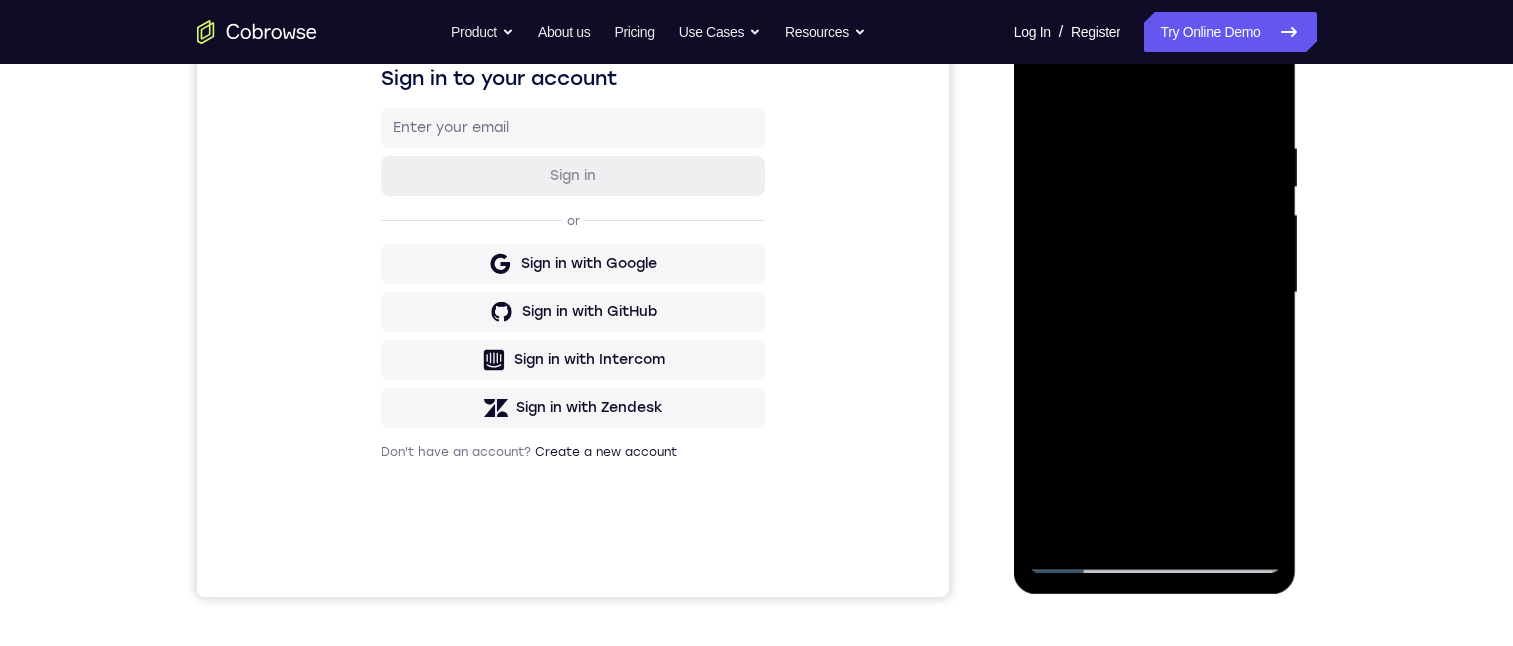 drag, startPoint x: 1205, startPoint y: 338, endPoint x: 1181, endPoint y: 252, distance: 89.28606 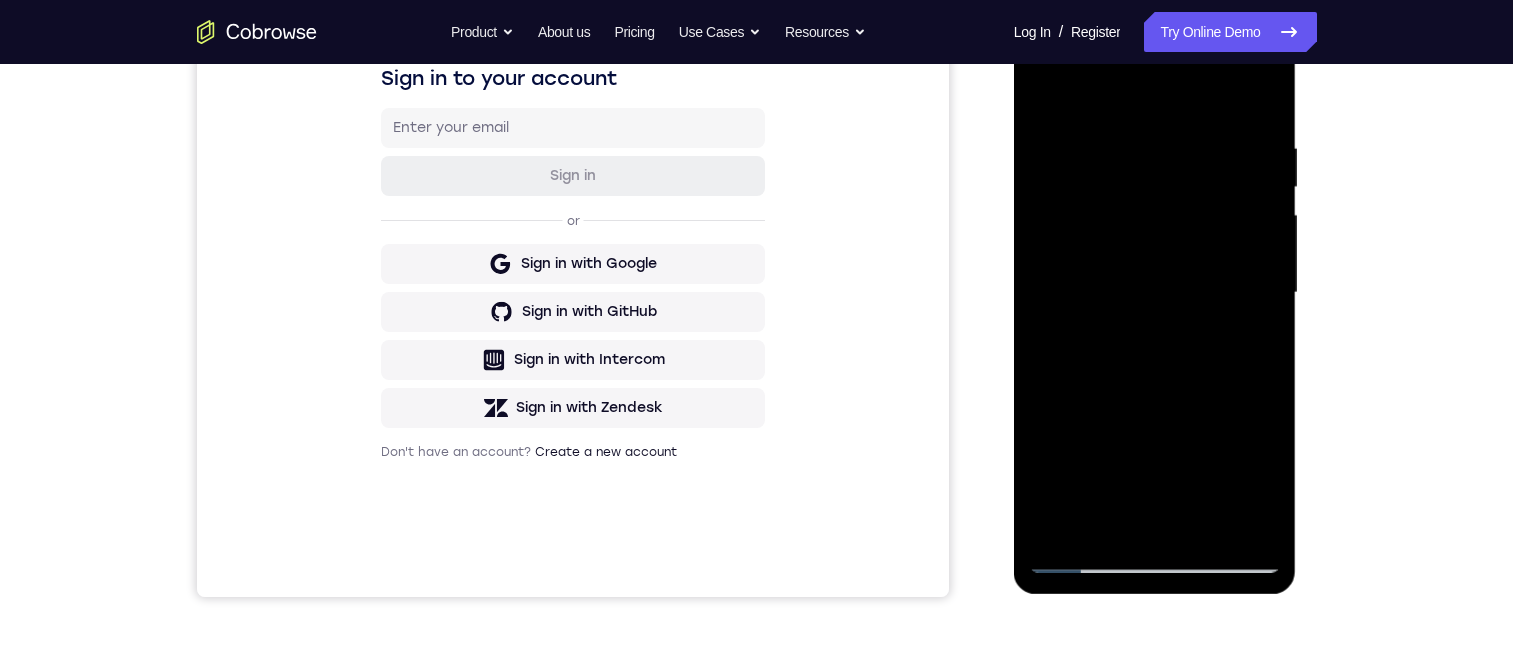 drag, startPoint x: 1178, startPoint y: 347, endPoint x: 1173, endPoint y: 256, distance: 91.13726 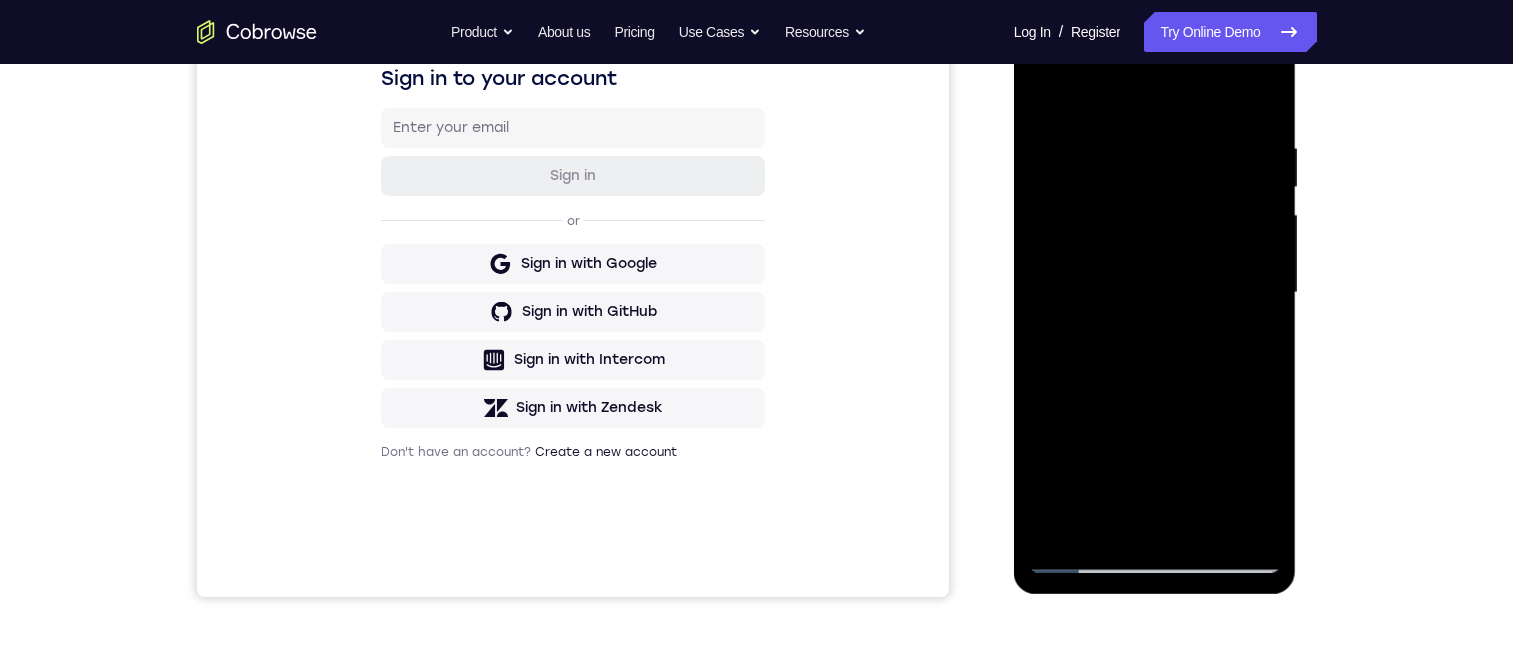 drag, startPoint x: 1177, startPoint y: 375, endPoint x: 1165, endPoint y: 248, distance: 127.56567 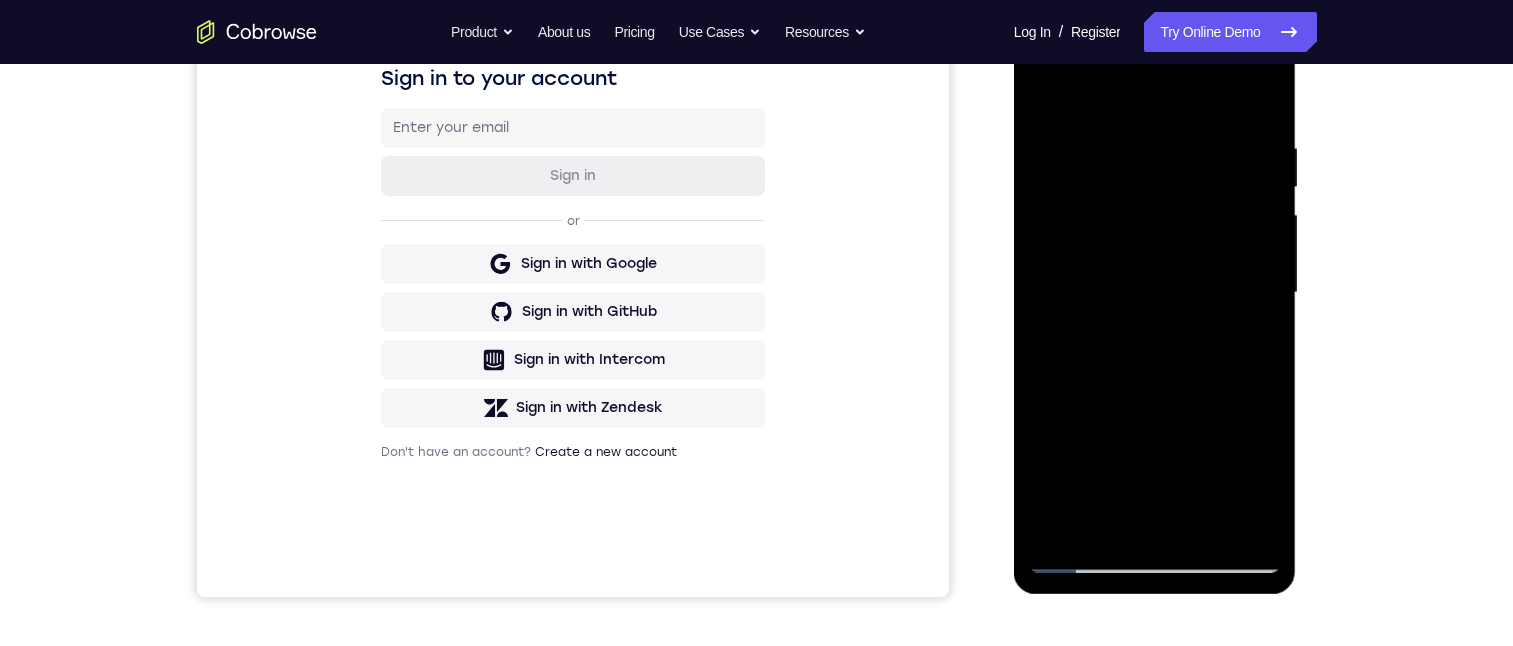 drag, startPoint x: 1189, startPoint y: 403, endPoint x: 1178, endPoint y: 304, distance: 99.60924 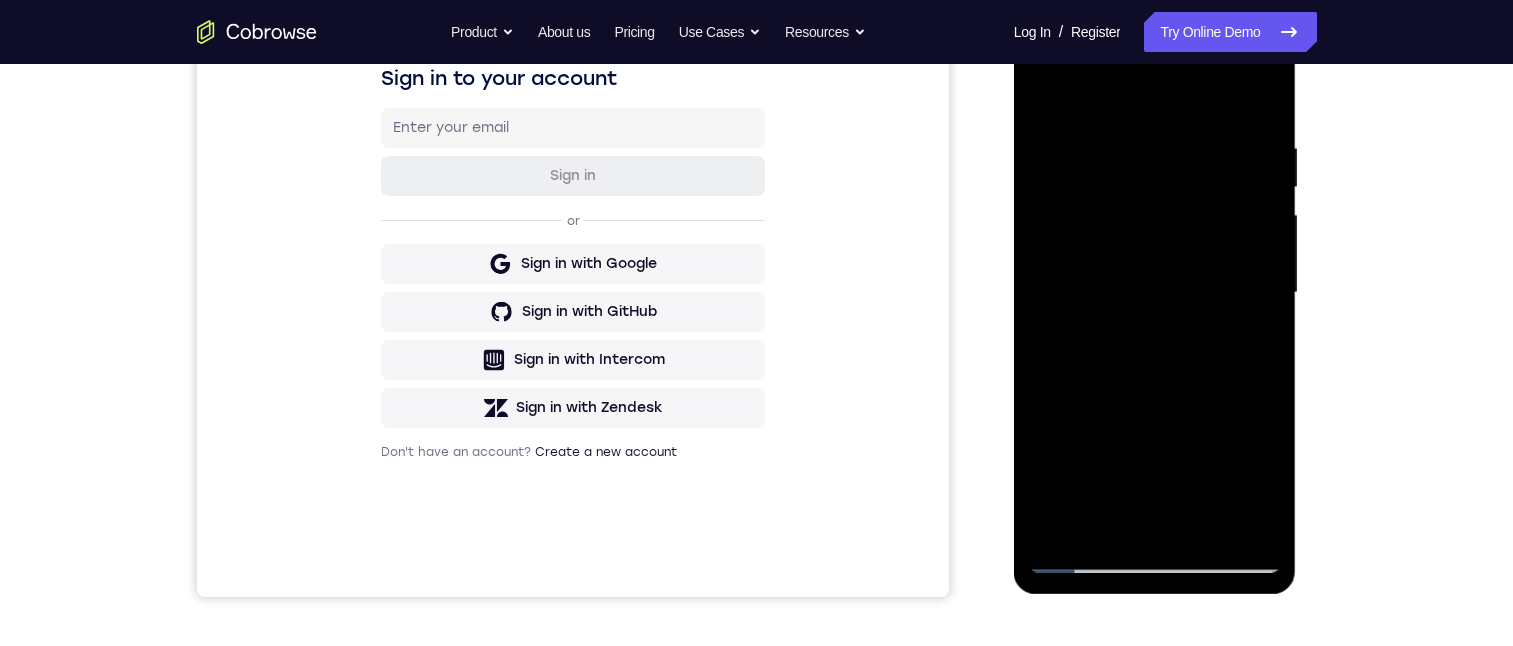 scroll, scrollTop: 356, scrollLeft: 0, axis: vertical 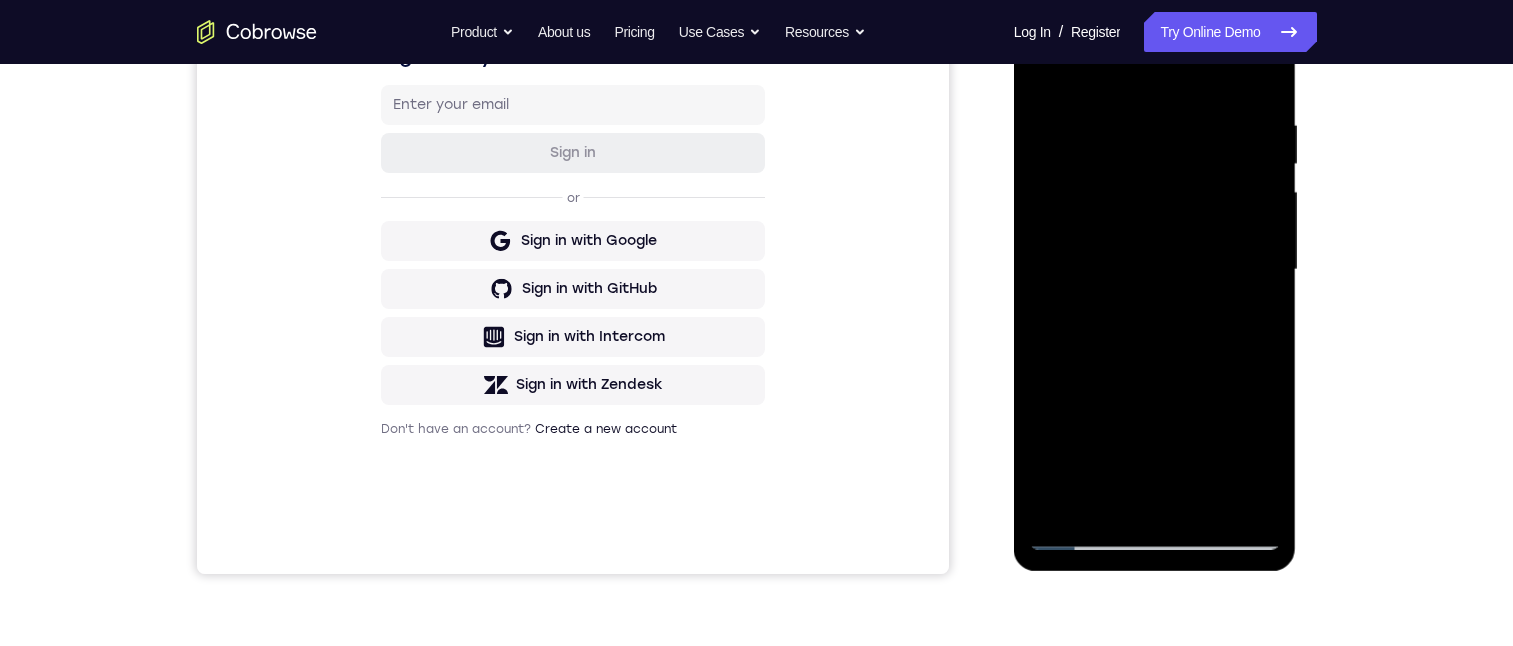 drag, startPoint x: 1210, startPoint y: 365, endPoint x: 1212, endPoint y: 230, distance: 135.01482 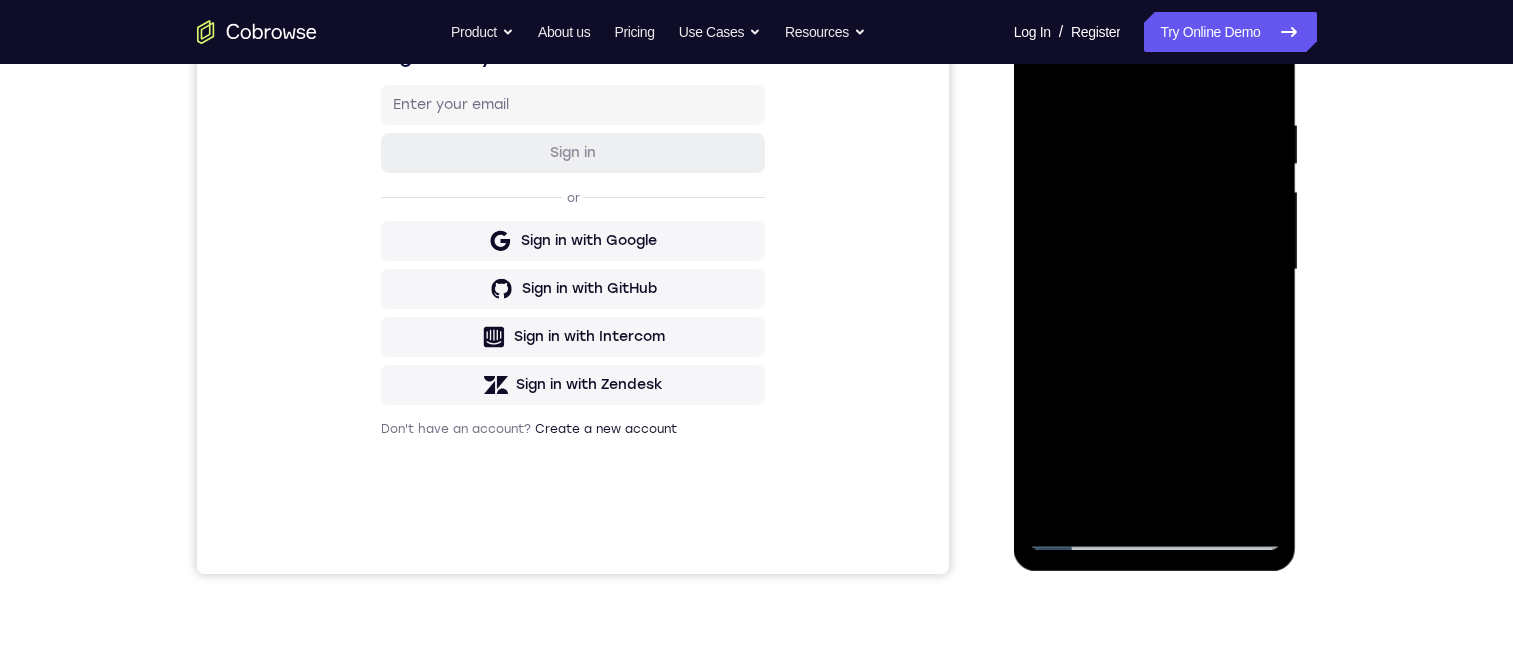 drag, startPoint x: 1181, startPoint y: 342, endPoint x: 1189, endPoint y: 200, distance: 142.22517 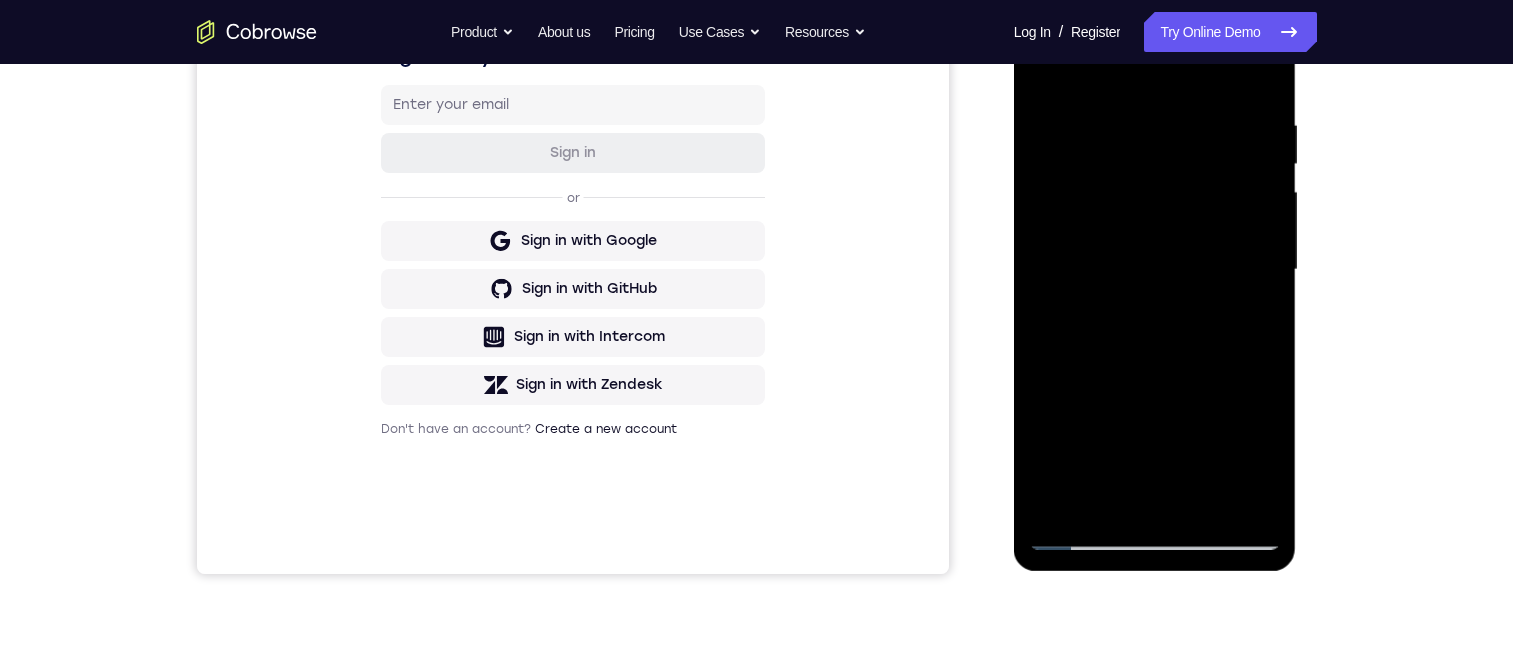 drag, startPoint x: 1161, startPoint y: 271, endPoint x: 1180, endPoint y: 211, distance: 62.936478 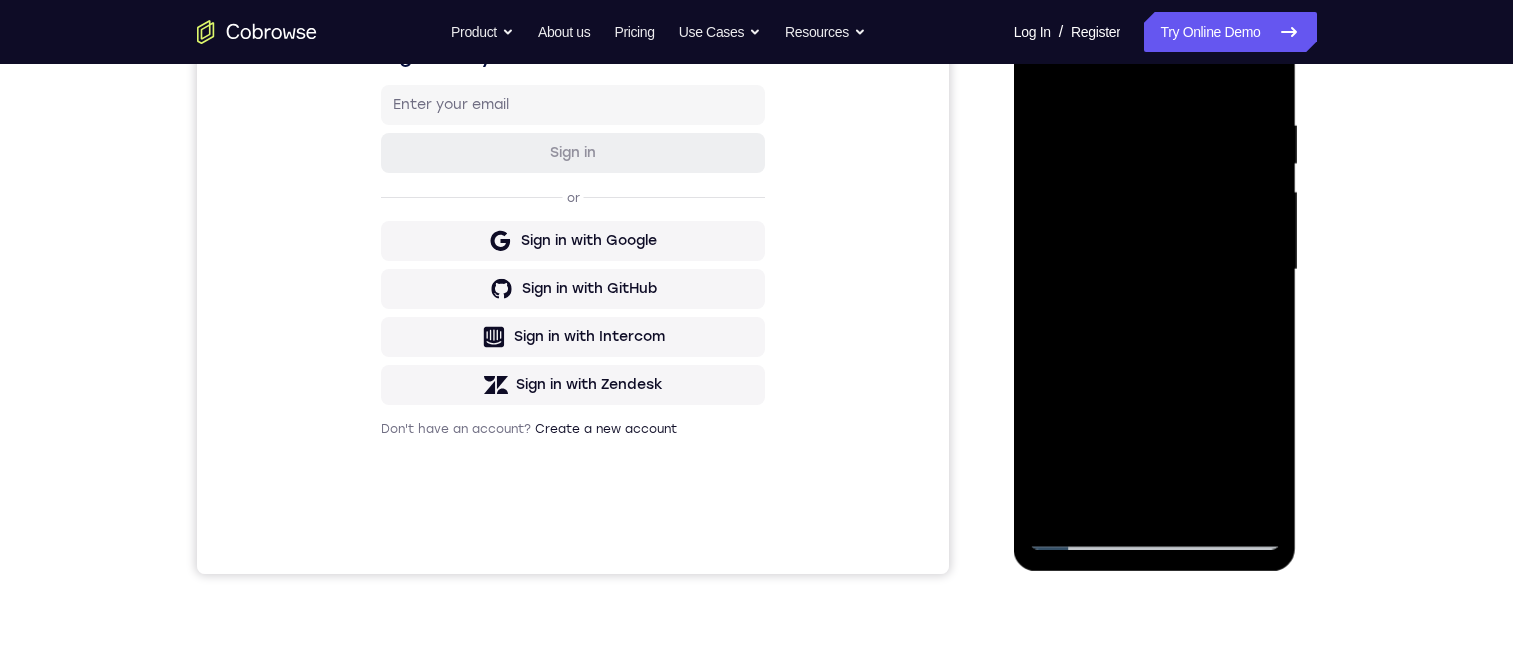 click at bounding box center [1155, 270] 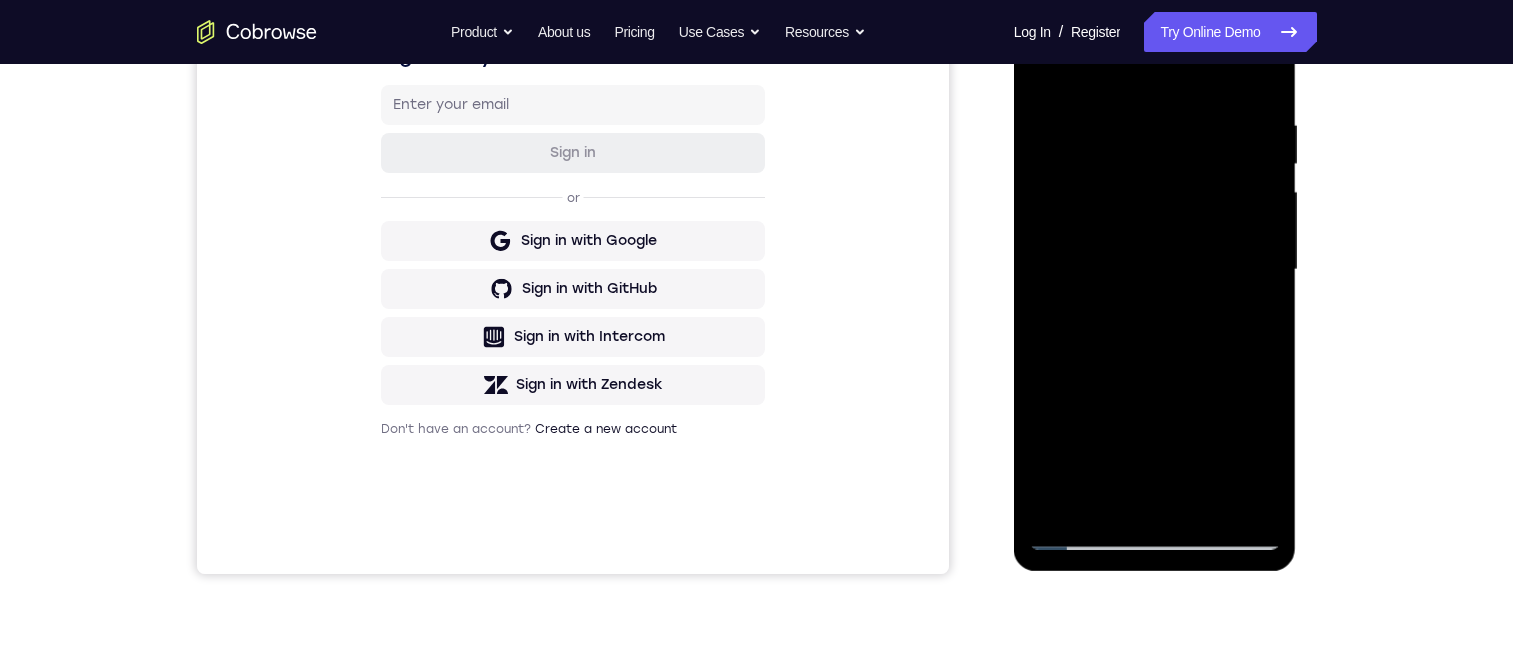 click at bounding box center (1155, 270) 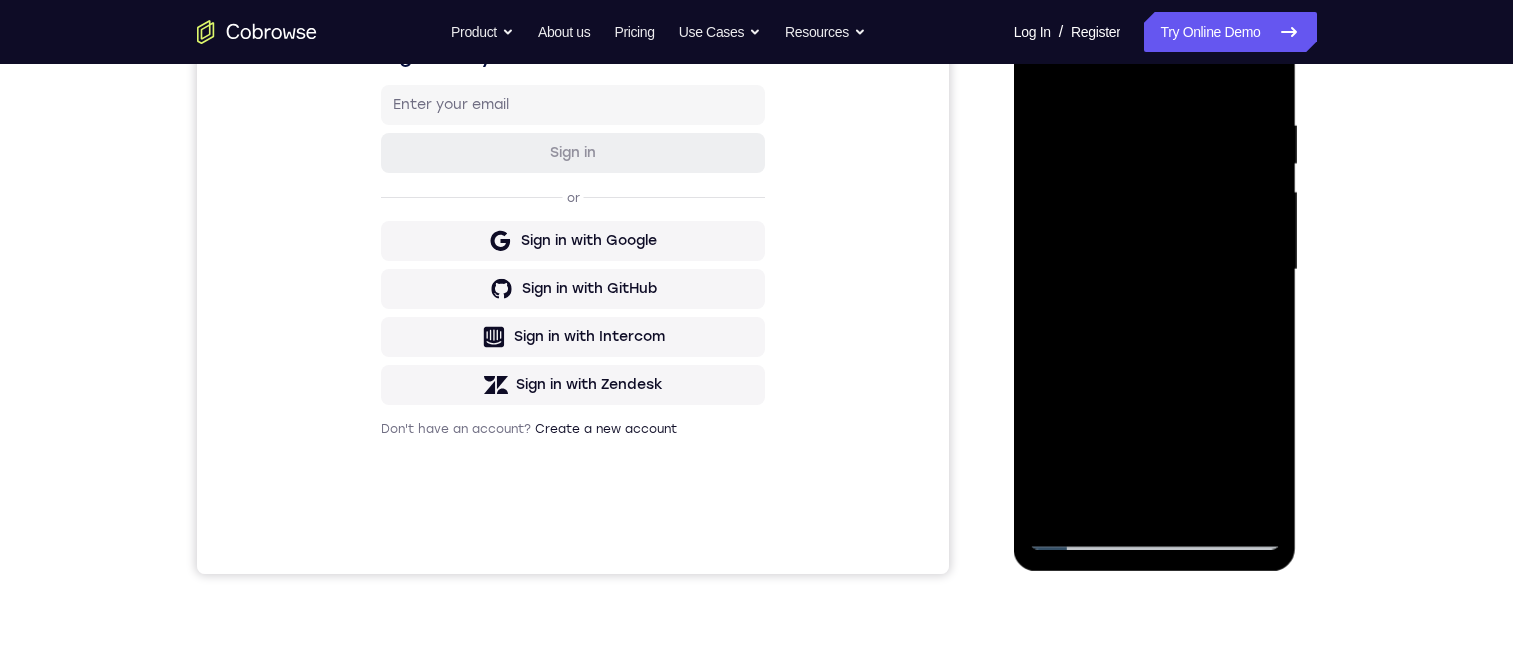 scroll, scrollTop: 398, scrollLeft: 0, axis: vertical 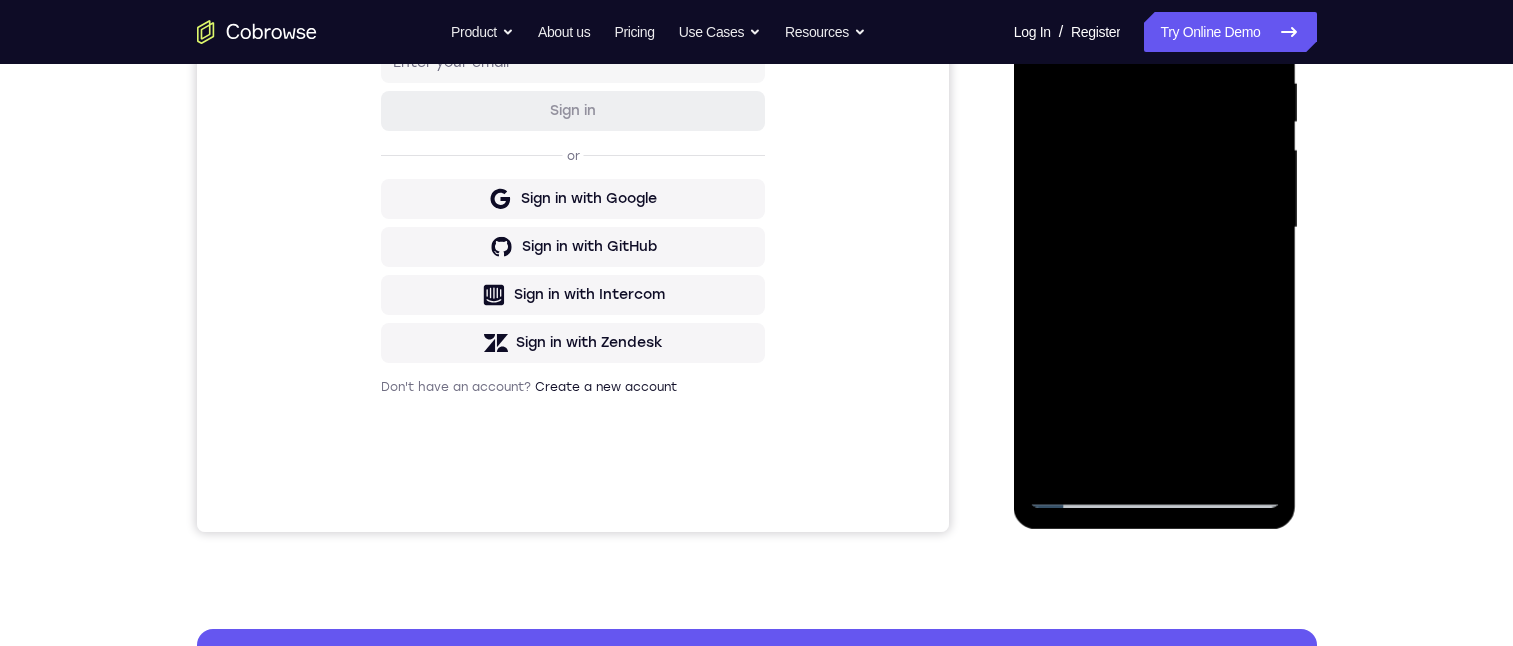 click at bounding box center (1155, 228) 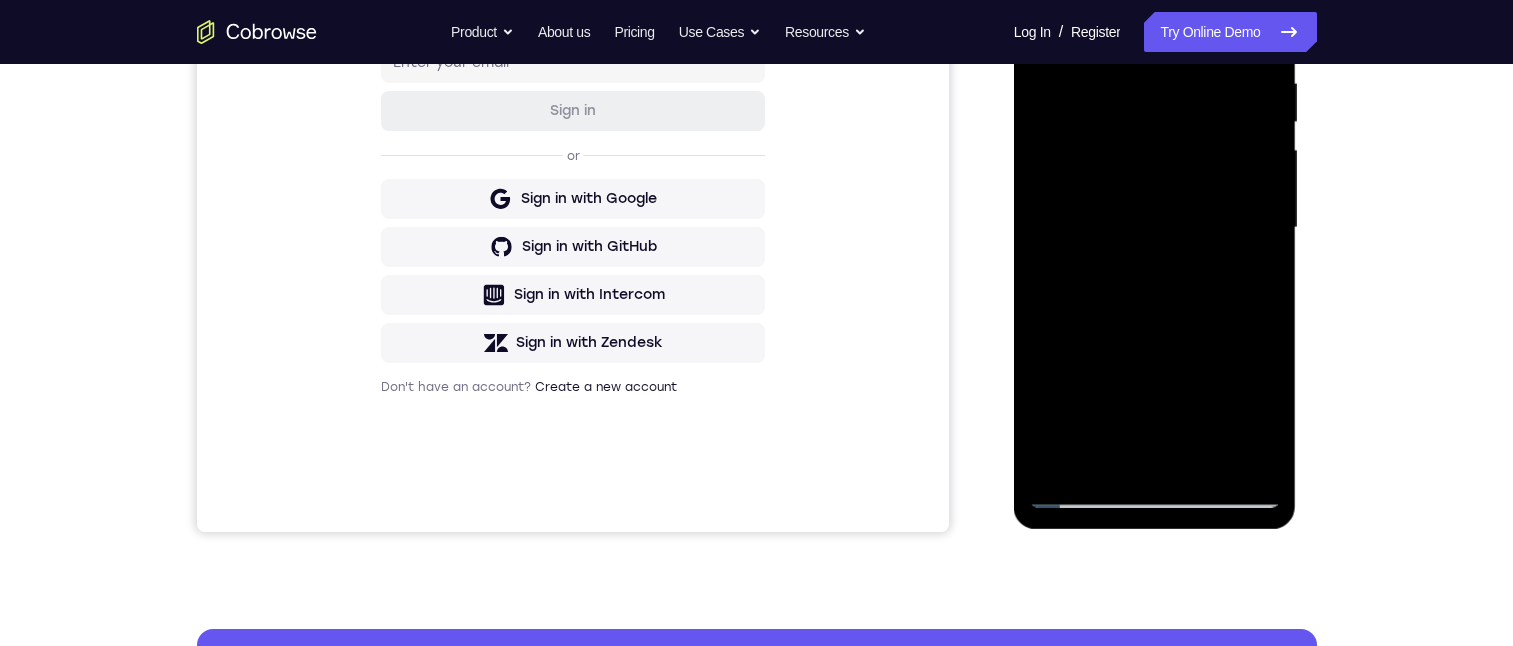click at bounding box center (1155, 228) 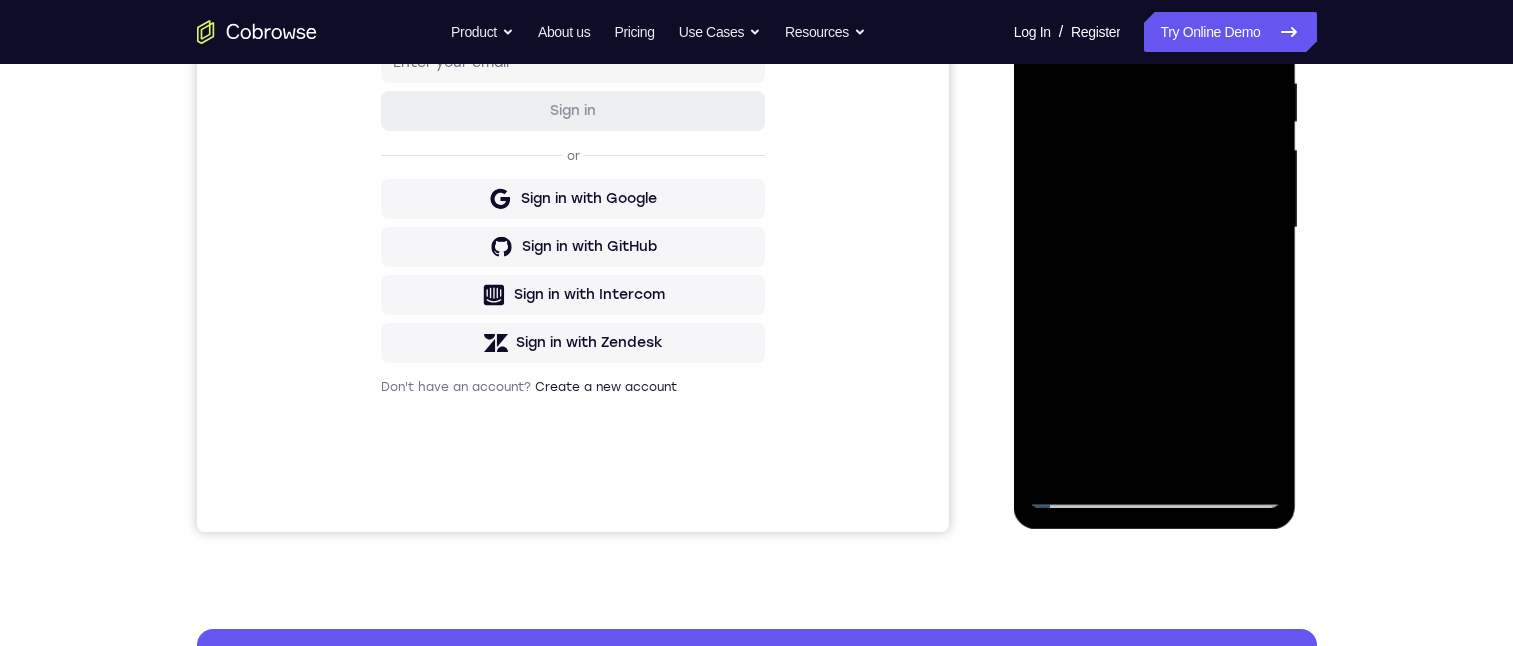 click at bounding box center (1155, 228) 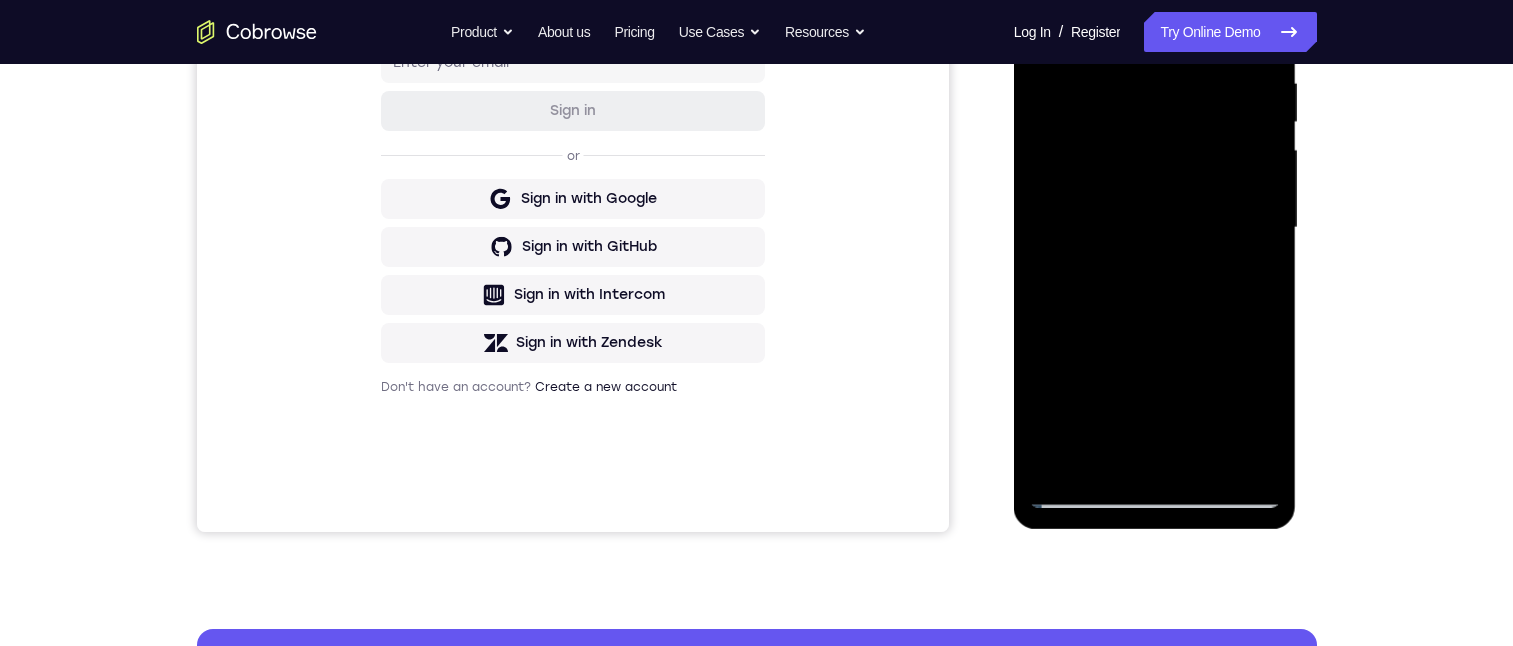 click at bounding box center [1155, 228] 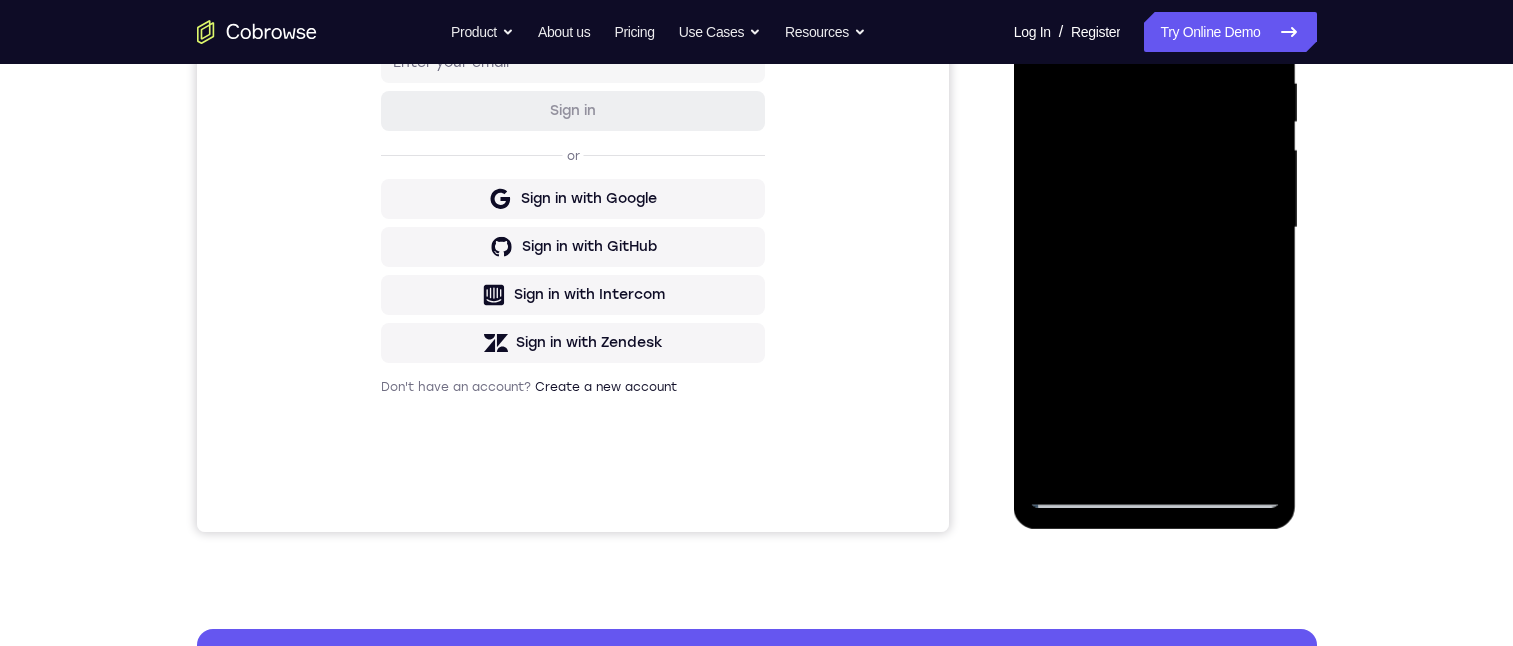 click at bounding box center [1155, 228] 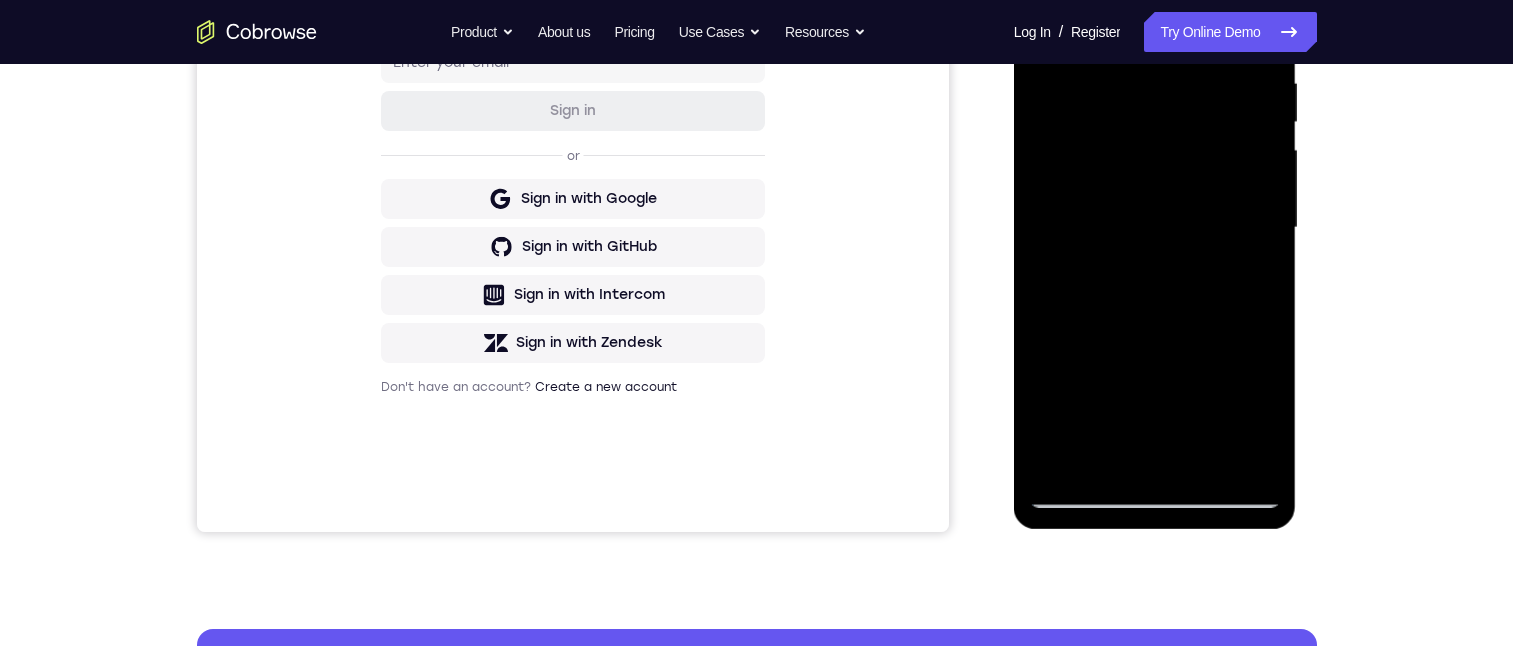 click at bounding box center (1155, 228) 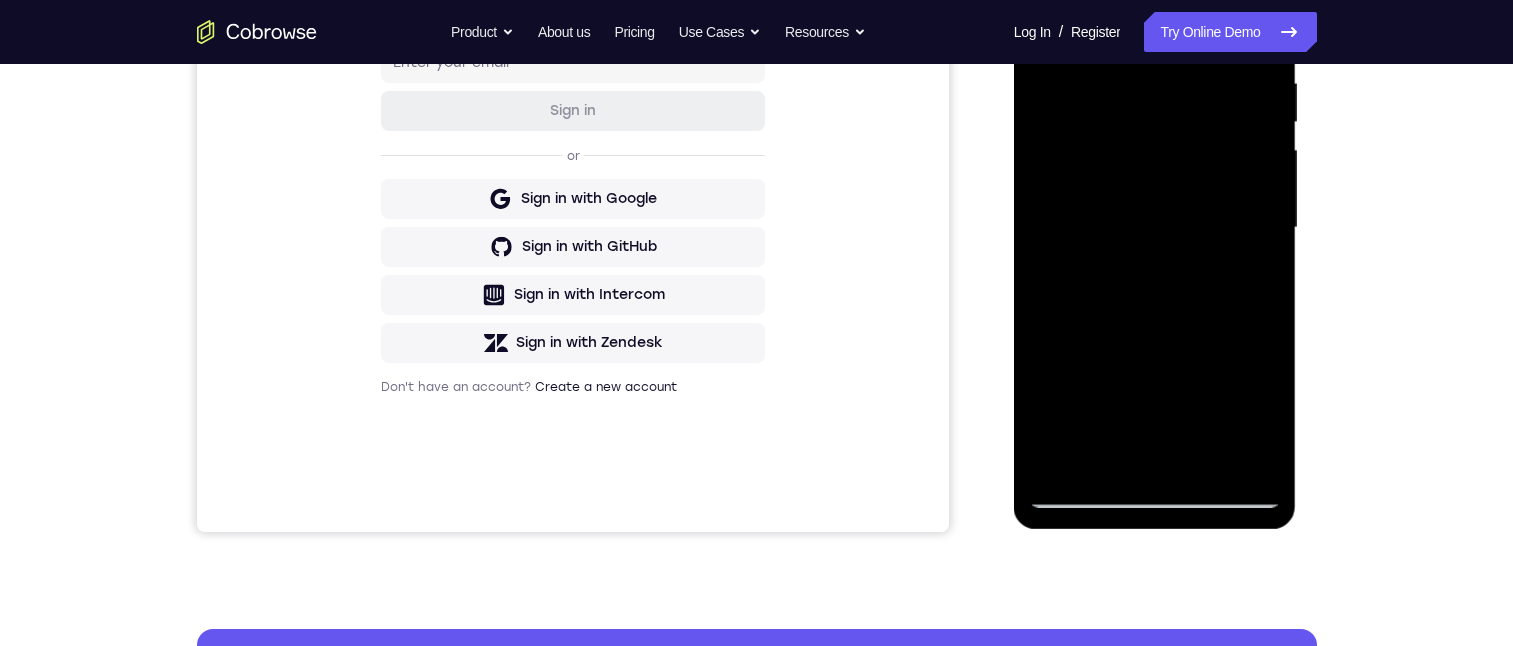 click at bounding box center (1155, 228) 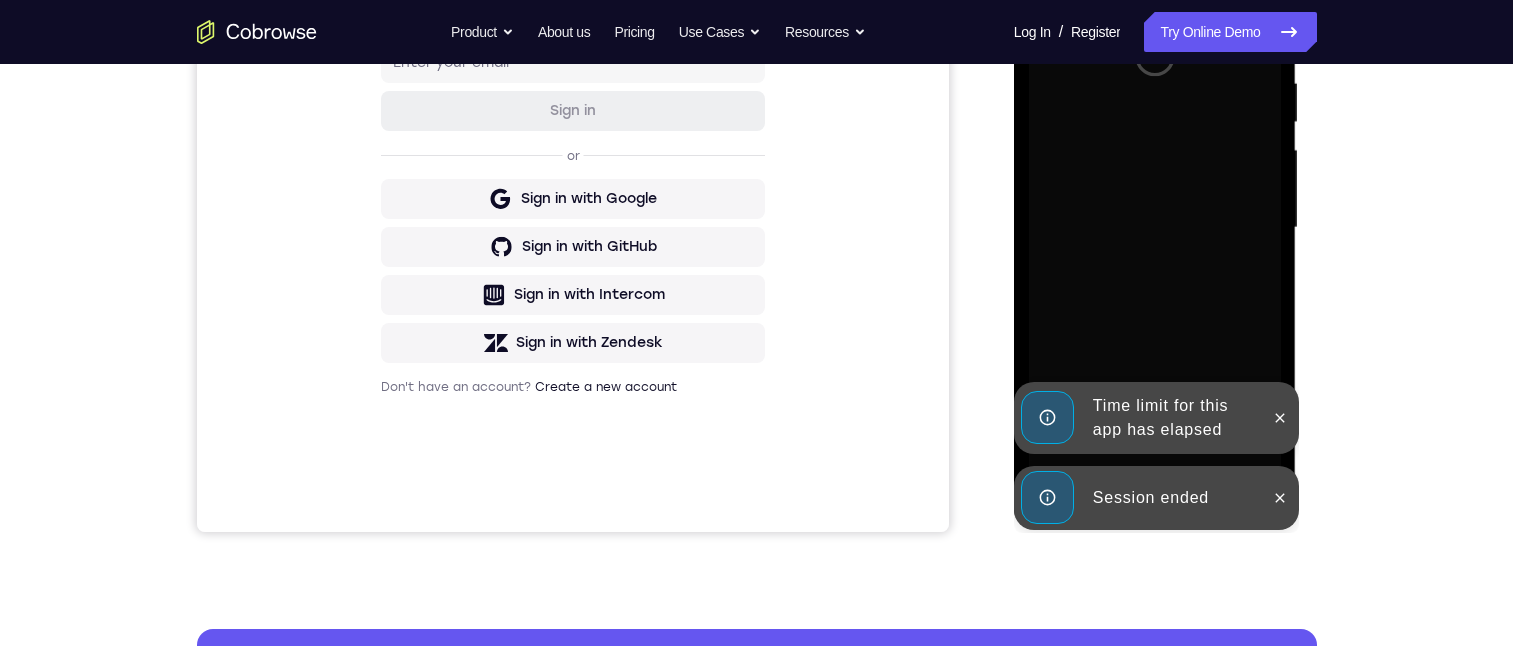 drag, startPoint x: 1286, startPoint y: 495, endPoint x: 1129, endPoint y: 307, distance: 244.9347 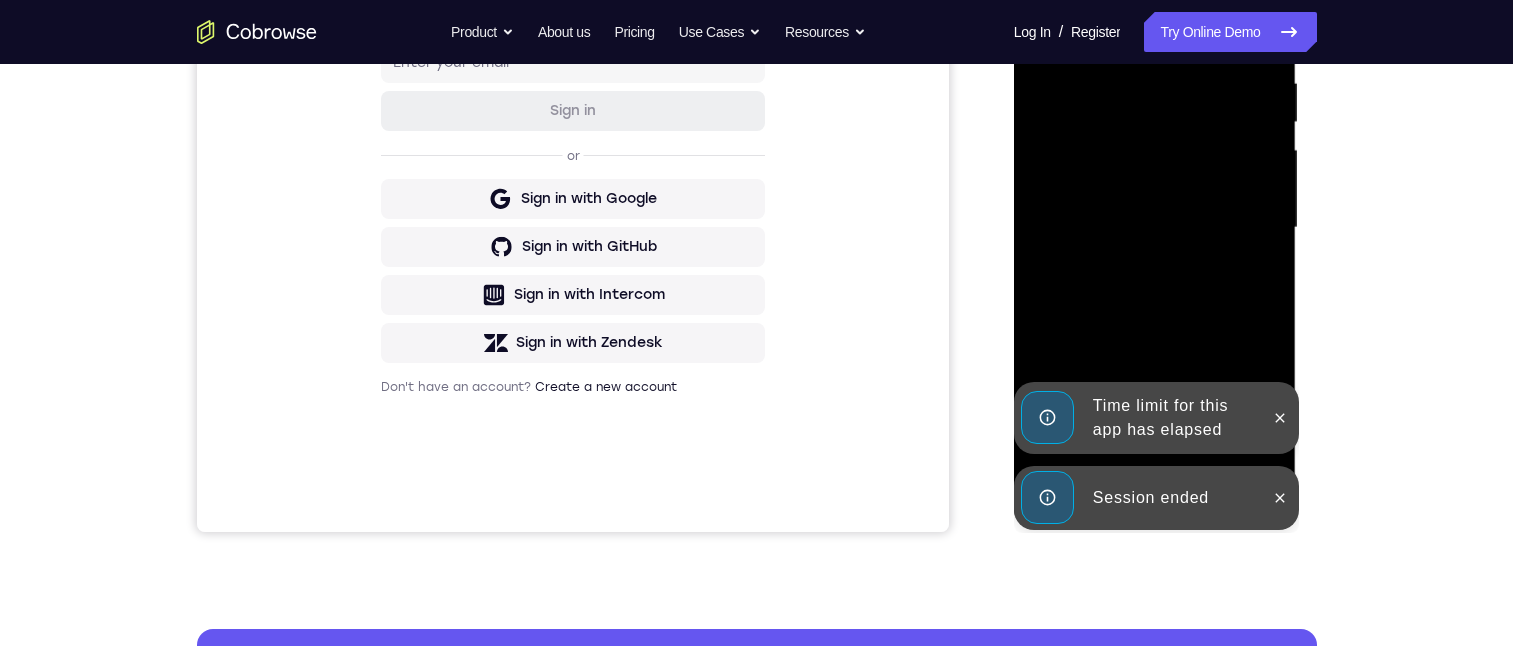 click at bounding box center (1280, 498) 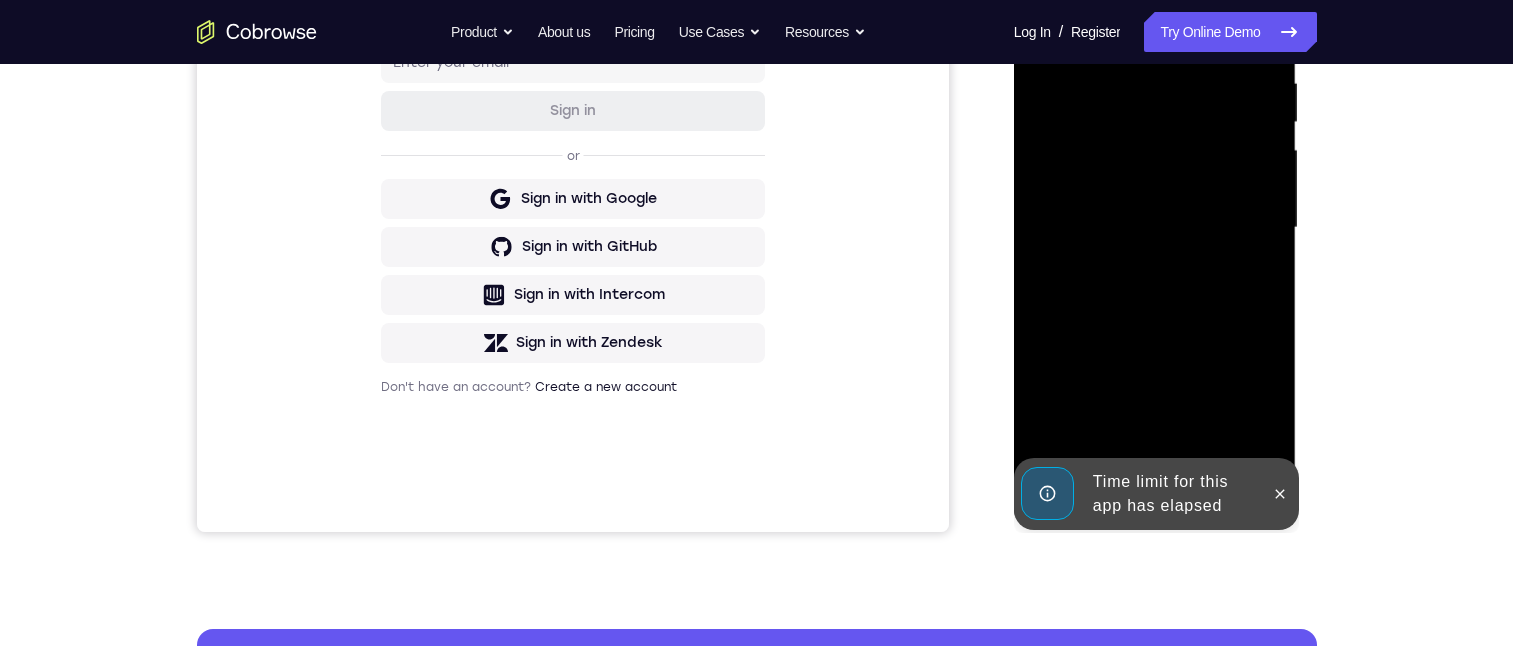 click 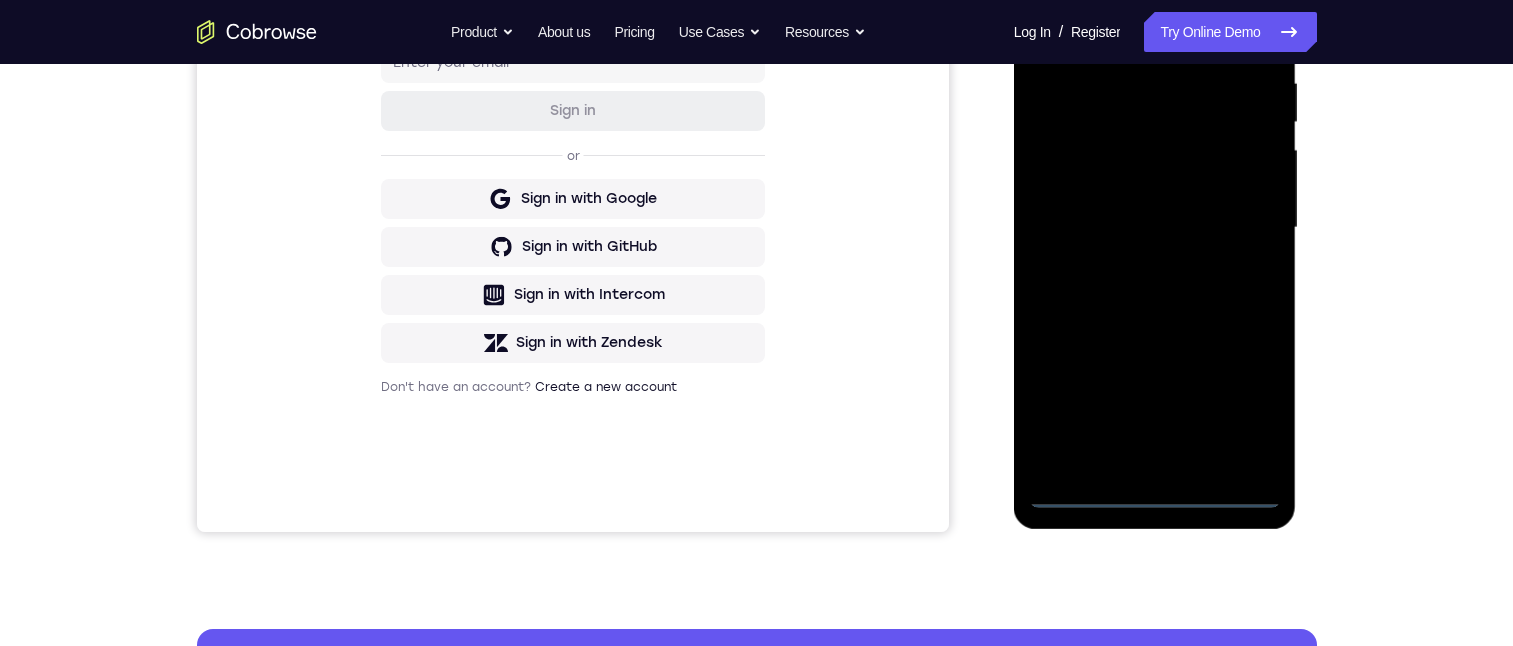 click at bounding box center [1155, 228] 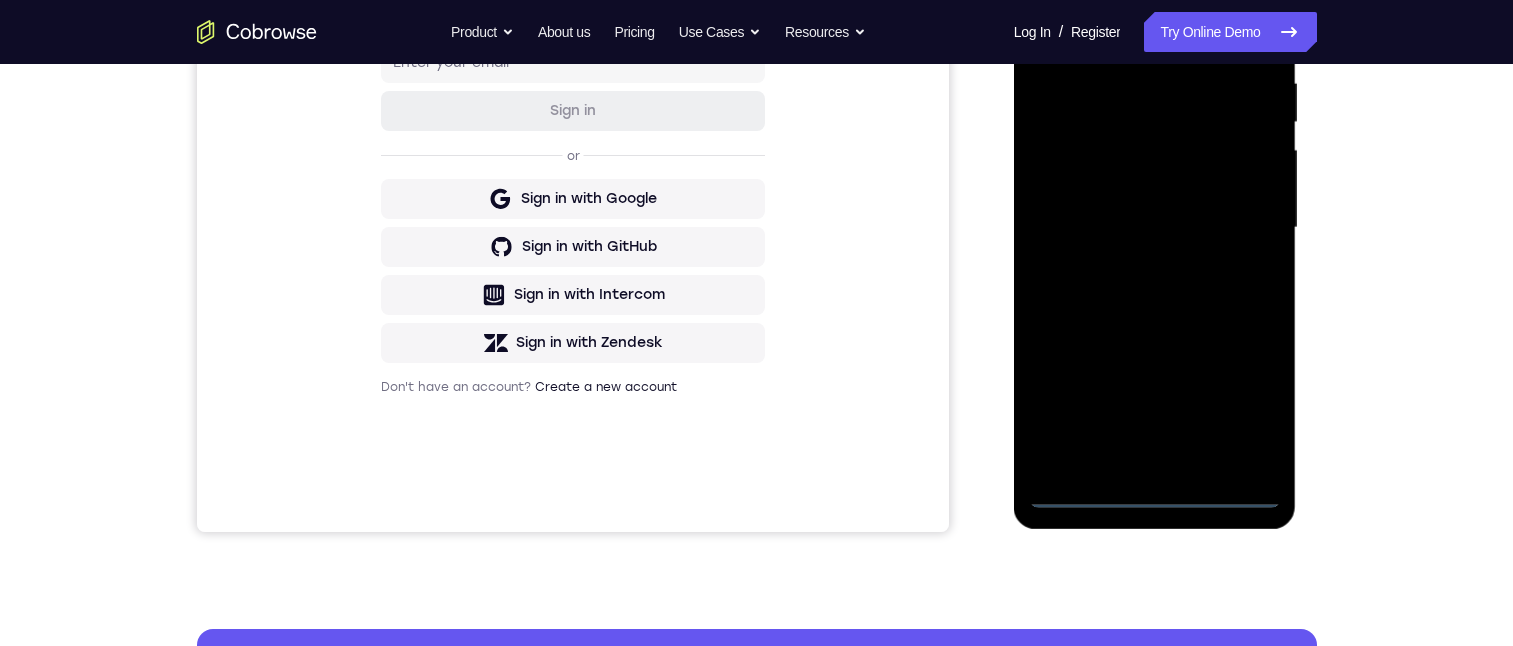 click at bounding box center [1155, 228] 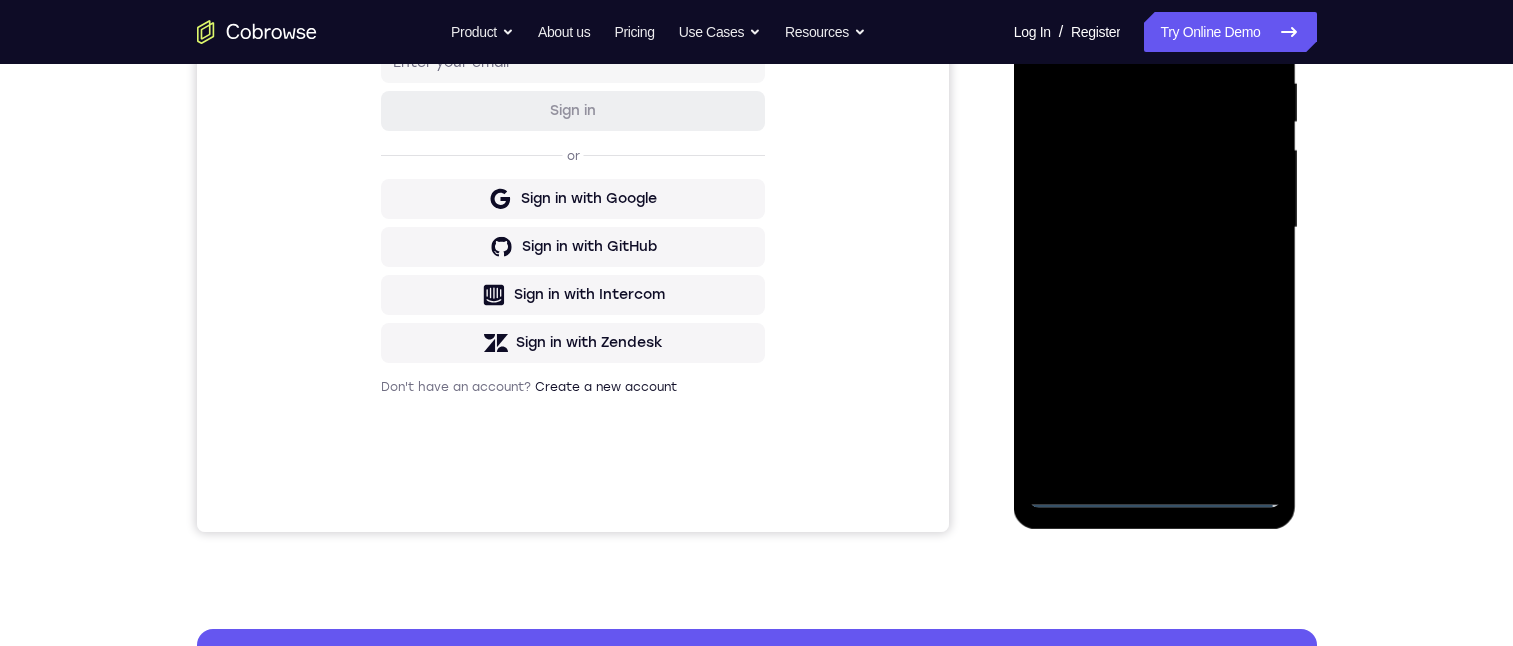 click at bounding box center (1155, 228) 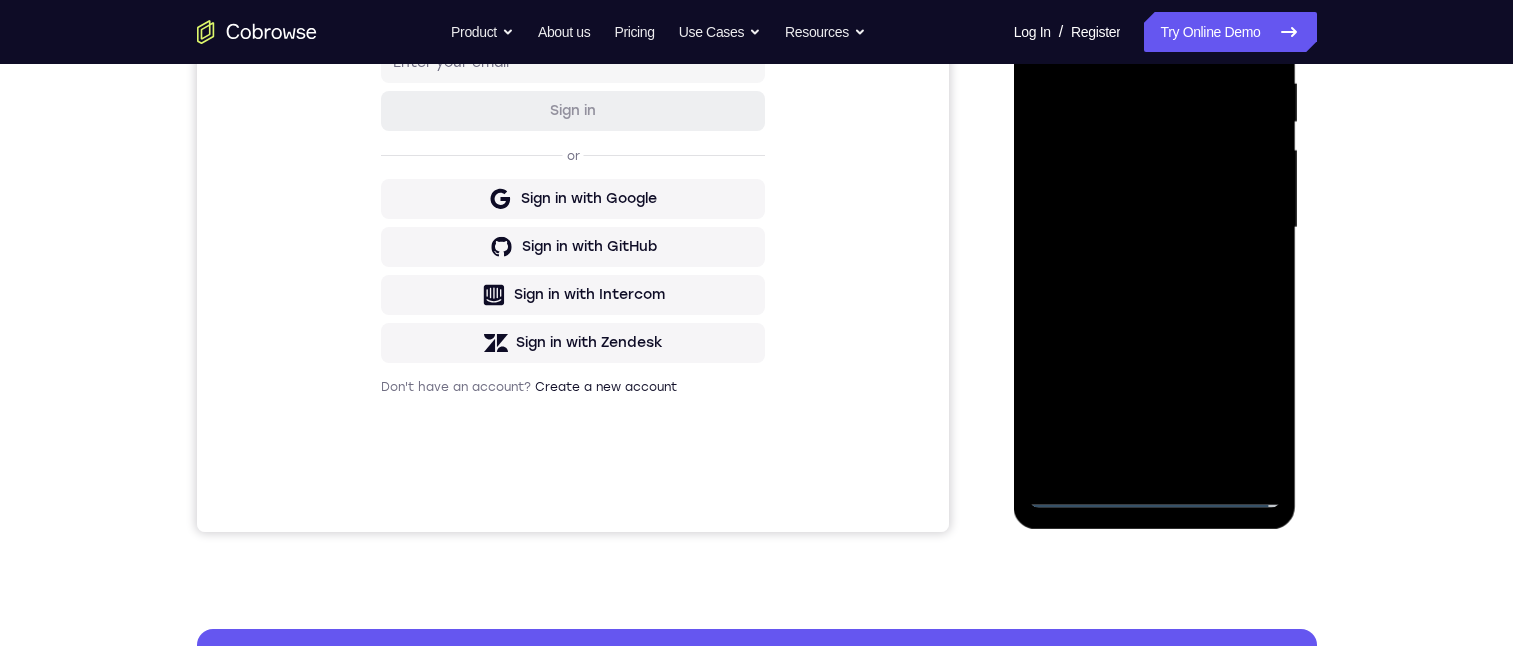 click at bounding box center (1155, 228) 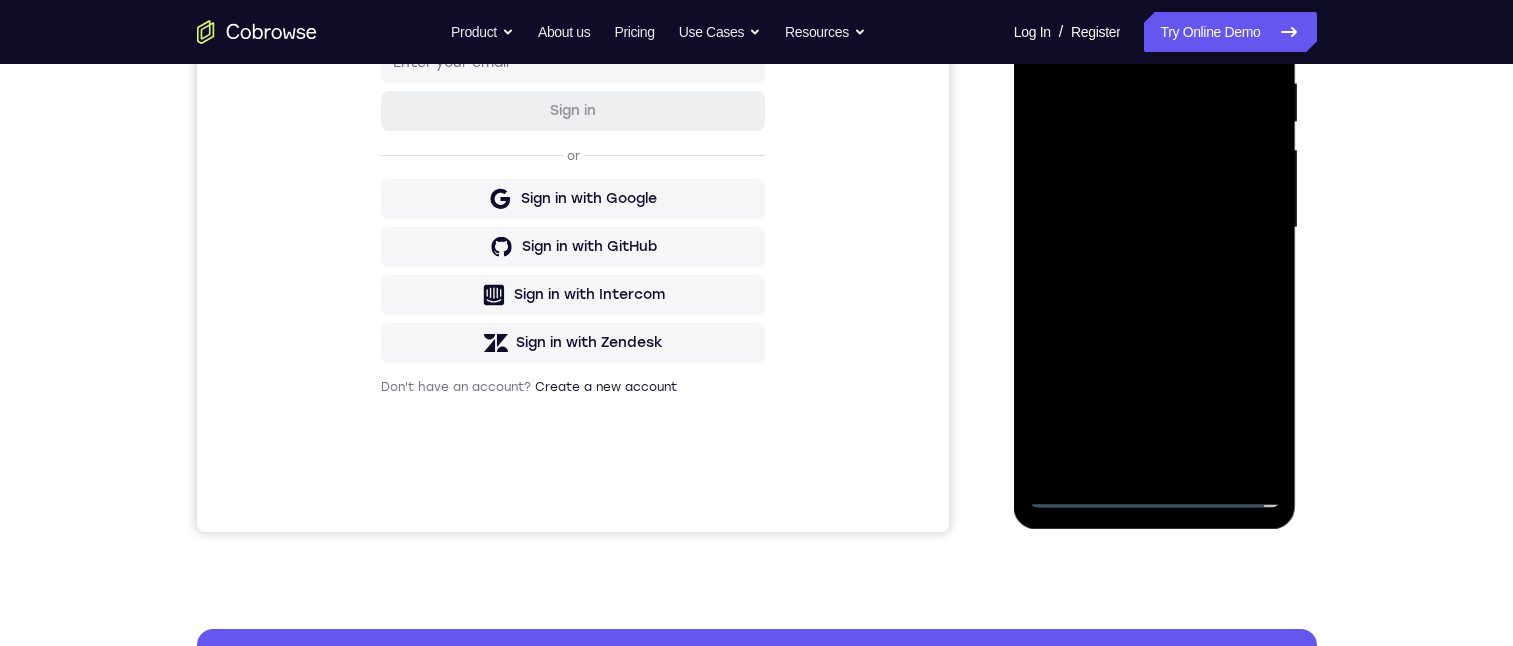 click at bounding box center (1155, 228) 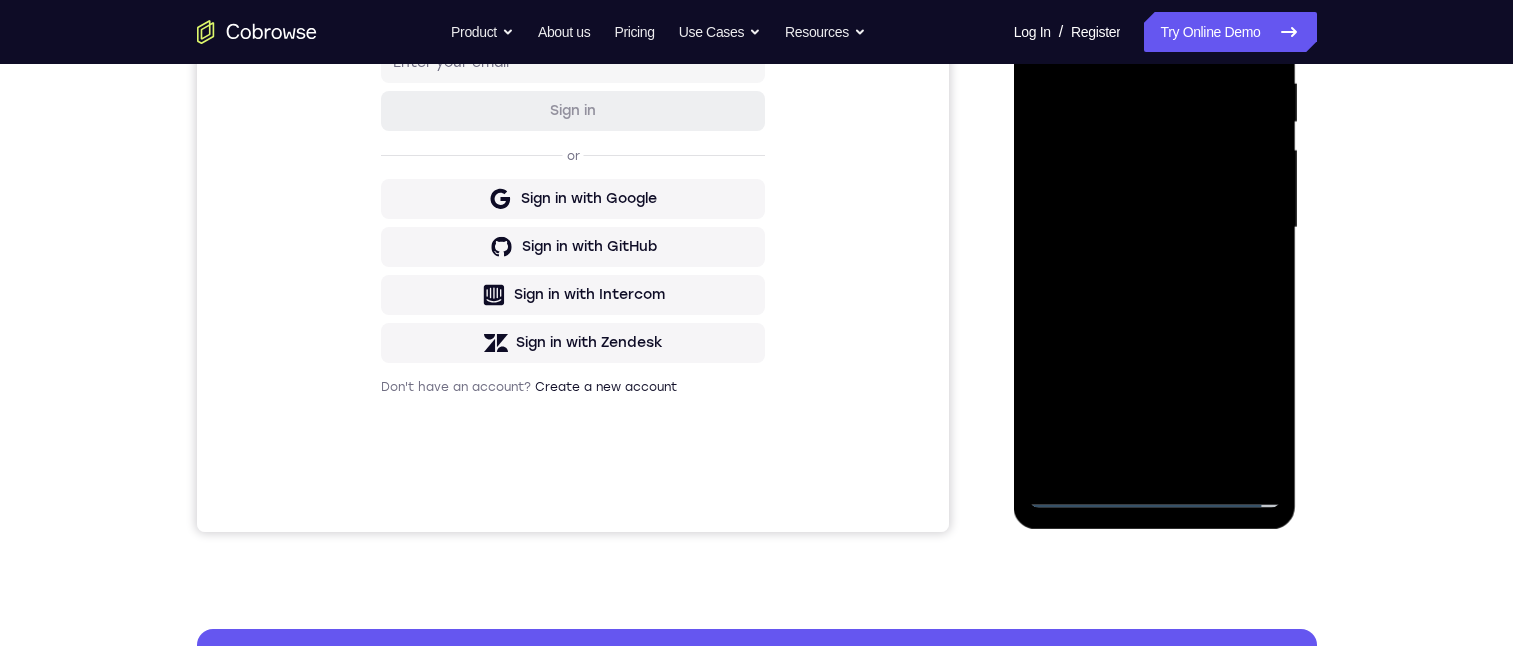 click at bounding box center (1155, 228) 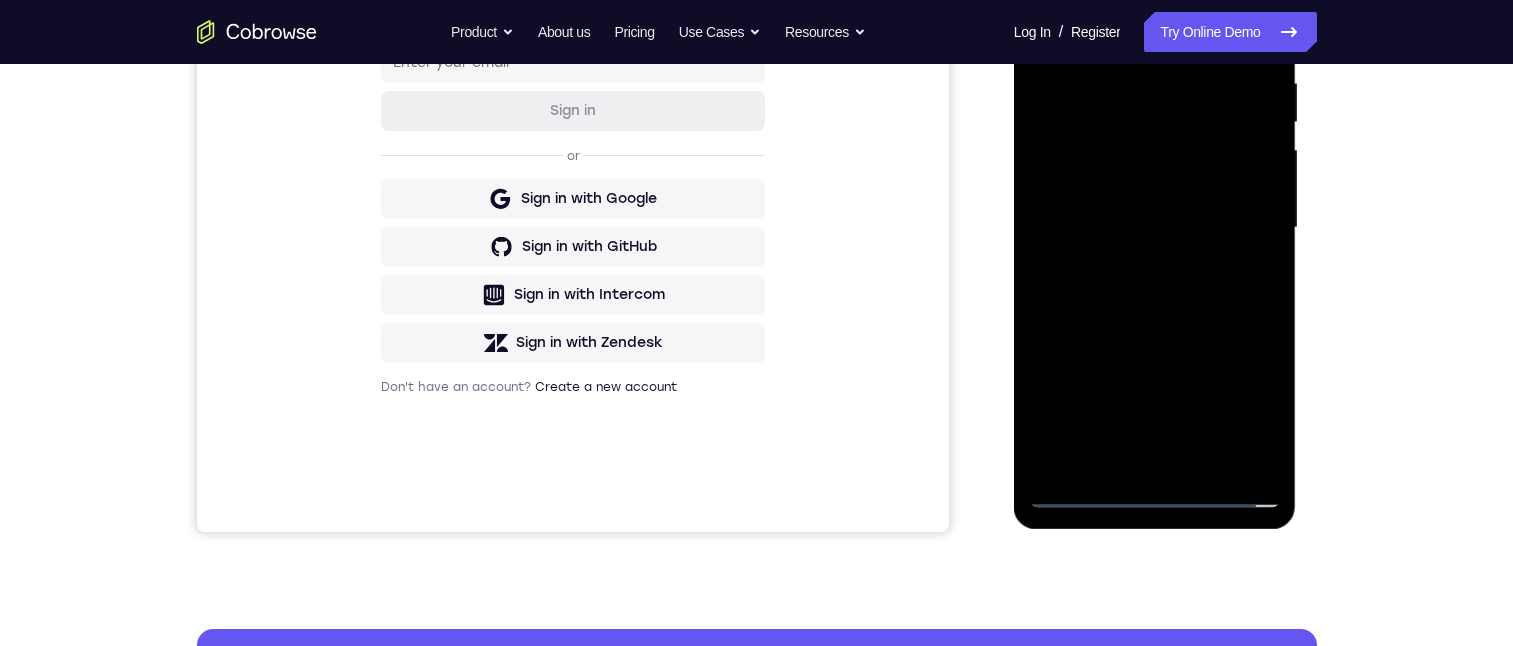 click at bounding box center [1155, 228] 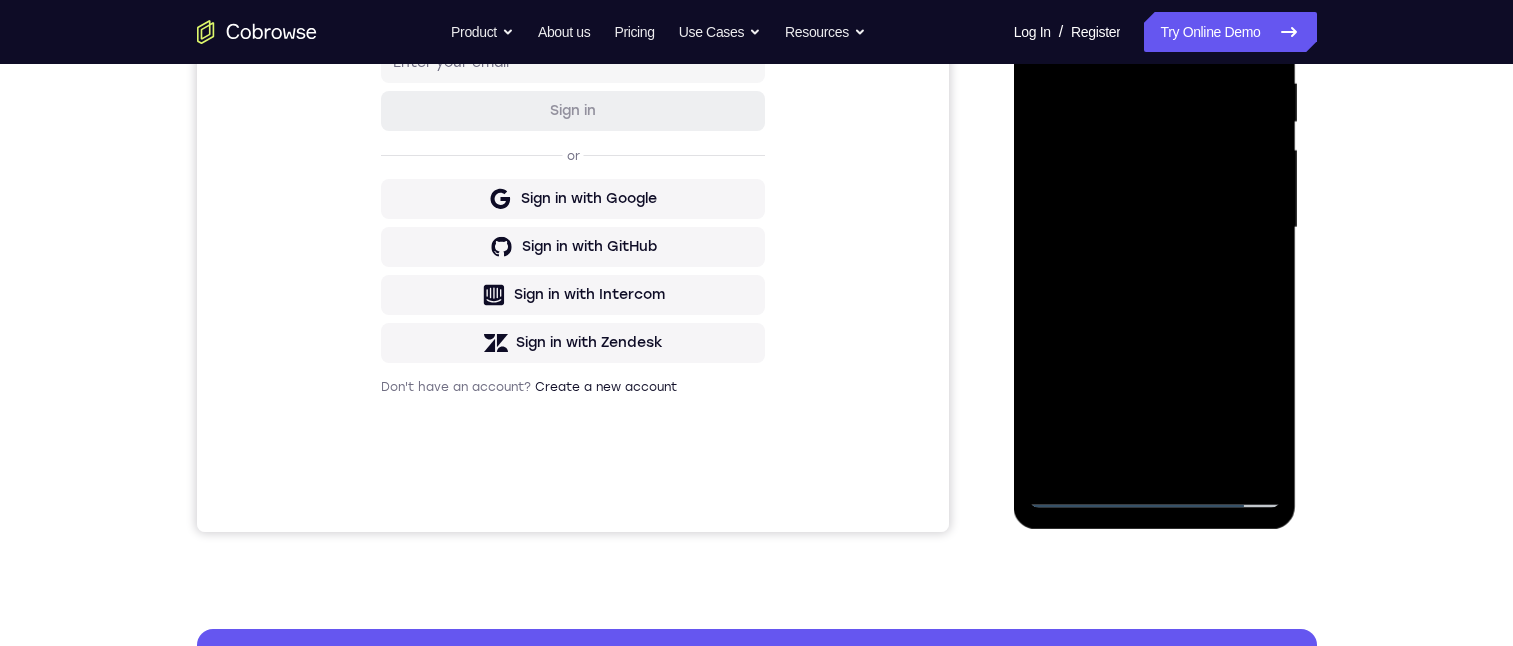 click at bounding box center [1155, 228] 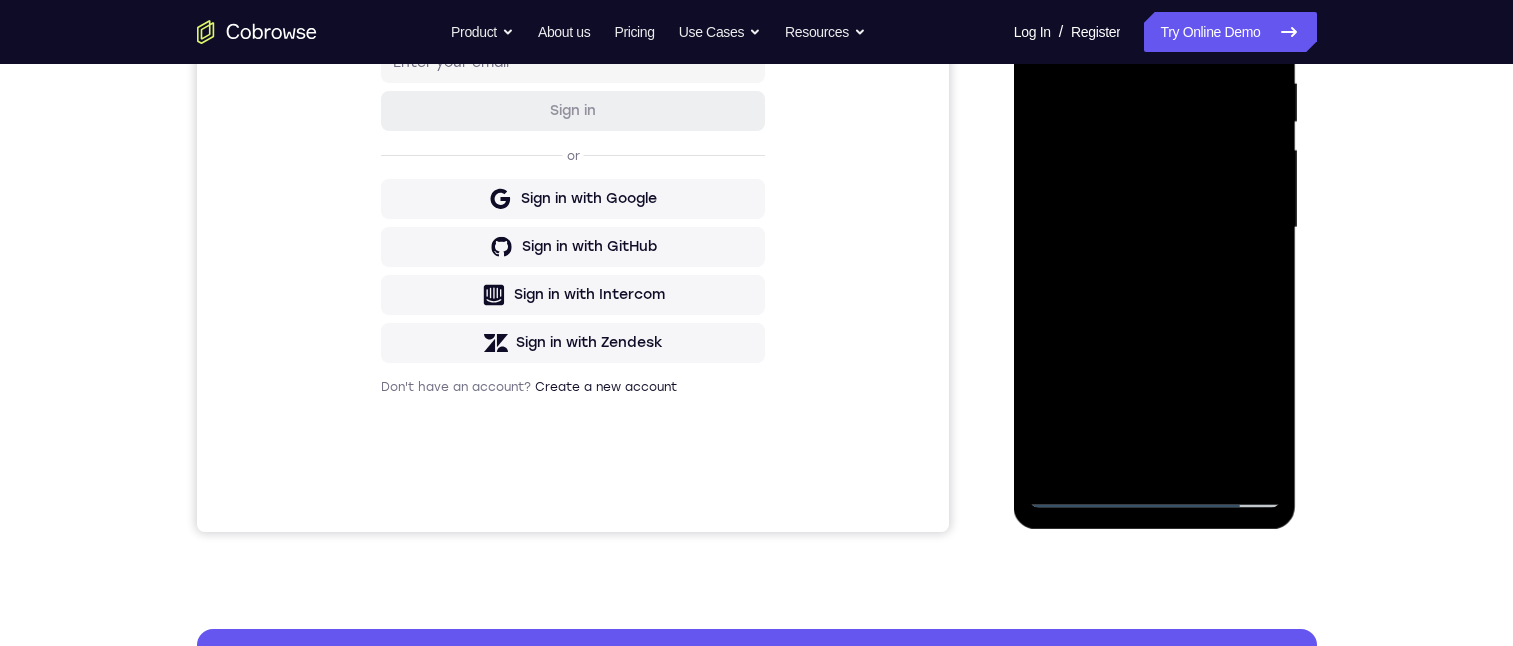 click at bounding box center (1155, 228) 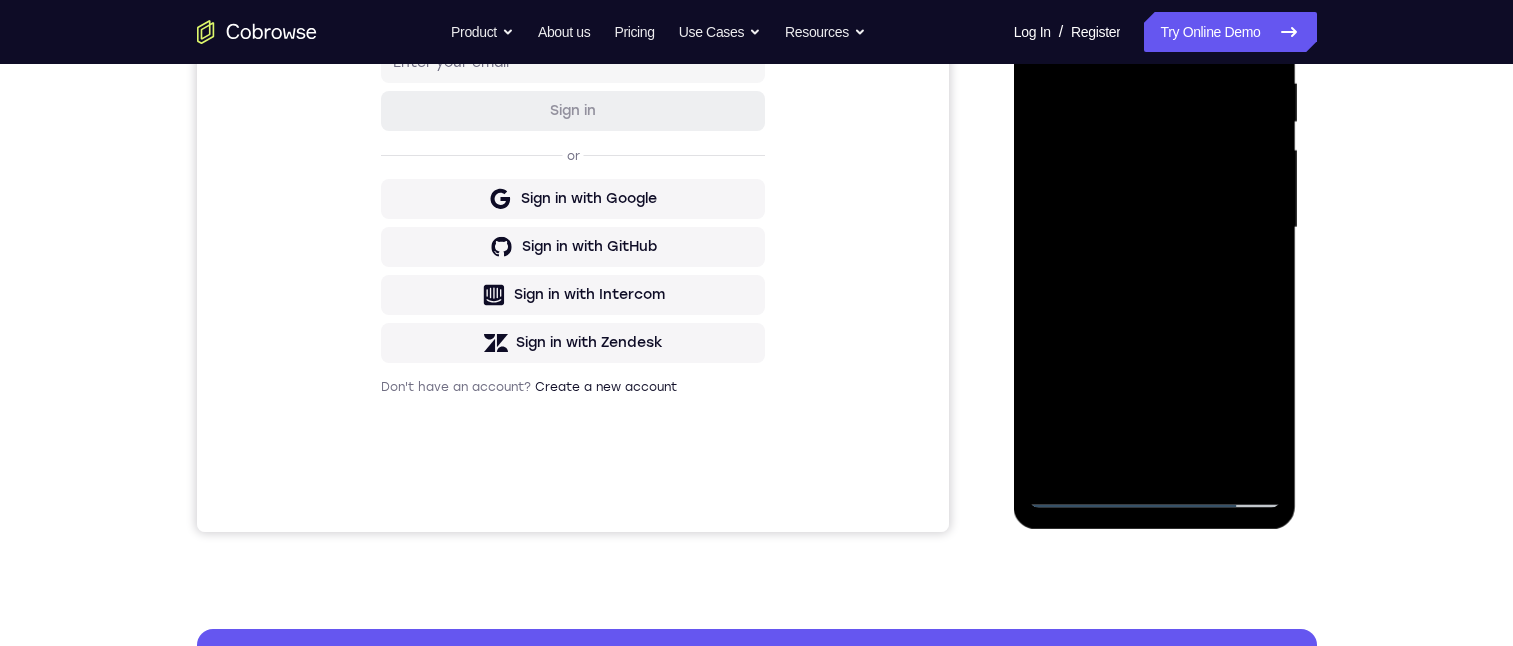 click at bounding box center (1155, 228) 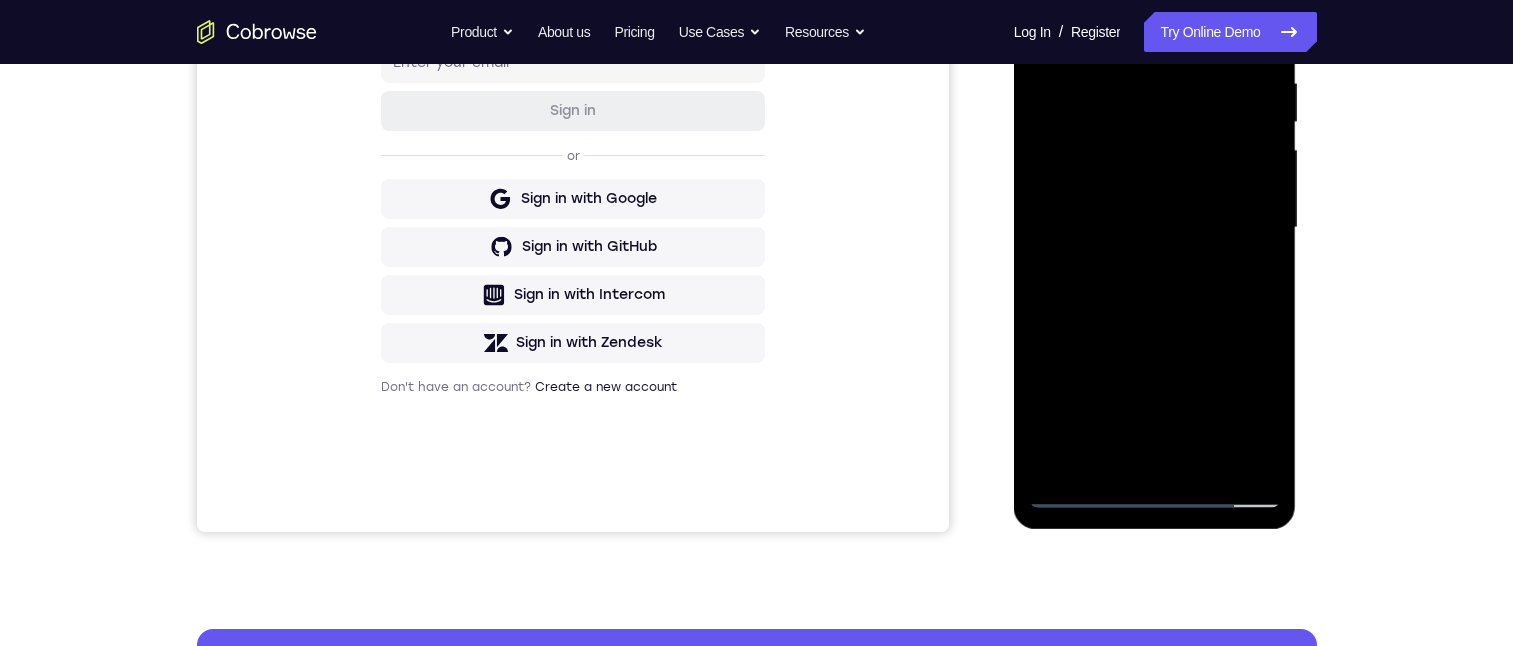 click at bounding box center [1155, 228] 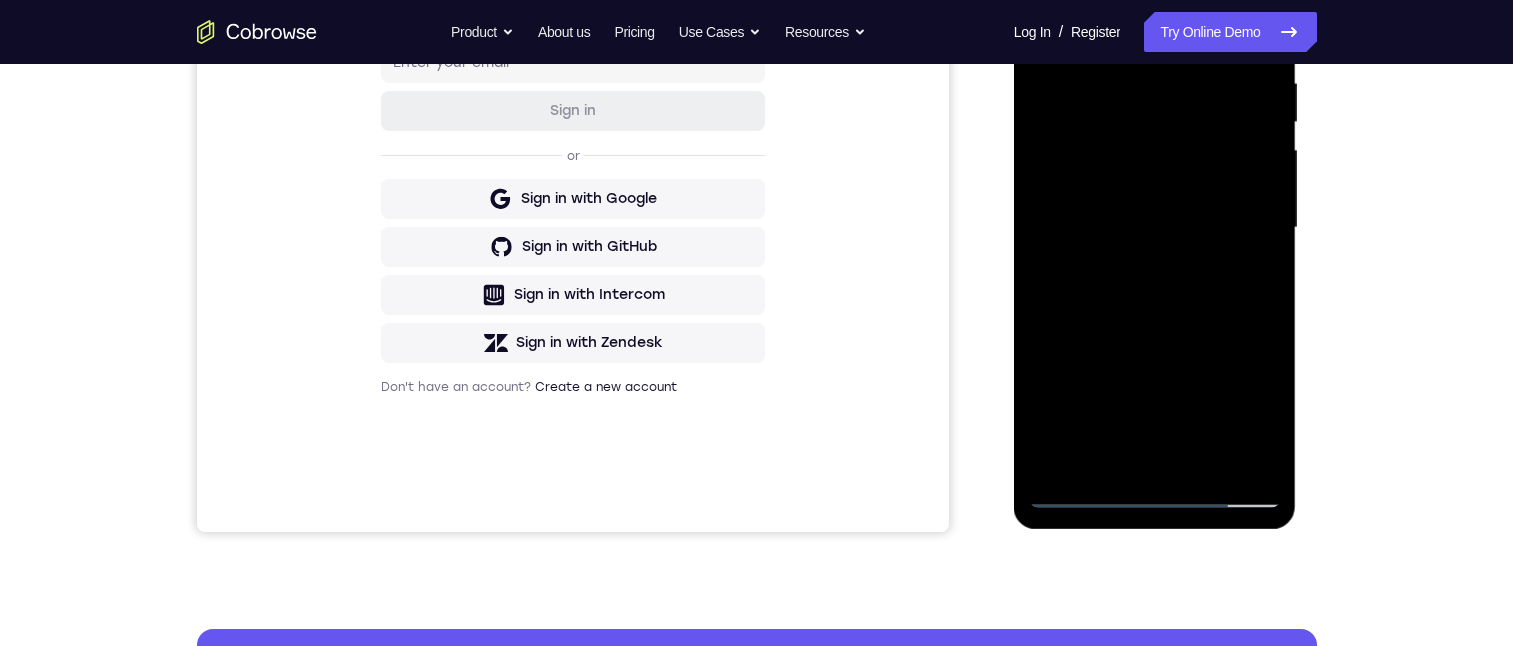 click at bounding box center (1155, 228) 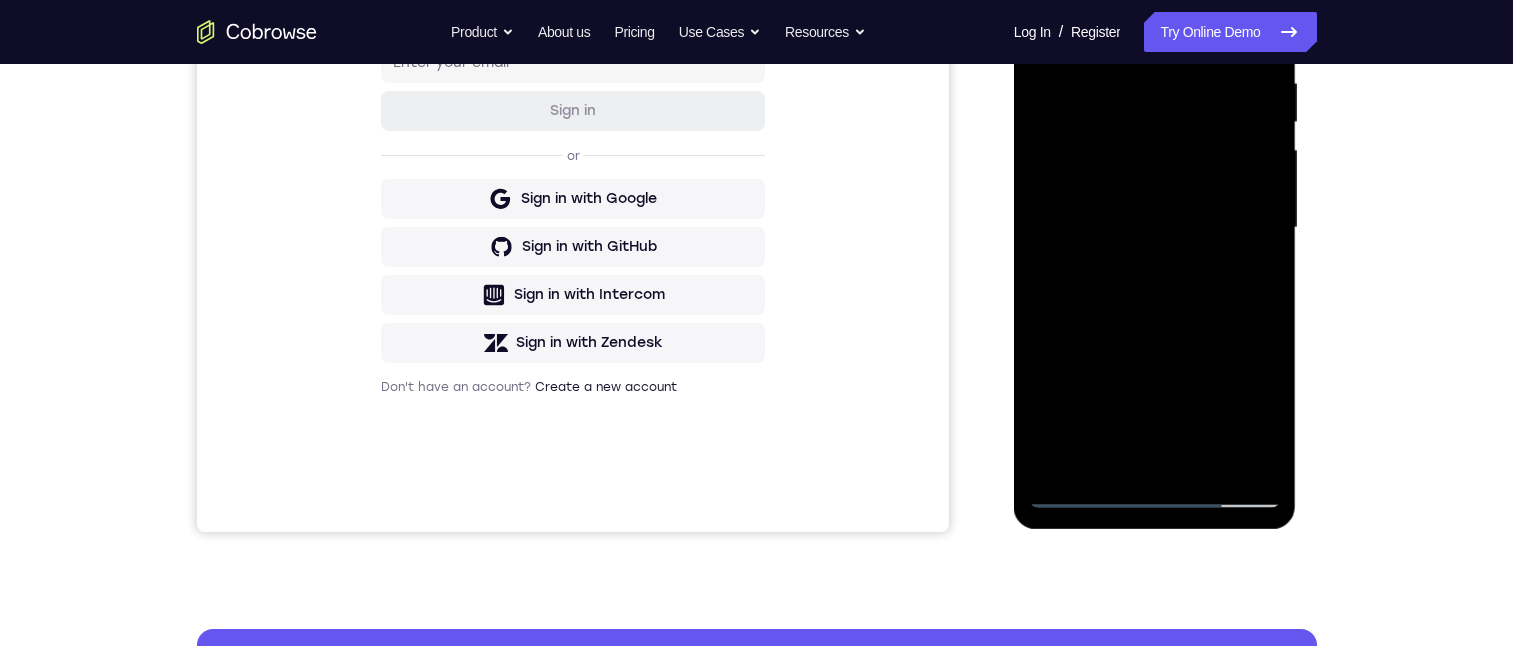 click at bounding box center [1155, 228] 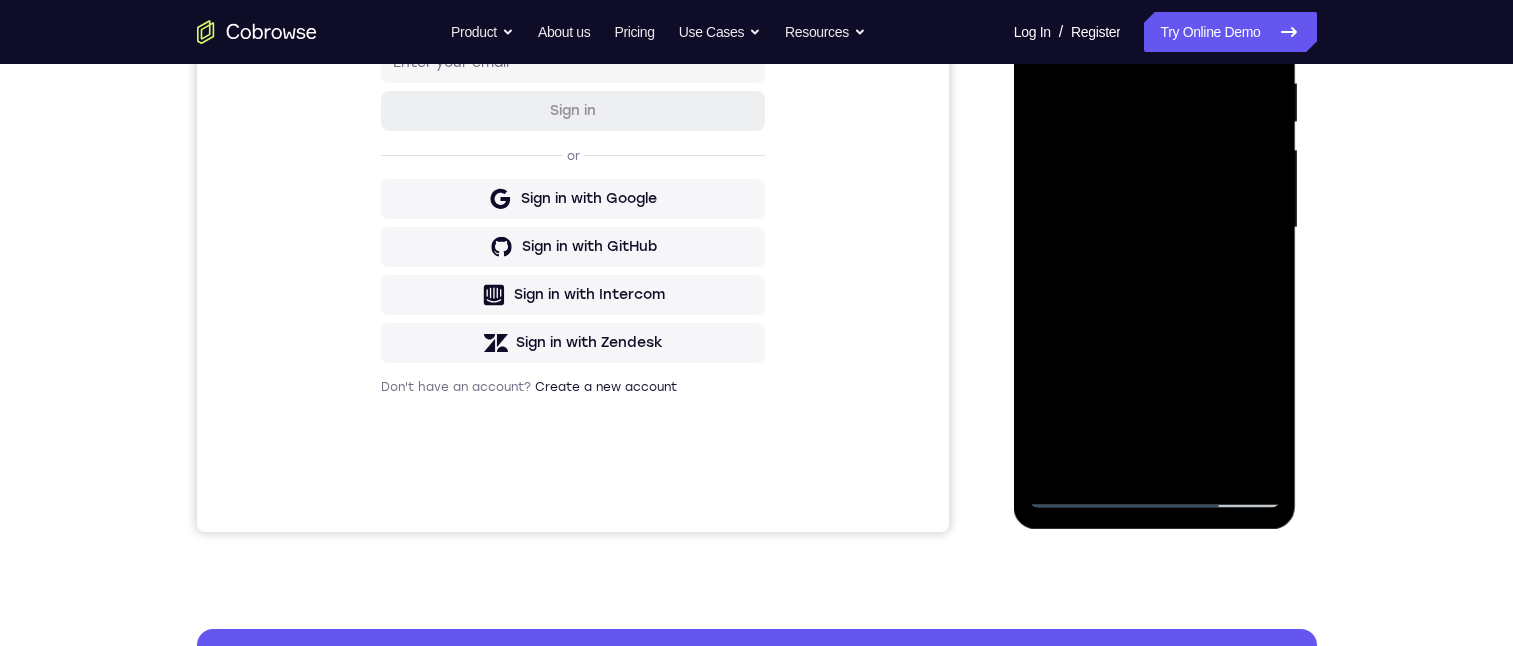click at bounding box center (1155, 228) 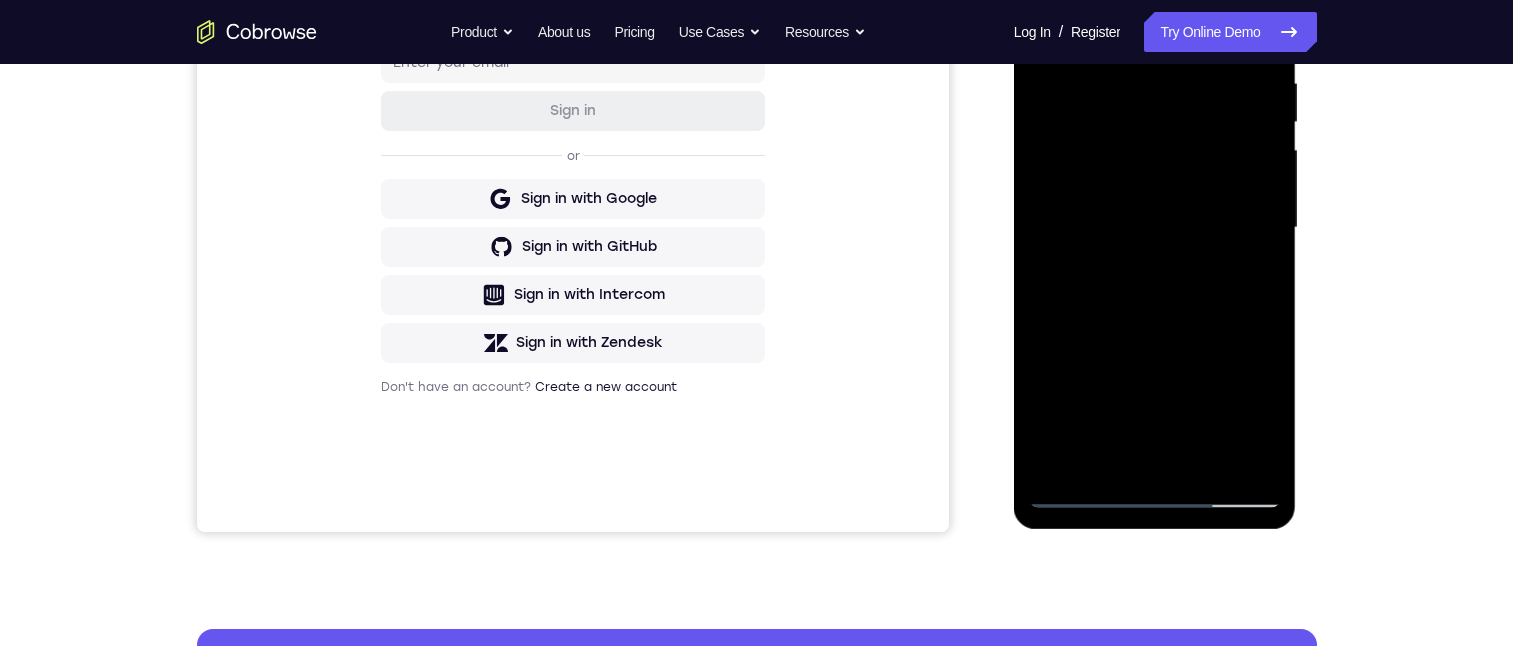 click at bounding box center [1155, 228] 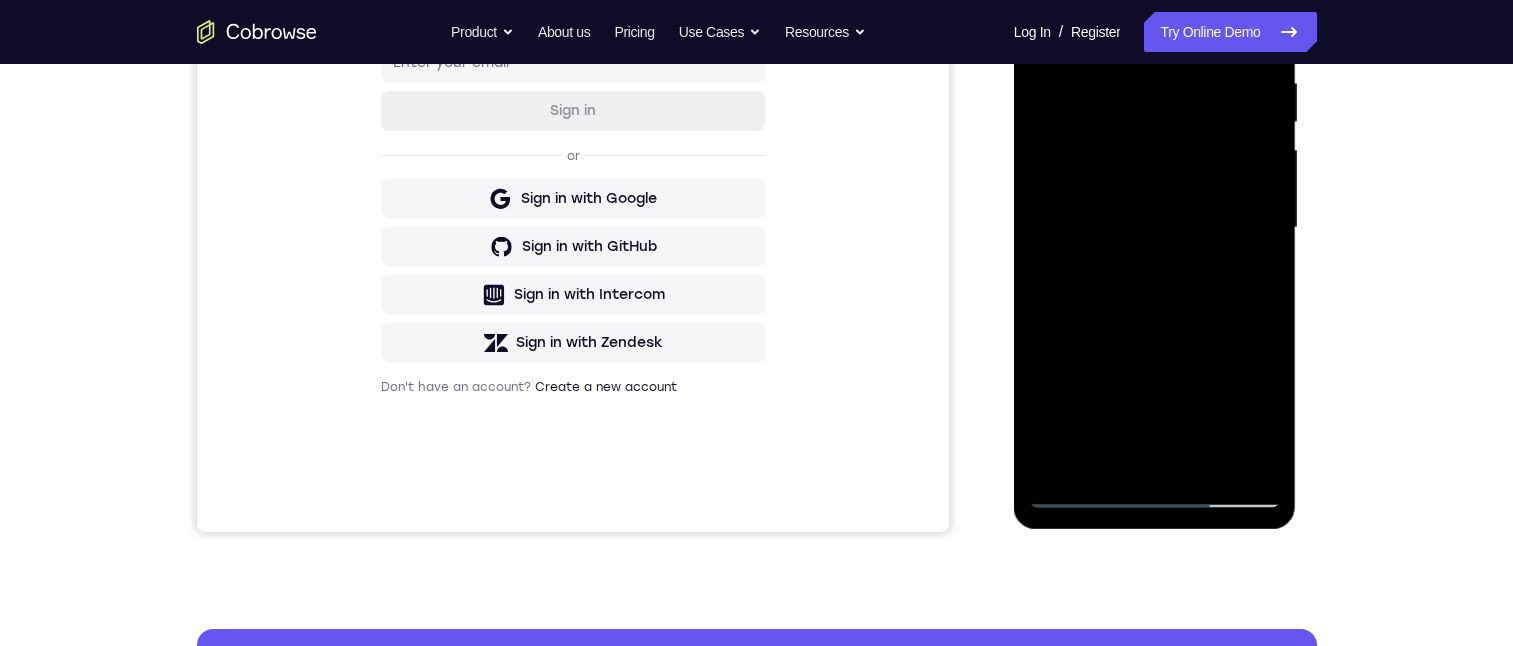 click at bounding box center (1155, 228) 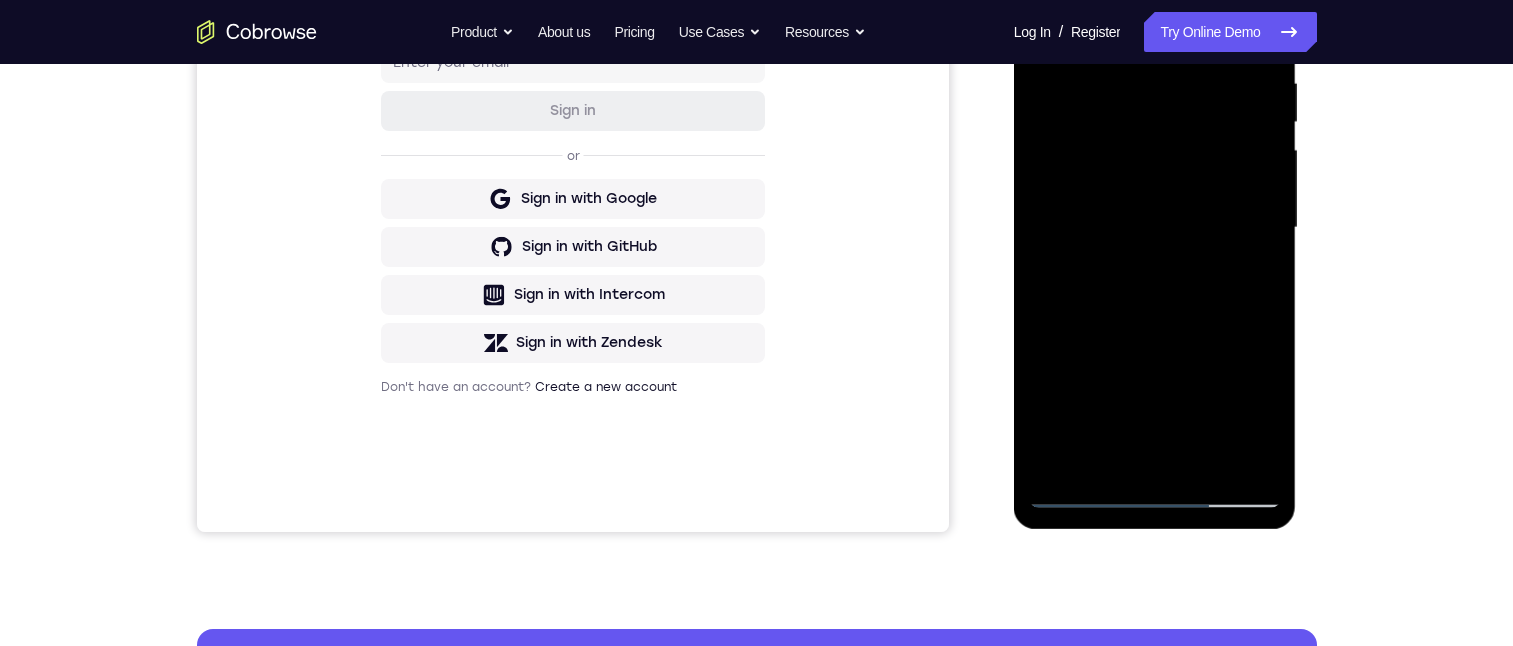 click at bounding box center [1155, 228] 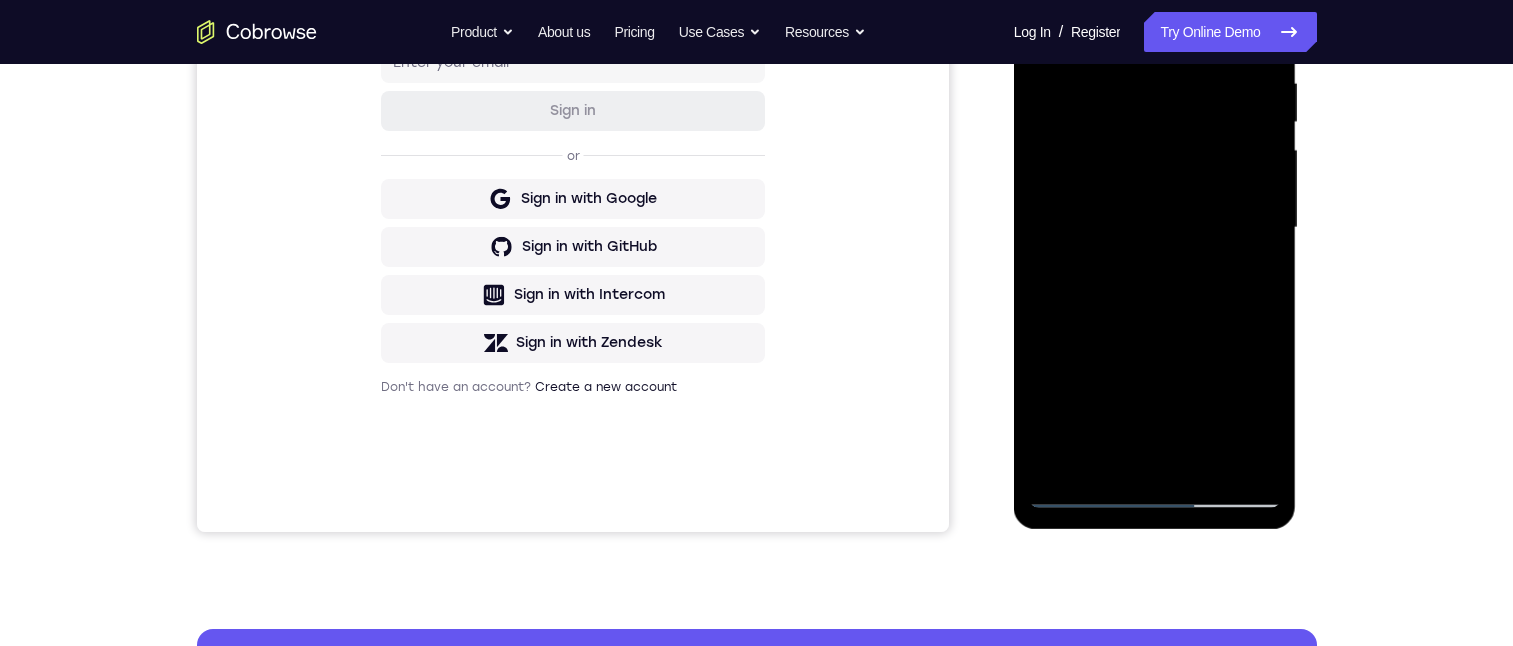 click at bounding box center (1155, 228) 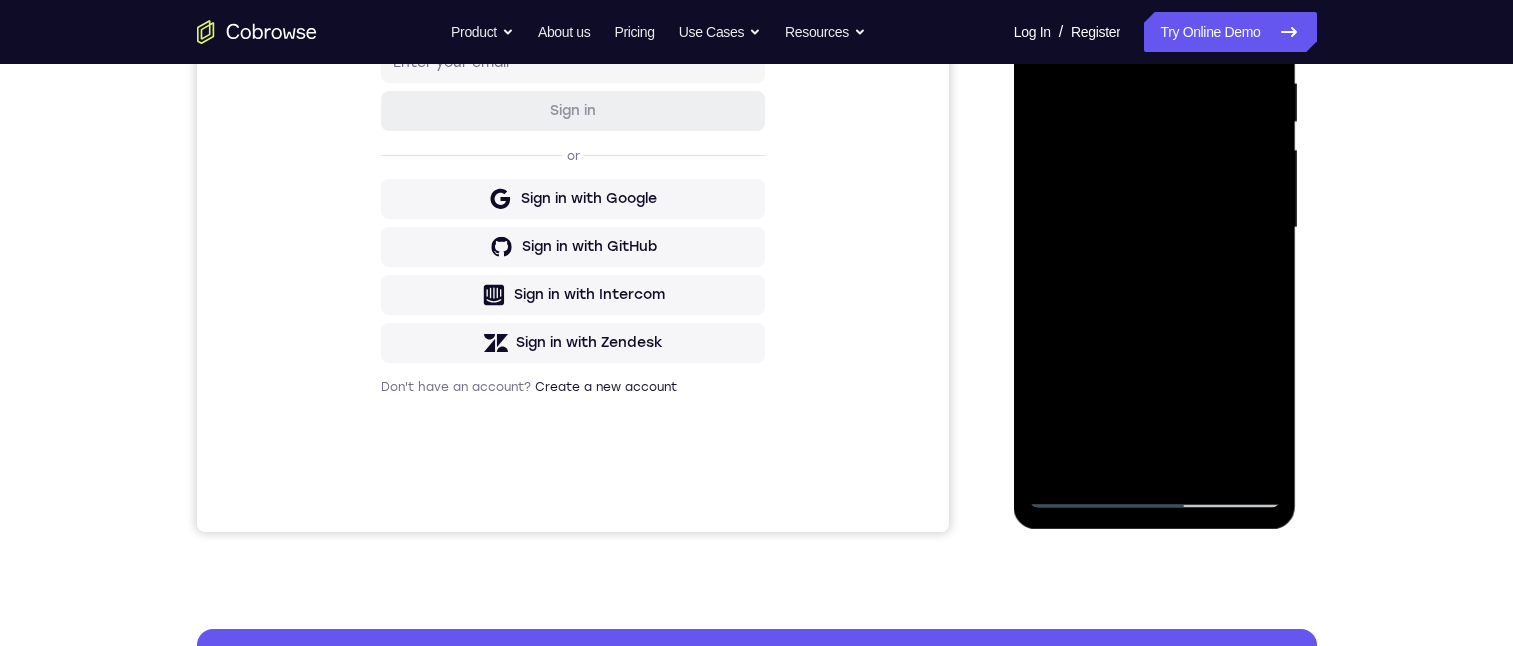 click at bounding box center [1155, 228] 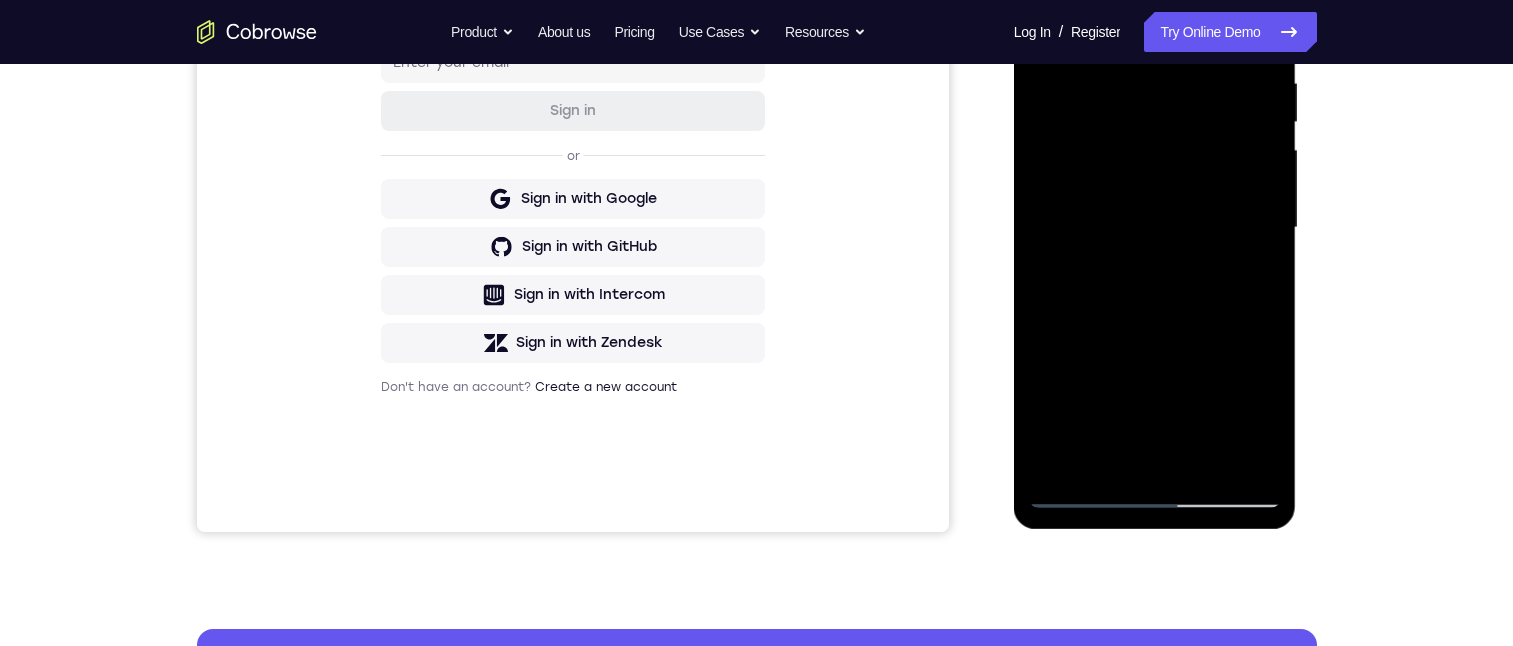click at bounding box center (1155, 228) 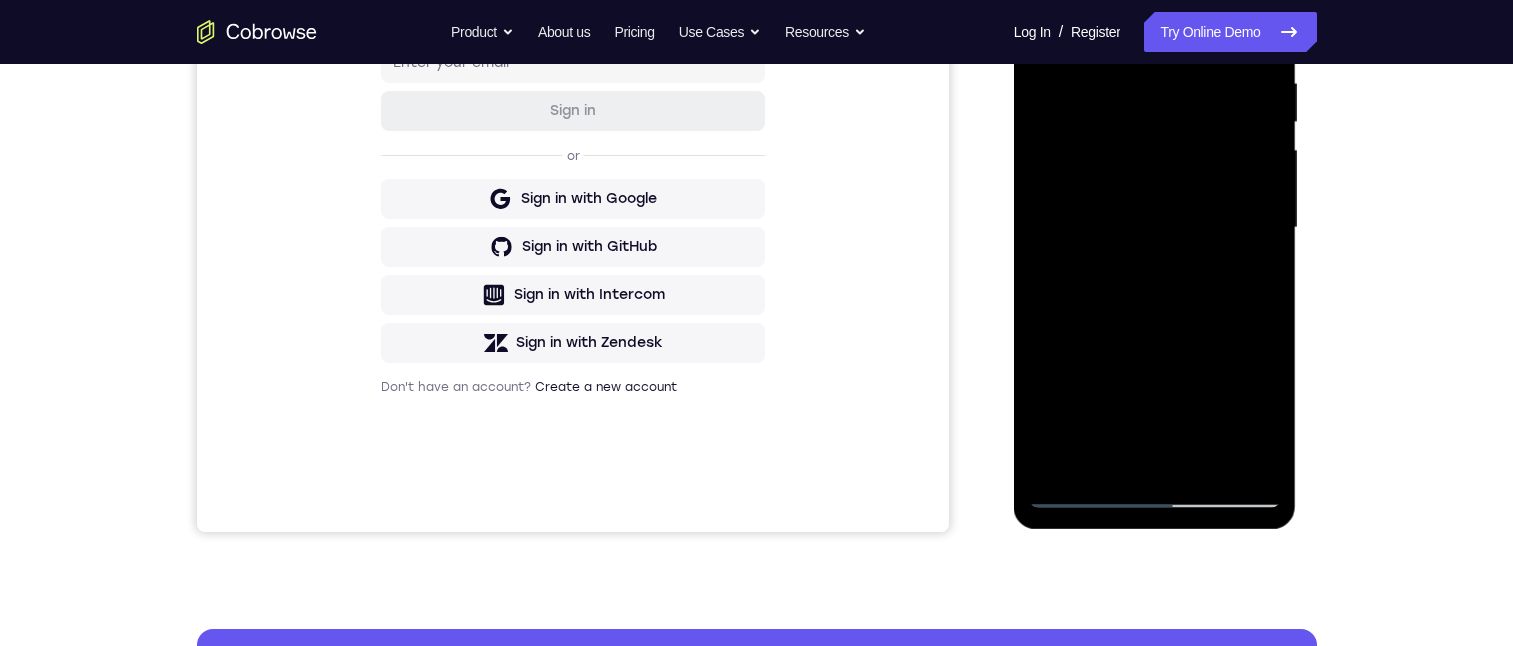 click at bounding box center [1155, 228] 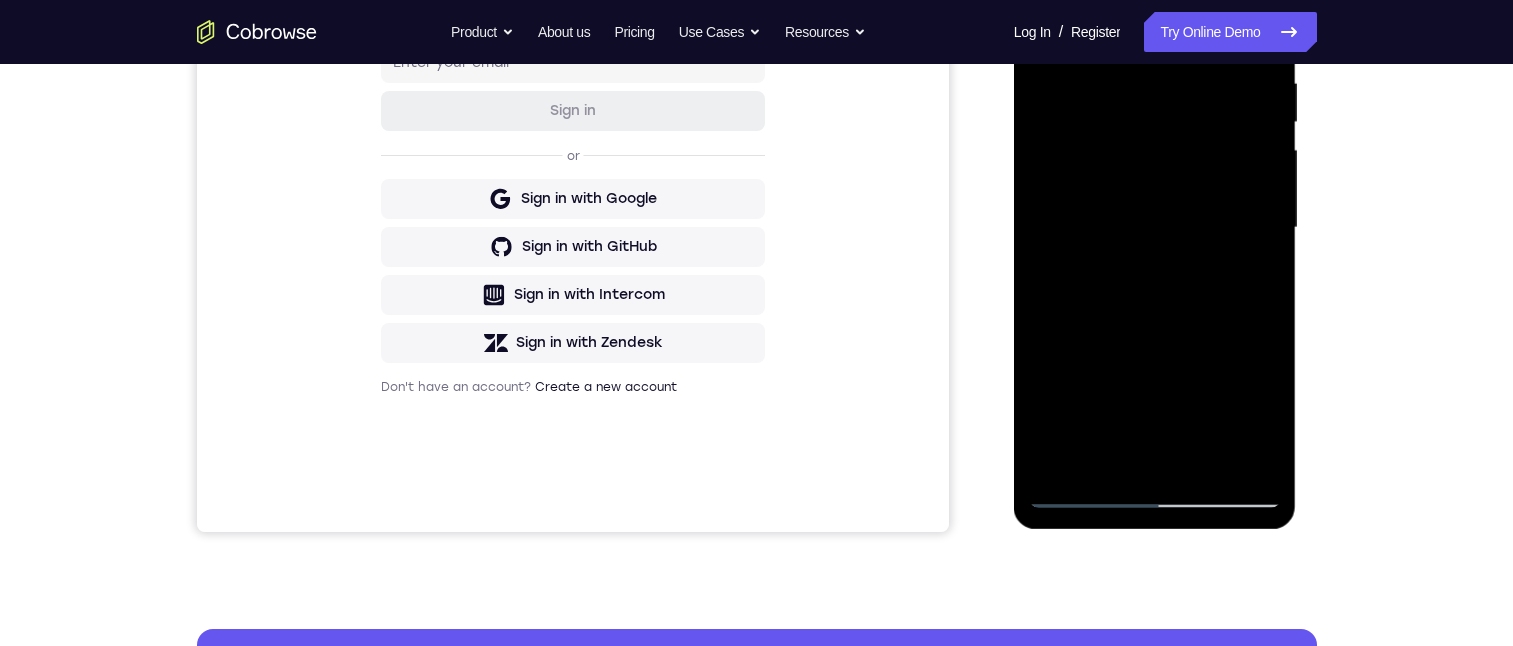 click at bounding box center [1155, 228] 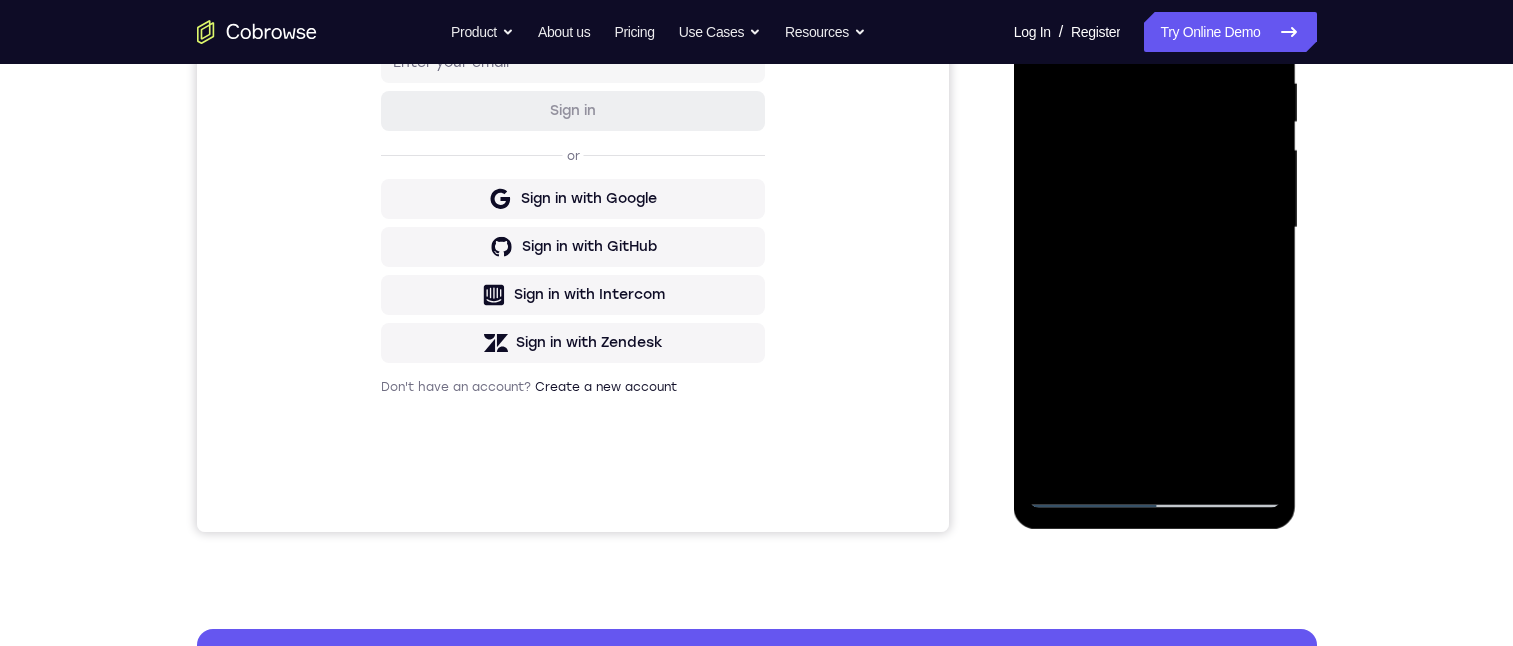 click at bounding box center (1155, 228) 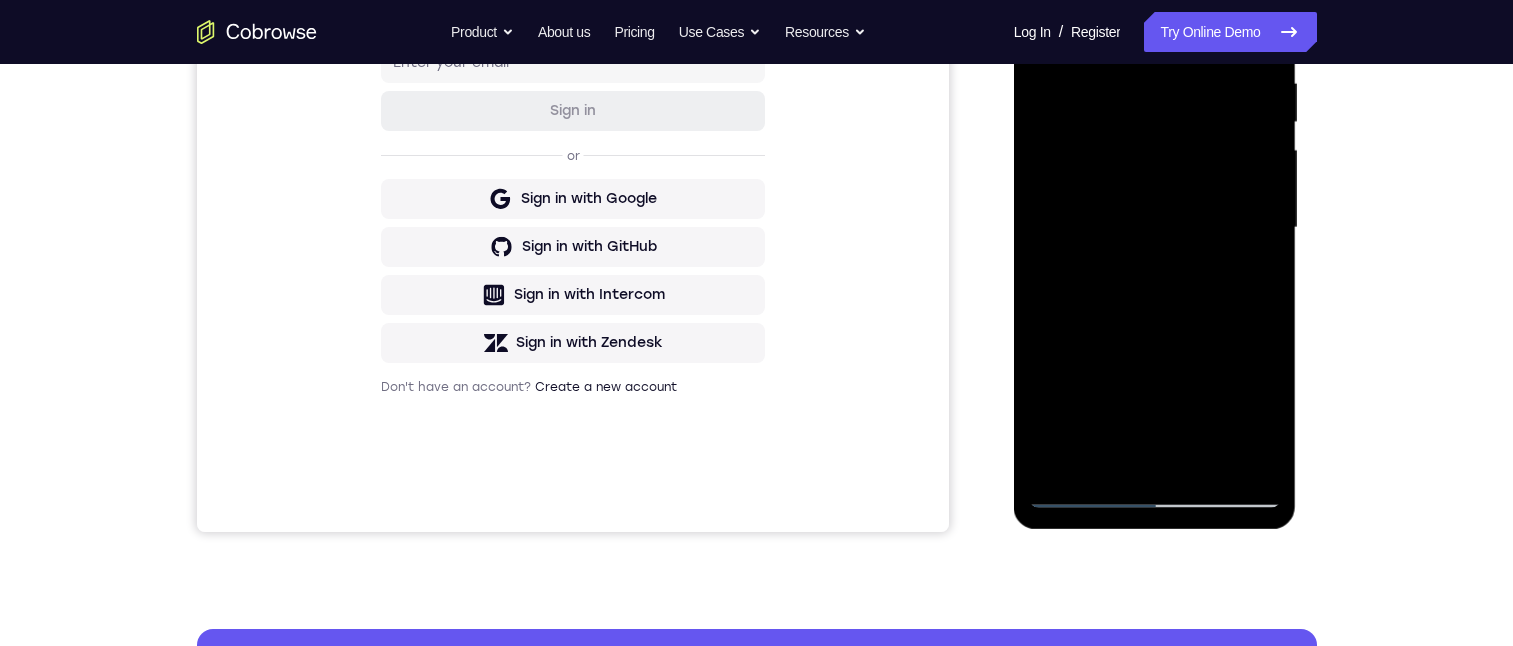 click at bounding box center (1155, 228) 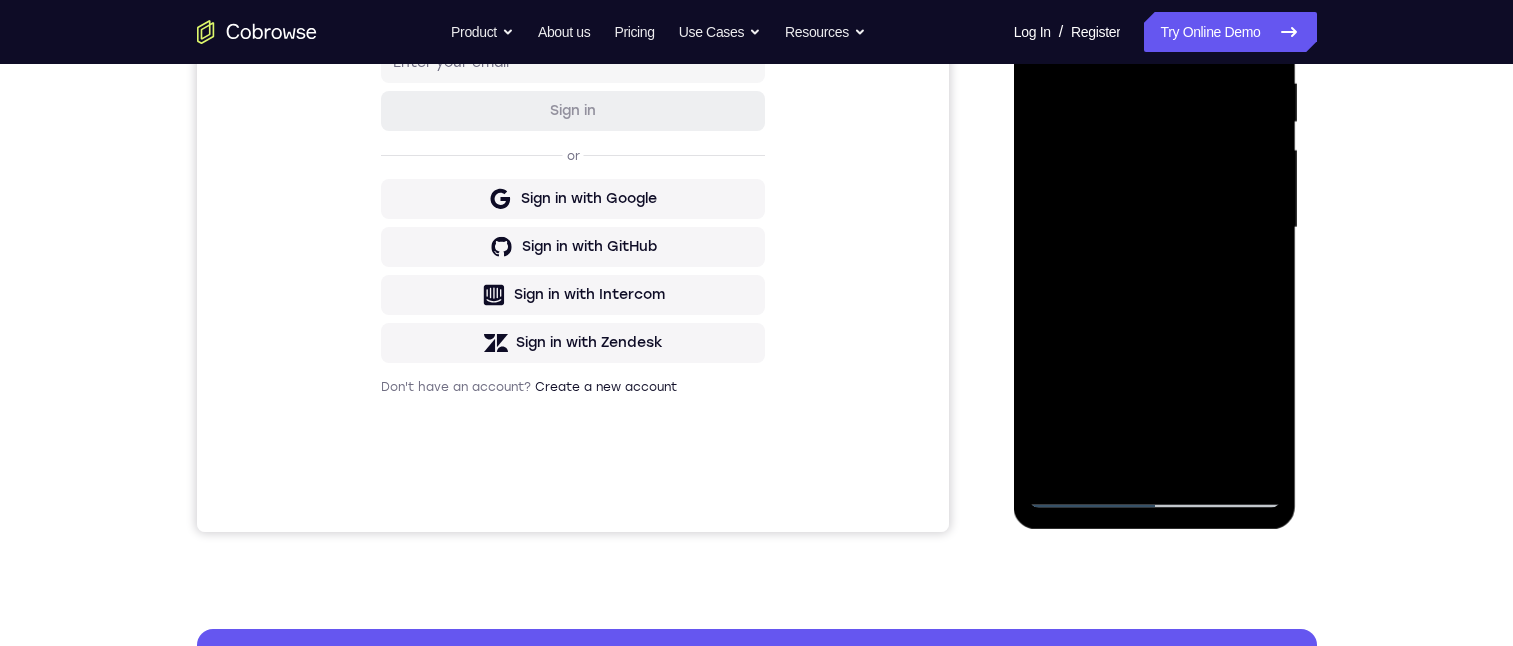 click at bounding box center [1155, 228] 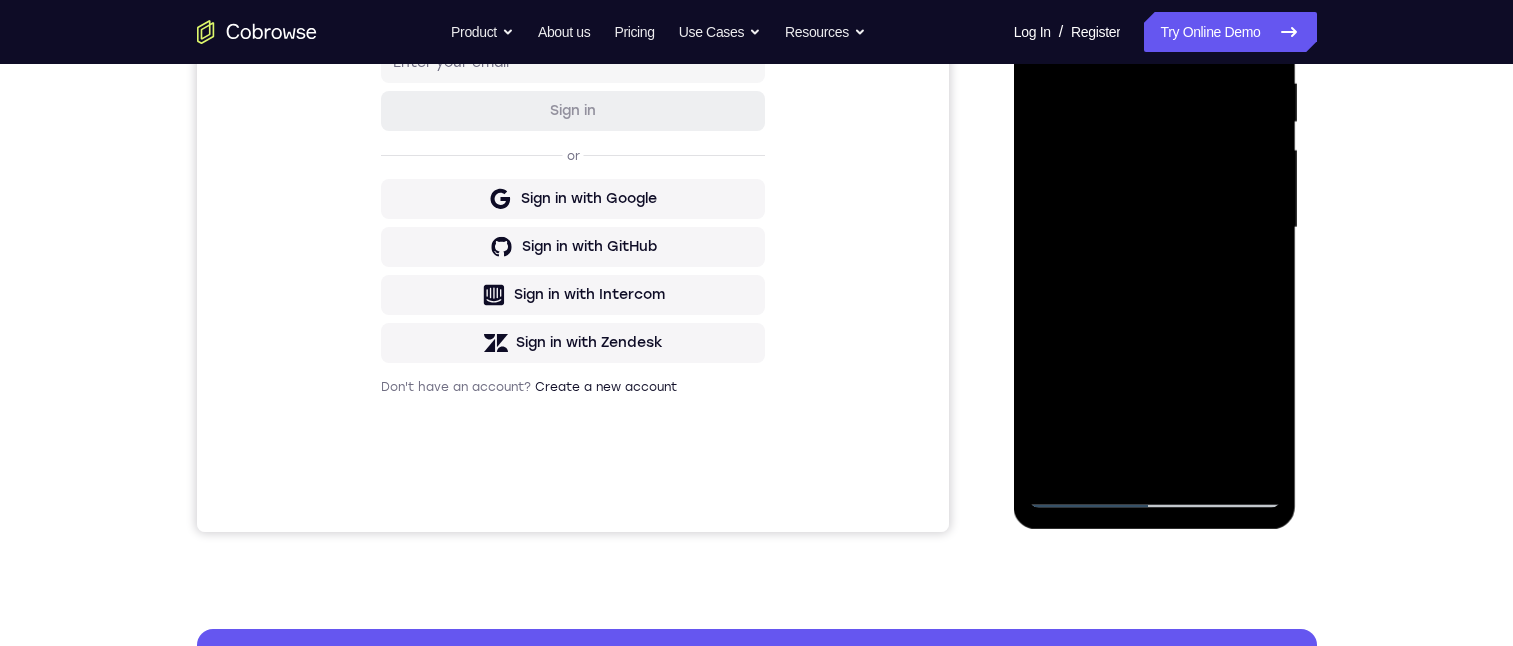 click at bounding box center (1155, 228) 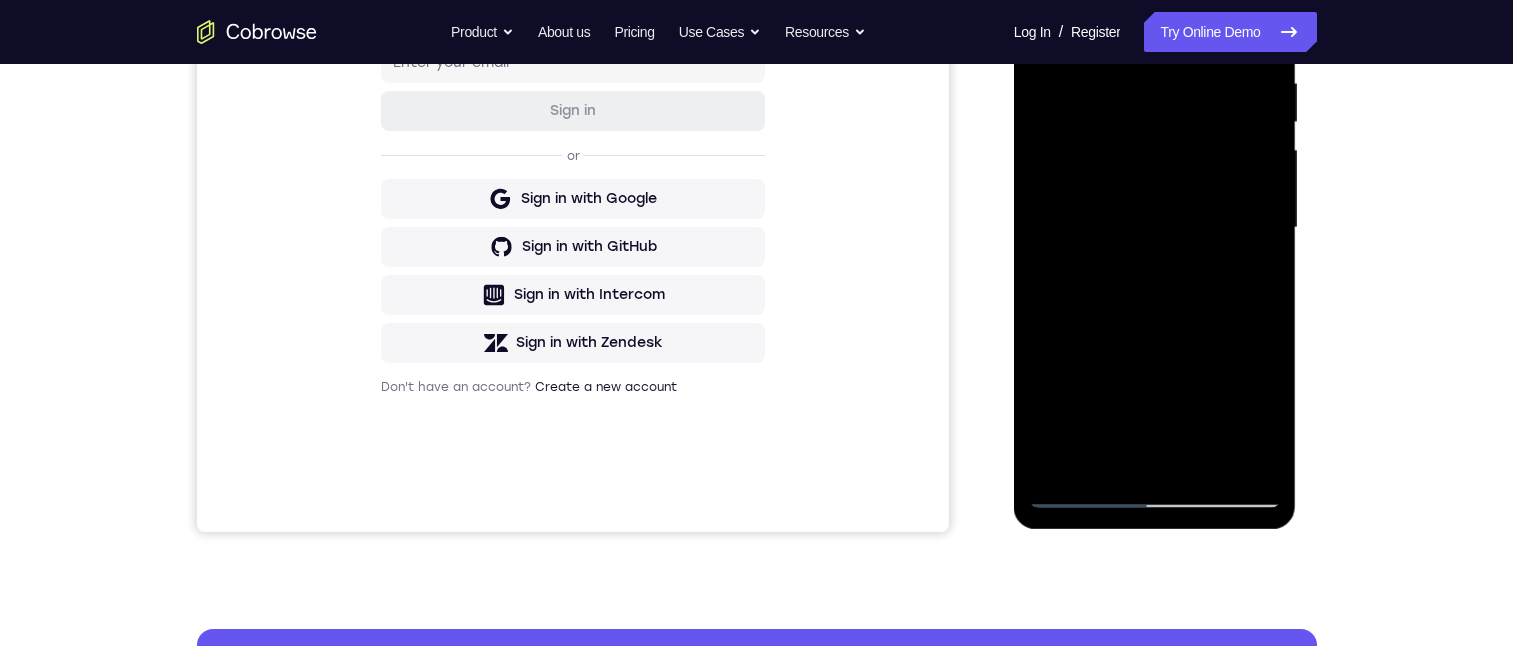 click at bounding box center (1155, 228) 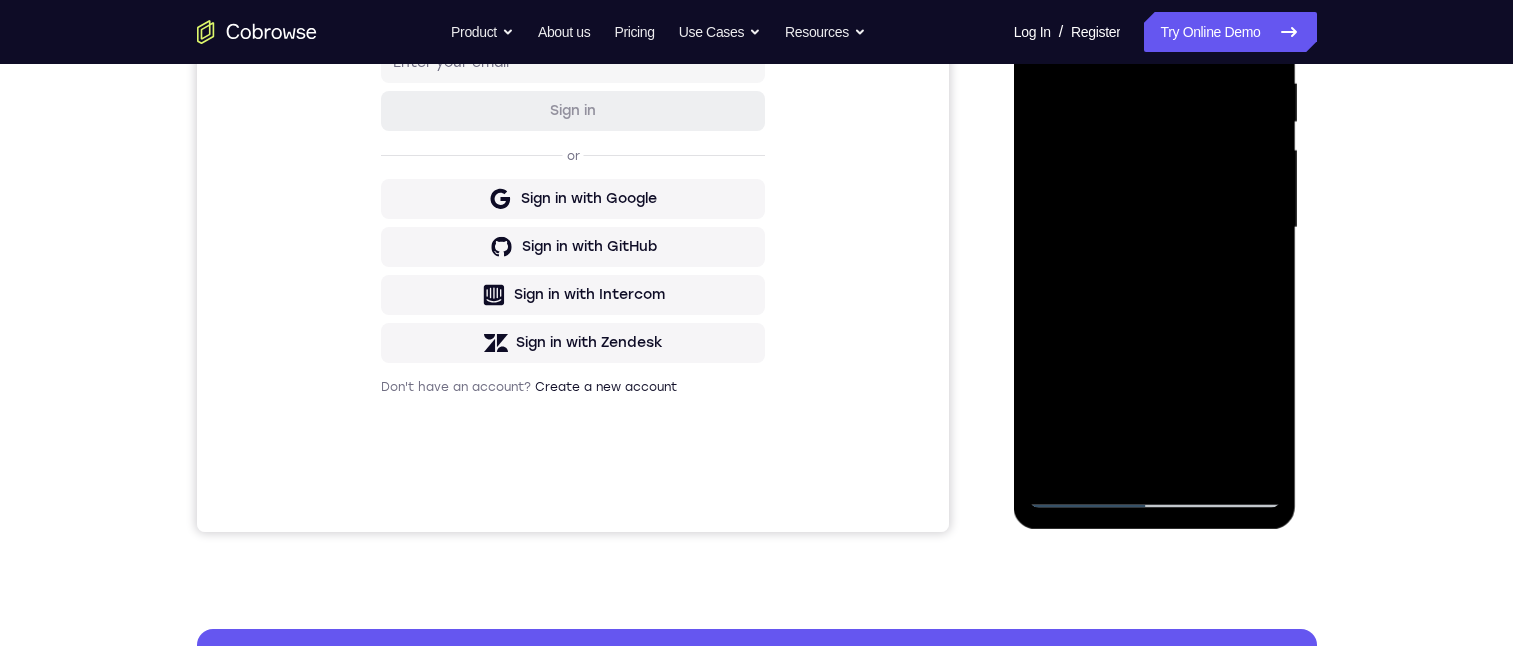 click at bounding box center (1155, 228) 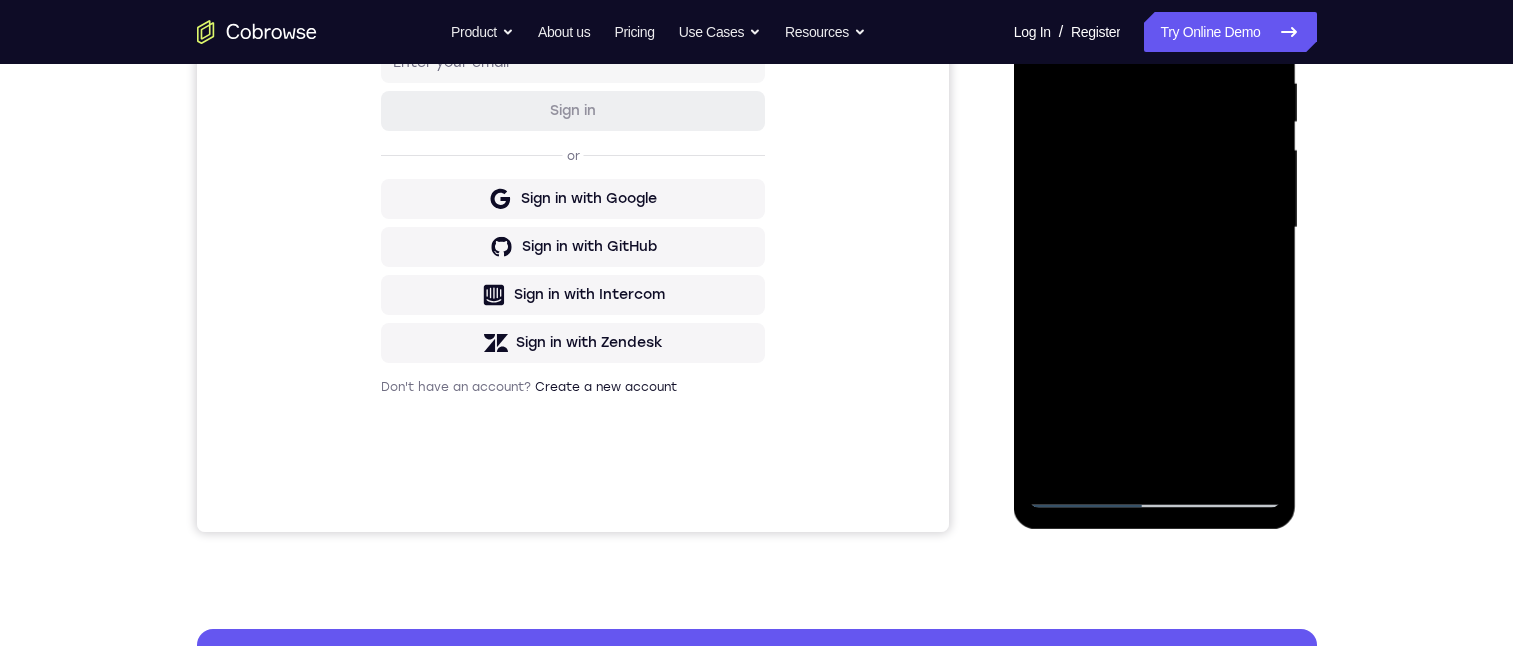 click at bounding box center (1155, 228) 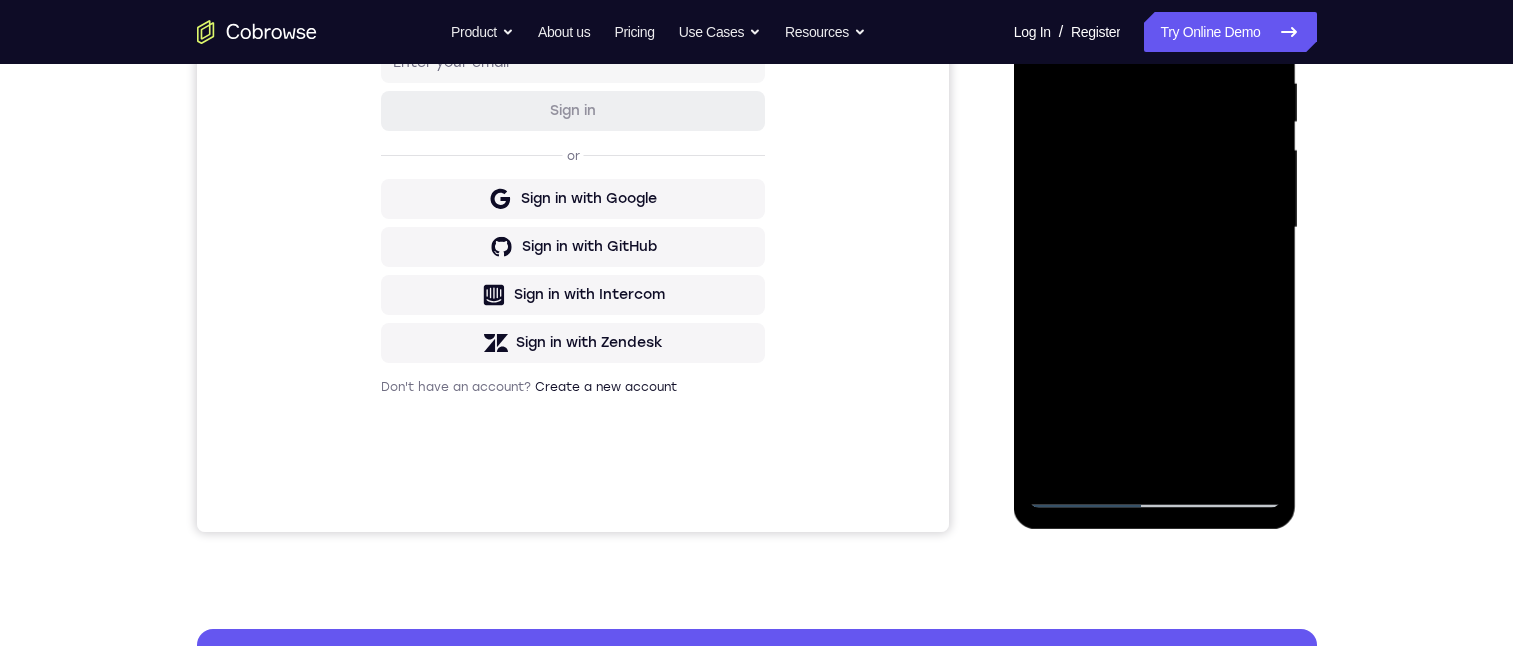 click at bounding box center (1155, 228) 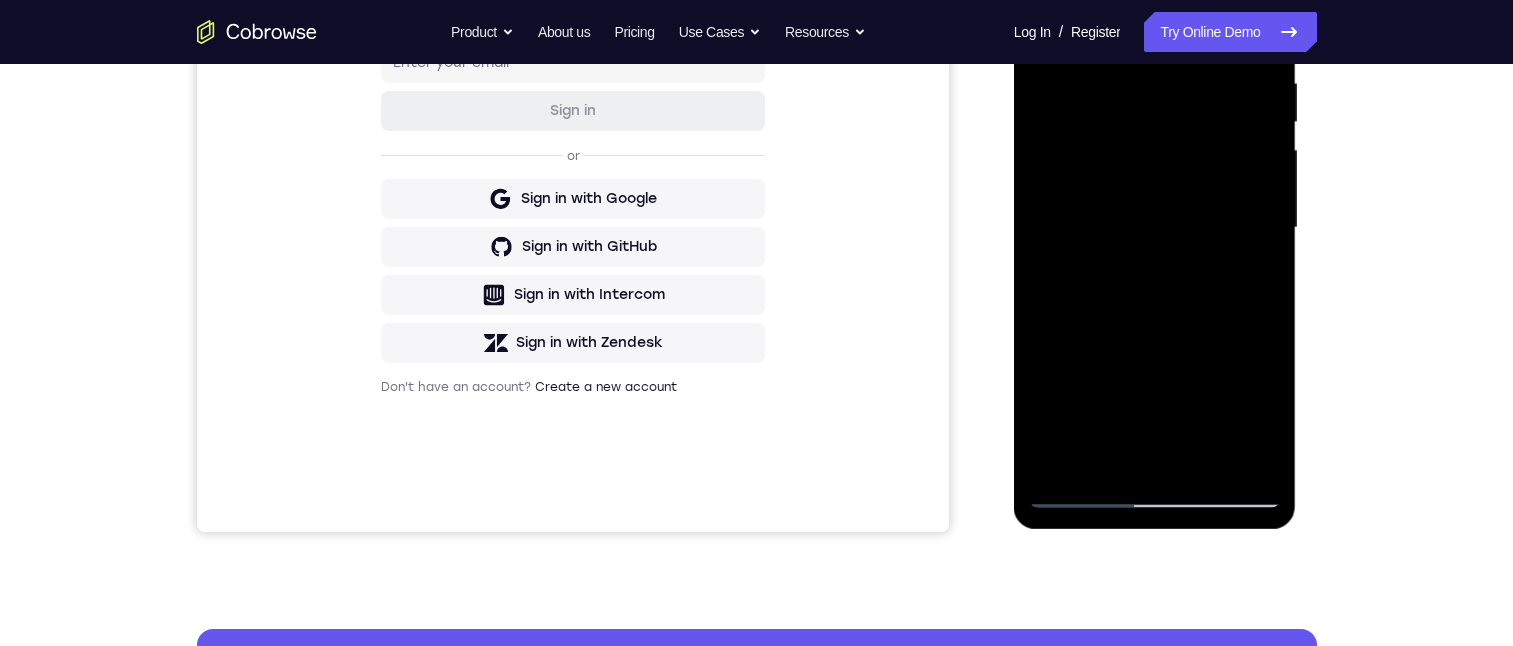 click at bounding box center [1155, 228] 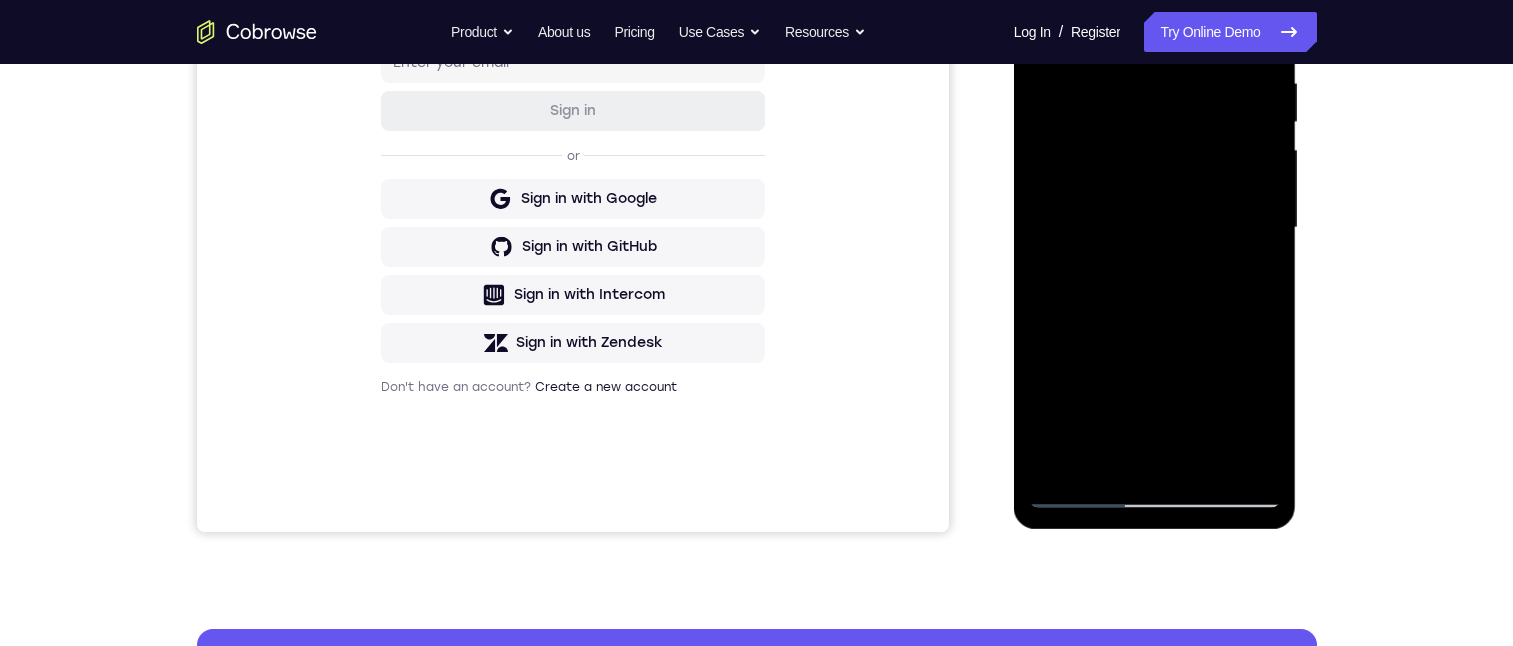click at bounding box center [1155, 228] 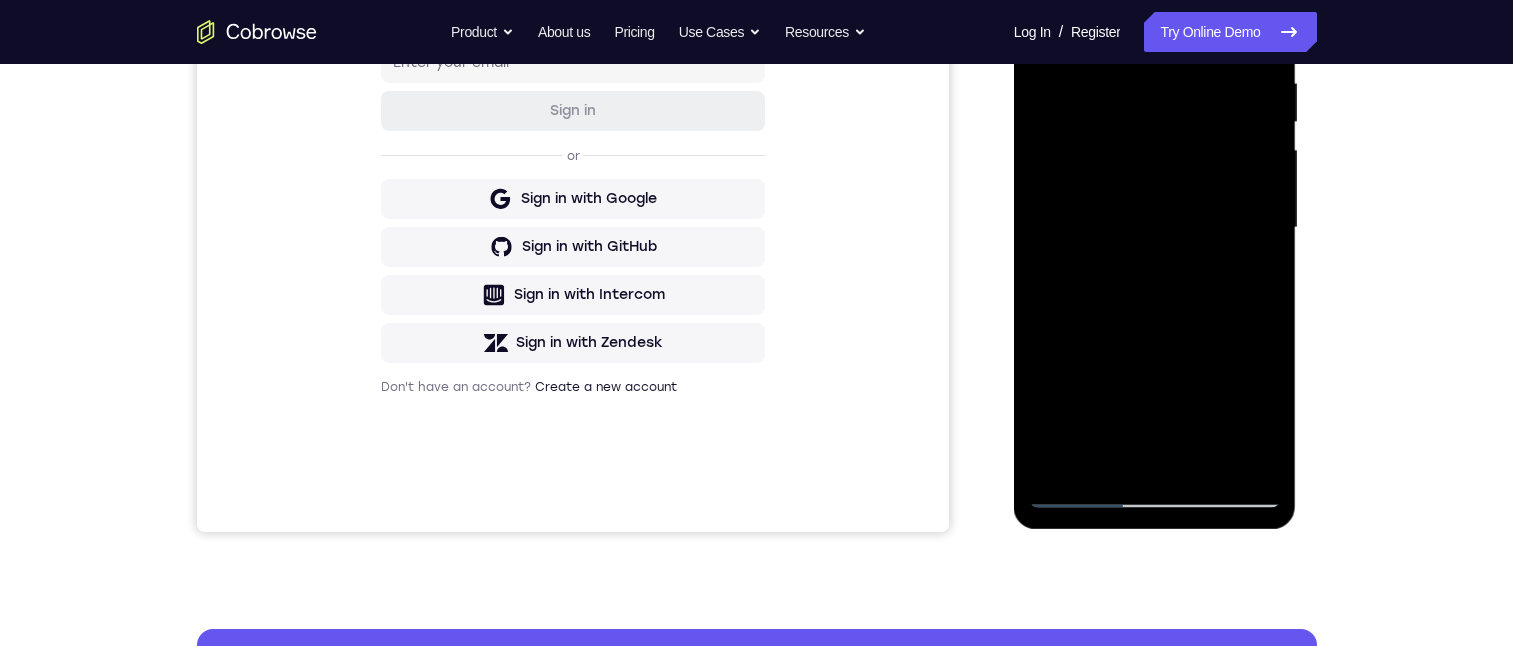 click at bounding box center [1155, 228] 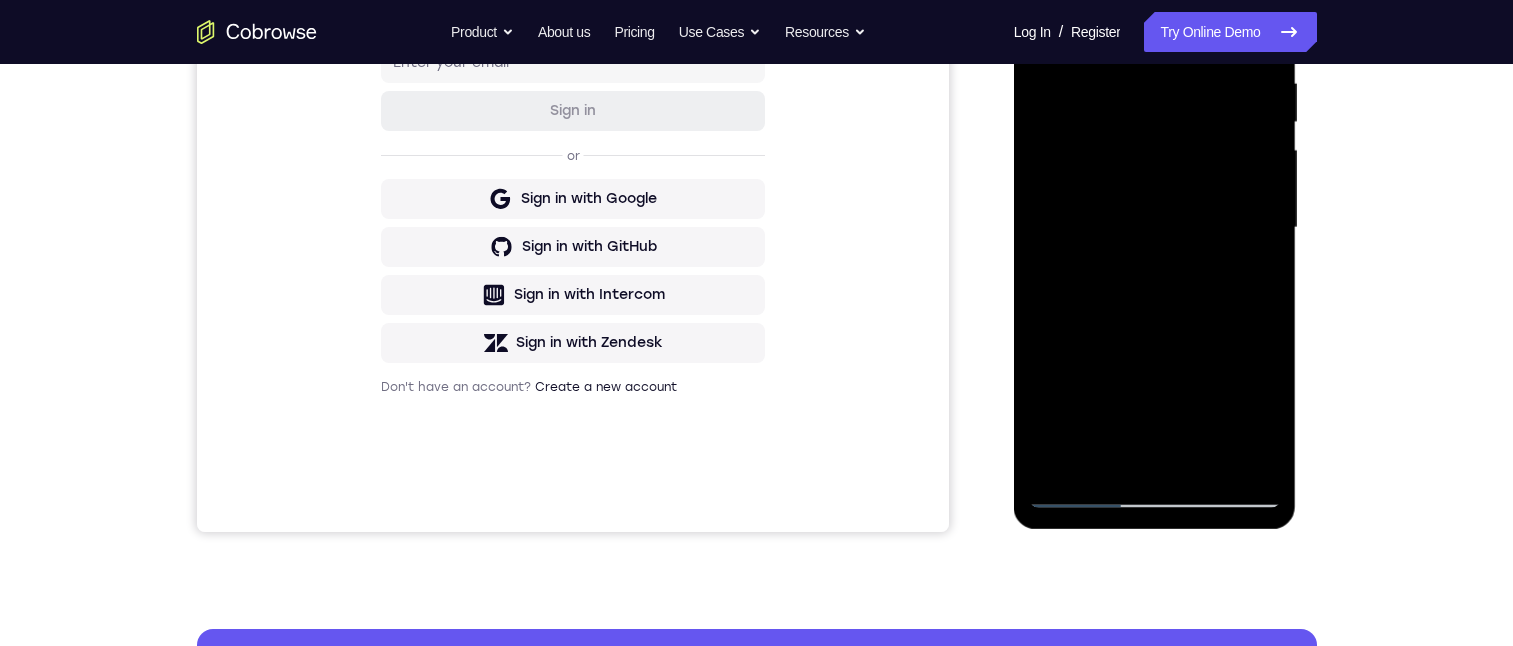 click at bounding box center (1155, 228) 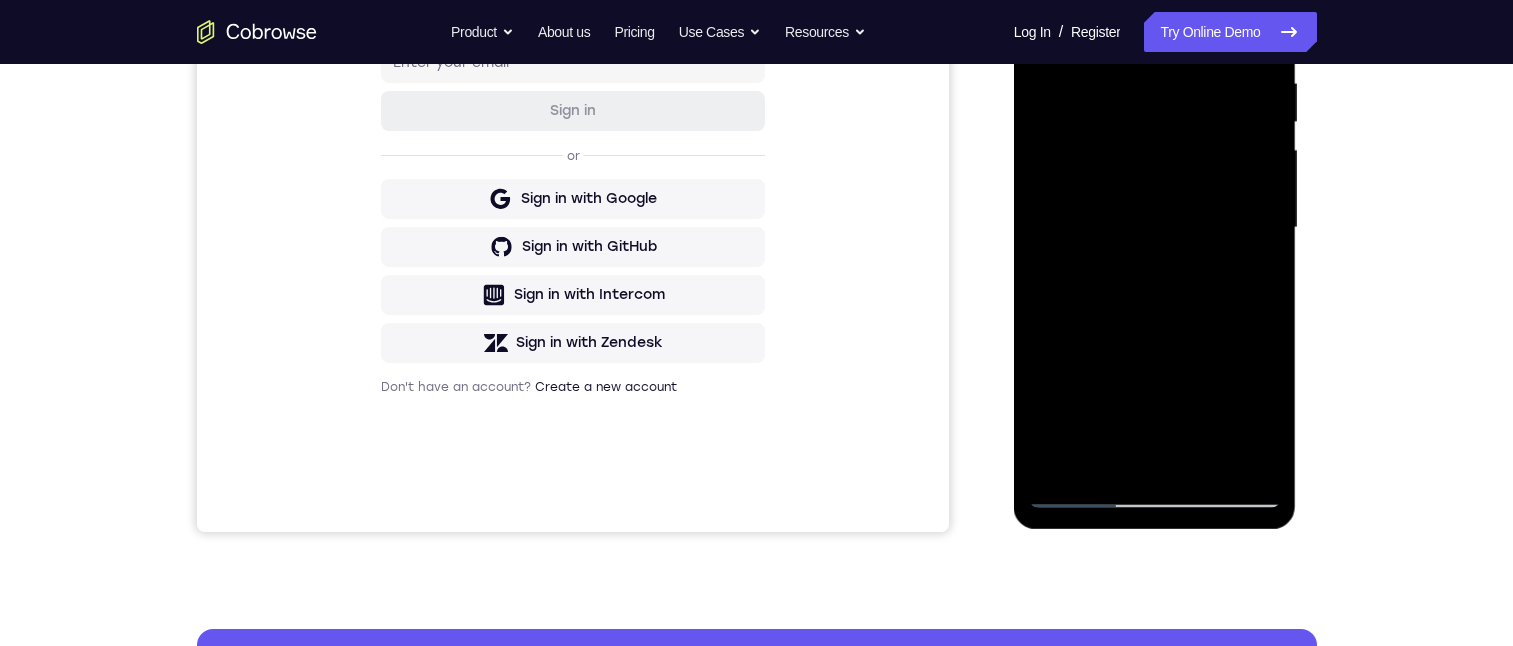 click at bounding box center [1155, 228] 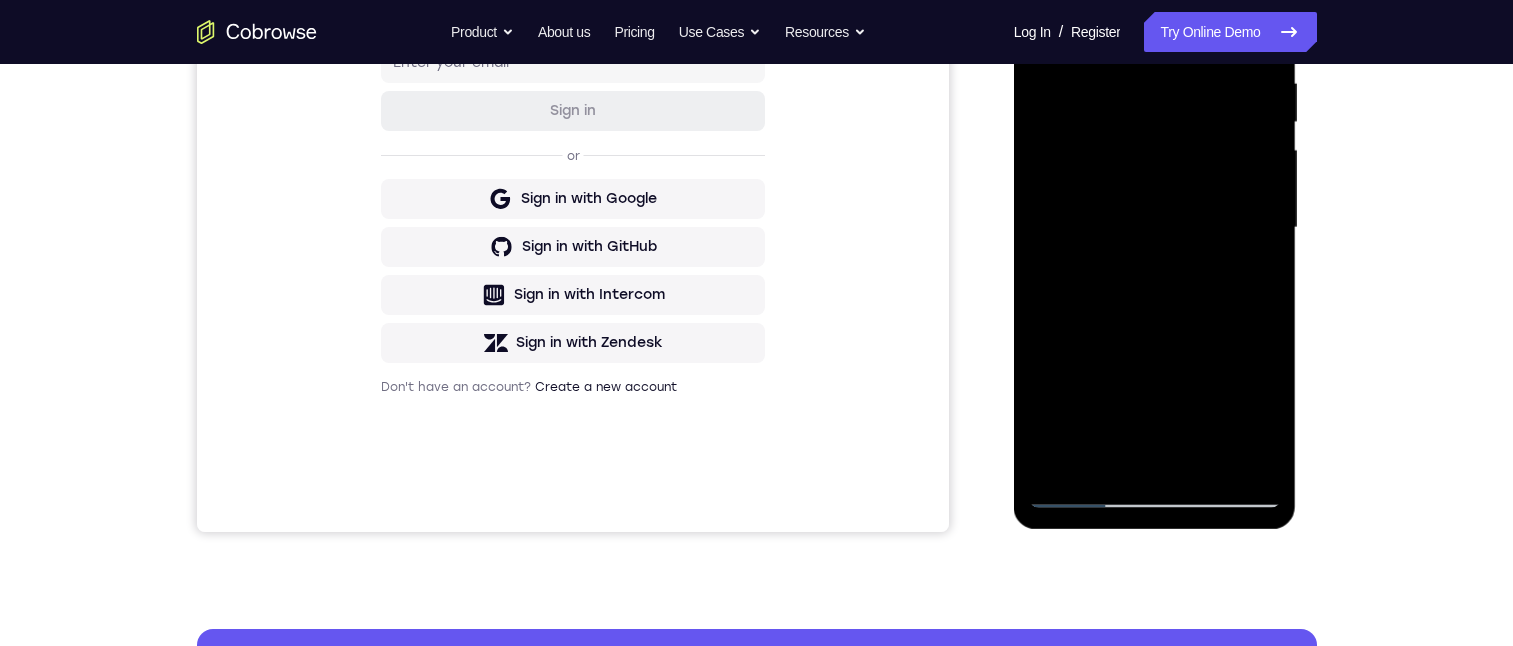 click at bounding box center [1155, 228] 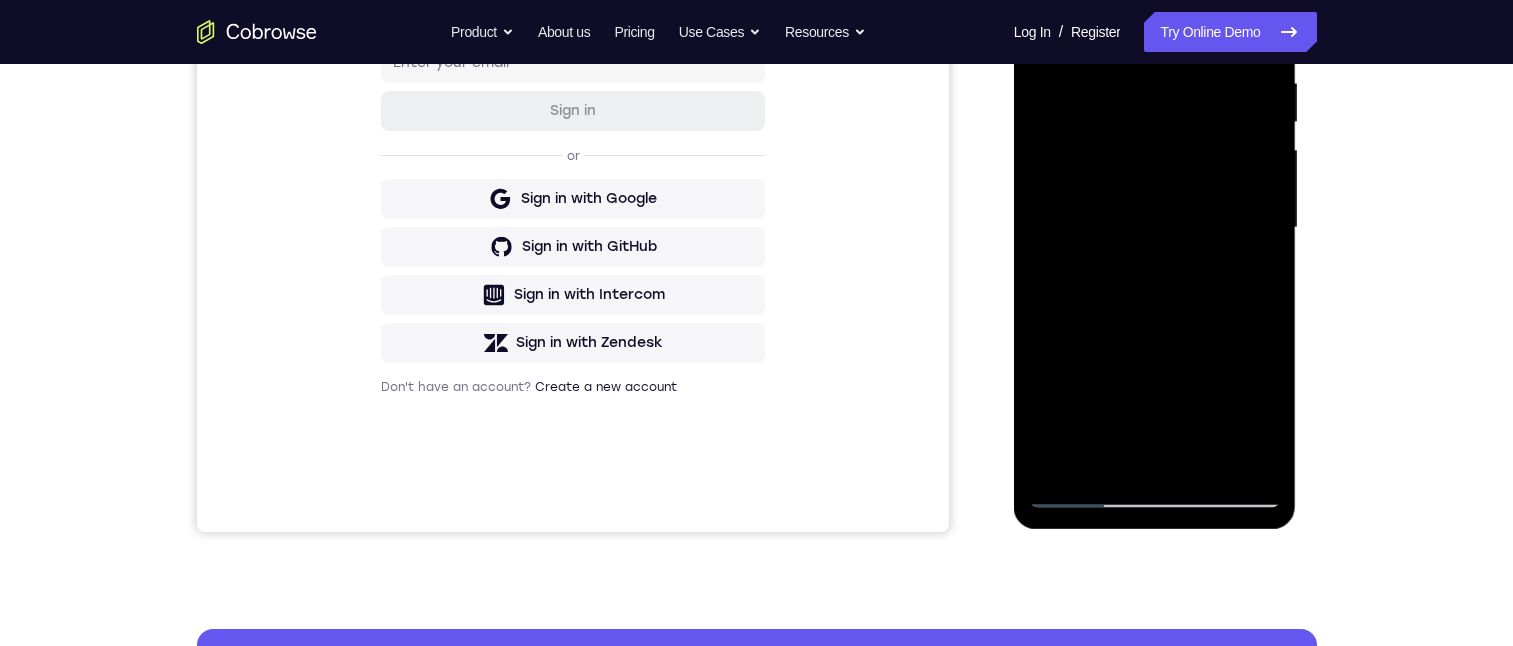 click at bounding box center (1155, 228) 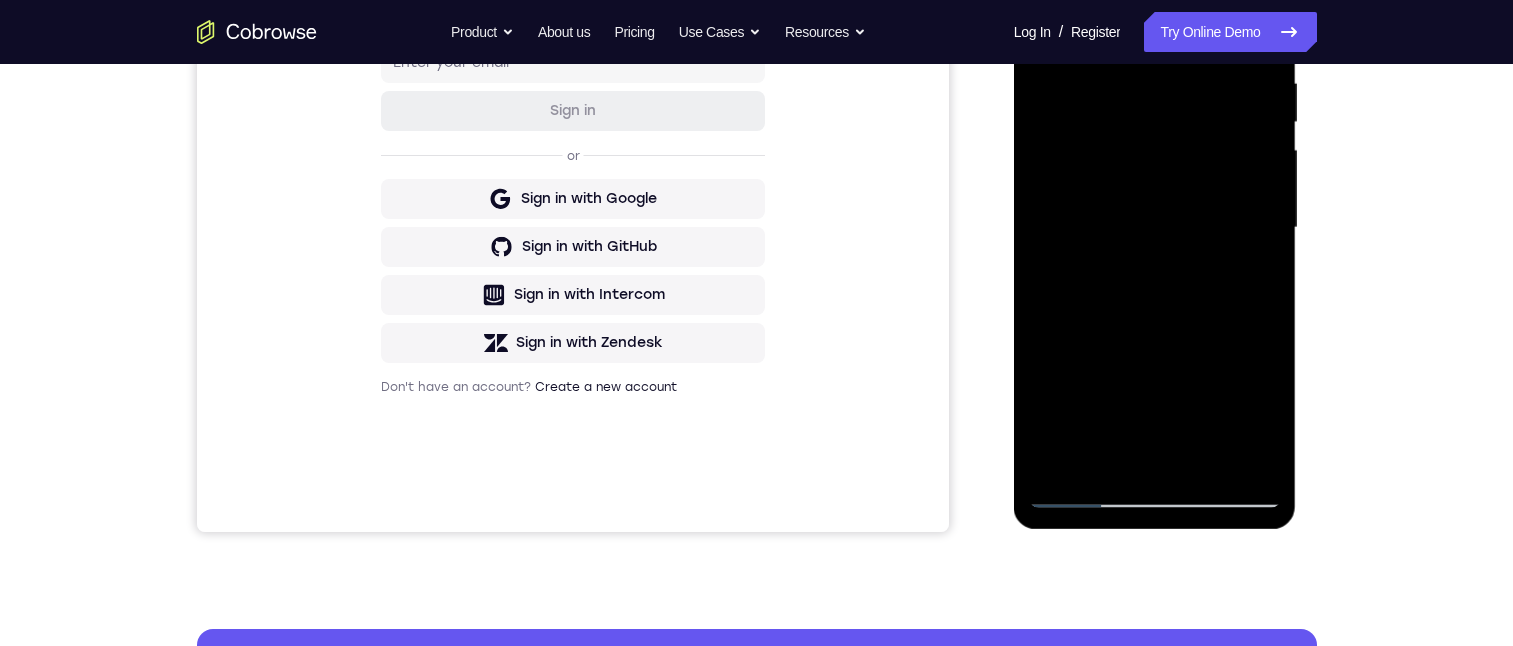 click at bounding box center (1155, 228) 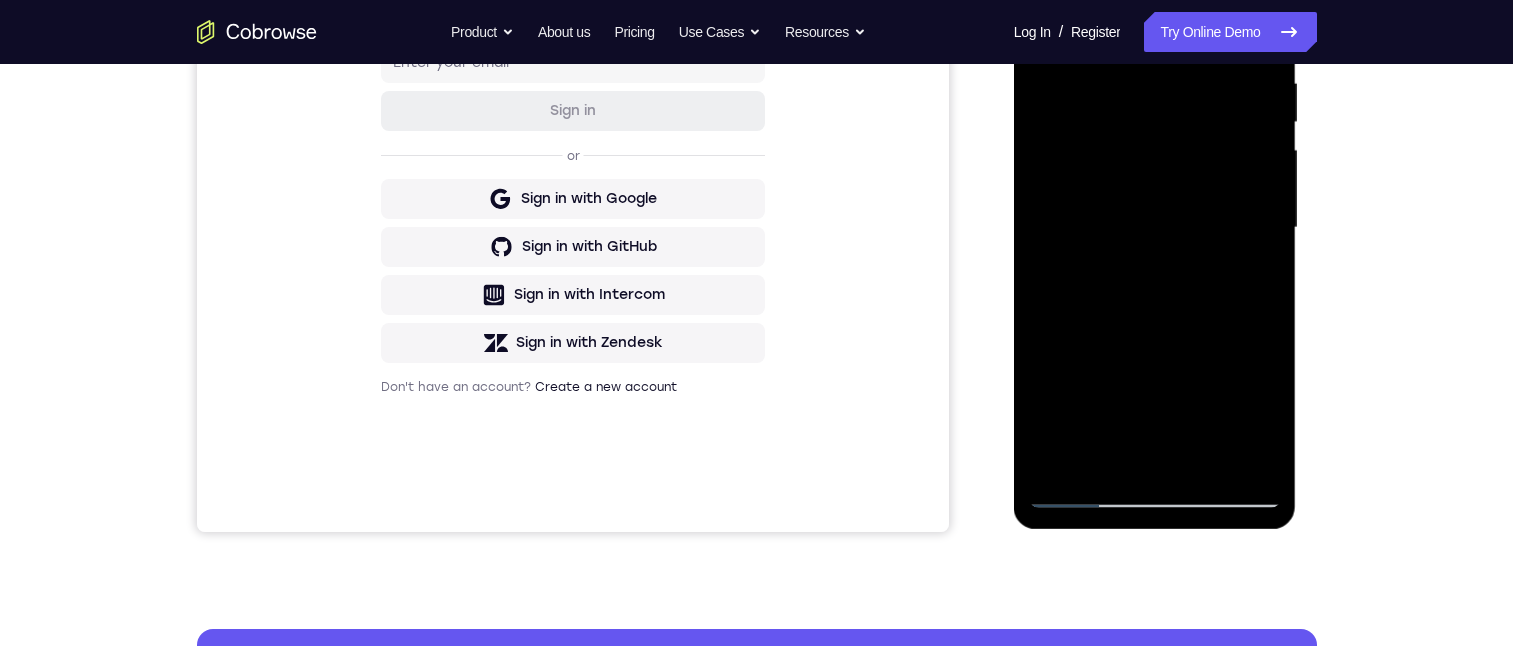 click at bounding box center (1155, 228) 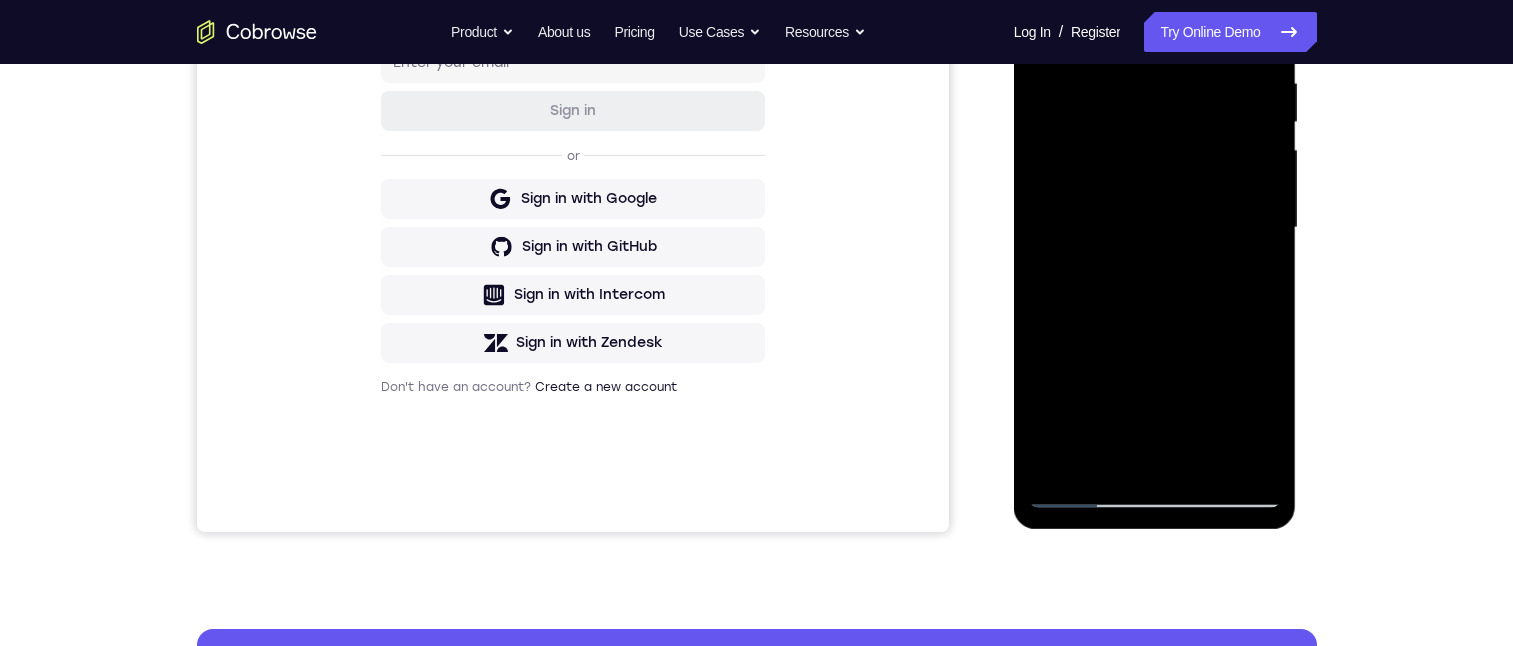 click at bounding box center (1155, 228) 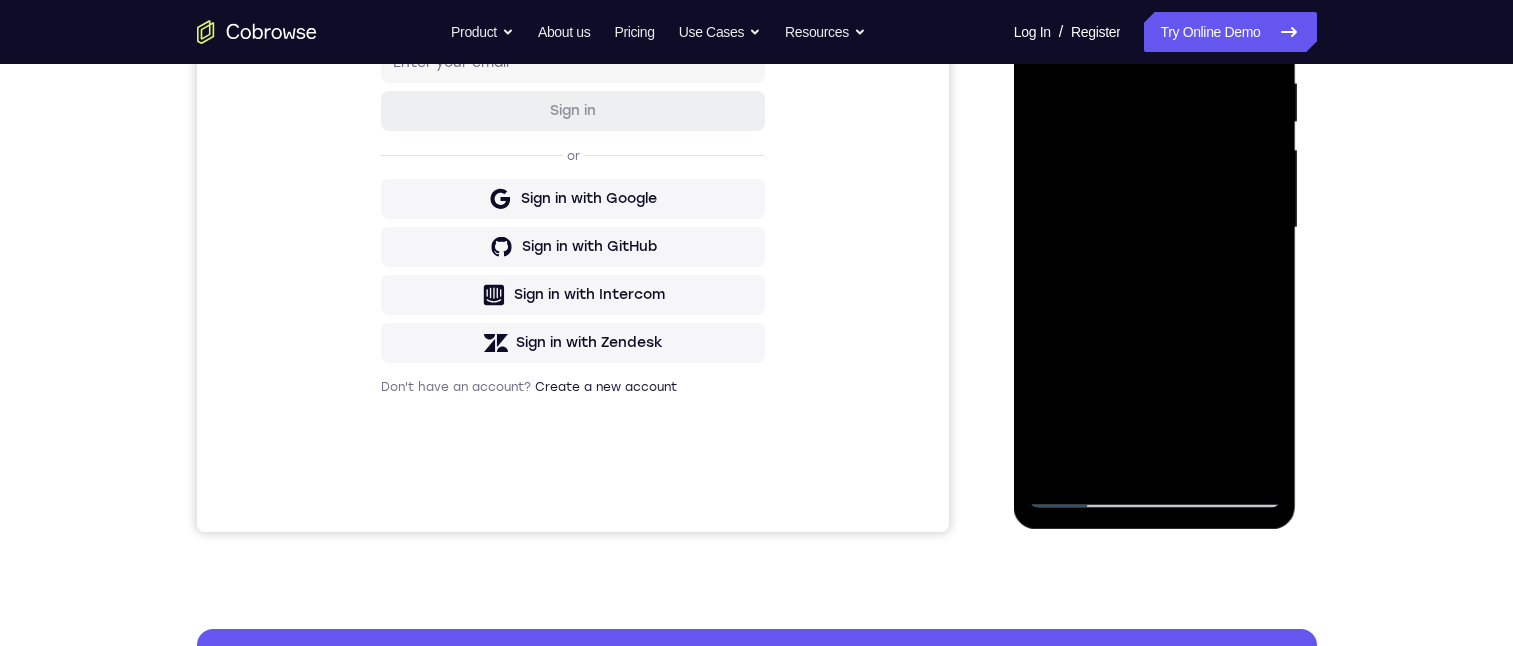 click at bounding box center (1155, 228) 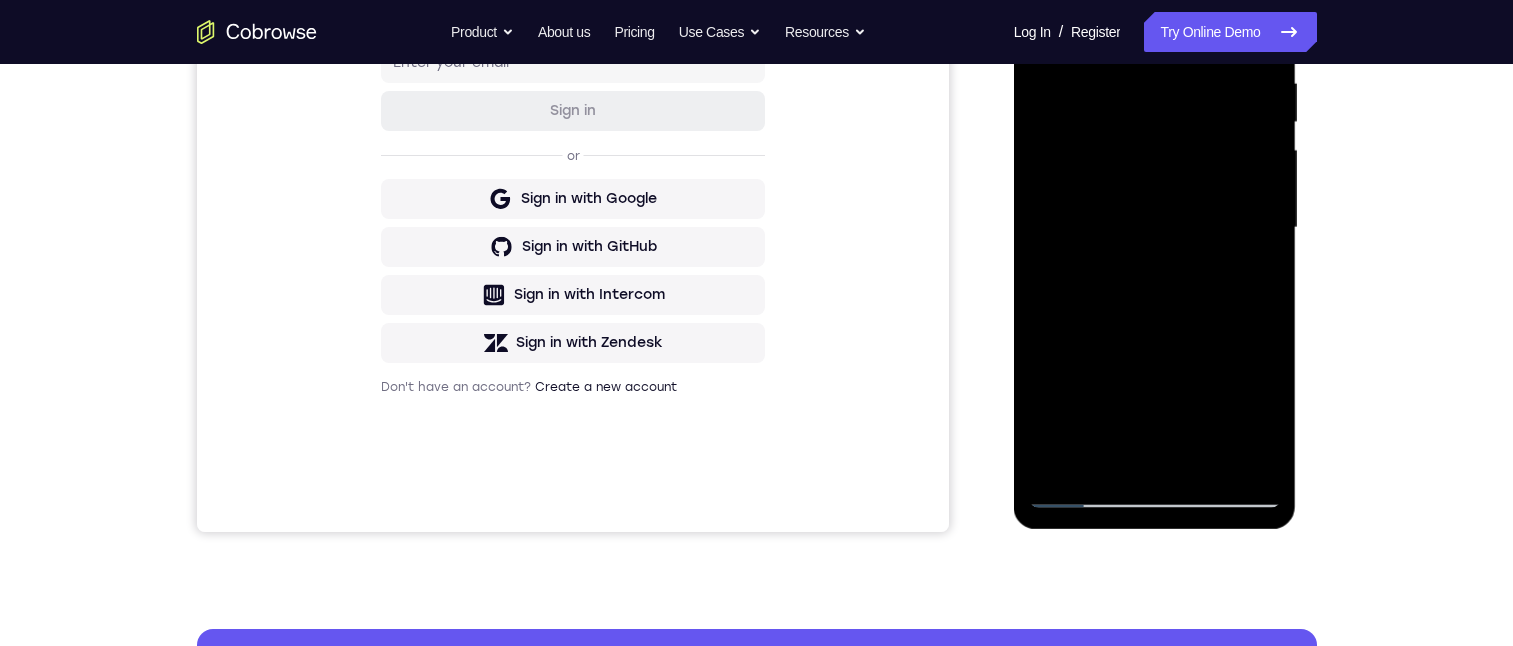 click at bounding box center (1155, 228) 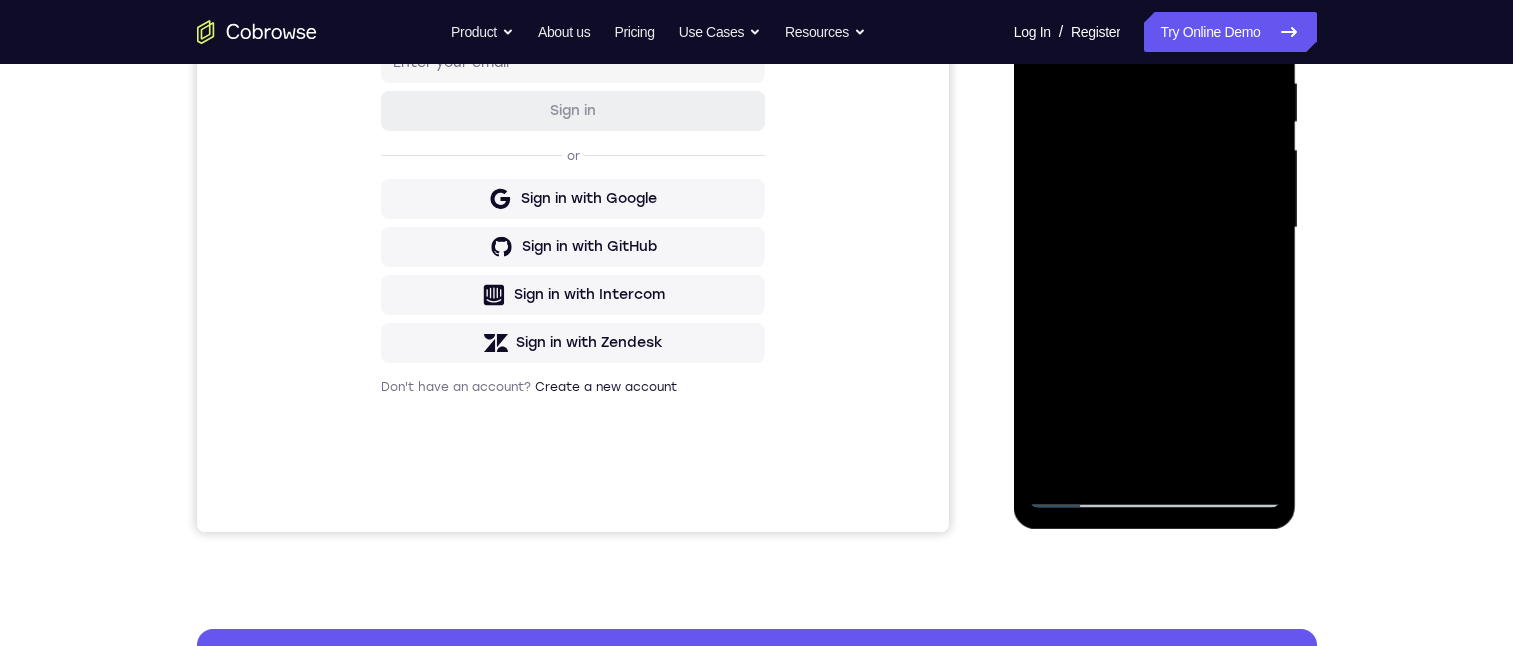 click at bounding box center (1155, 228) 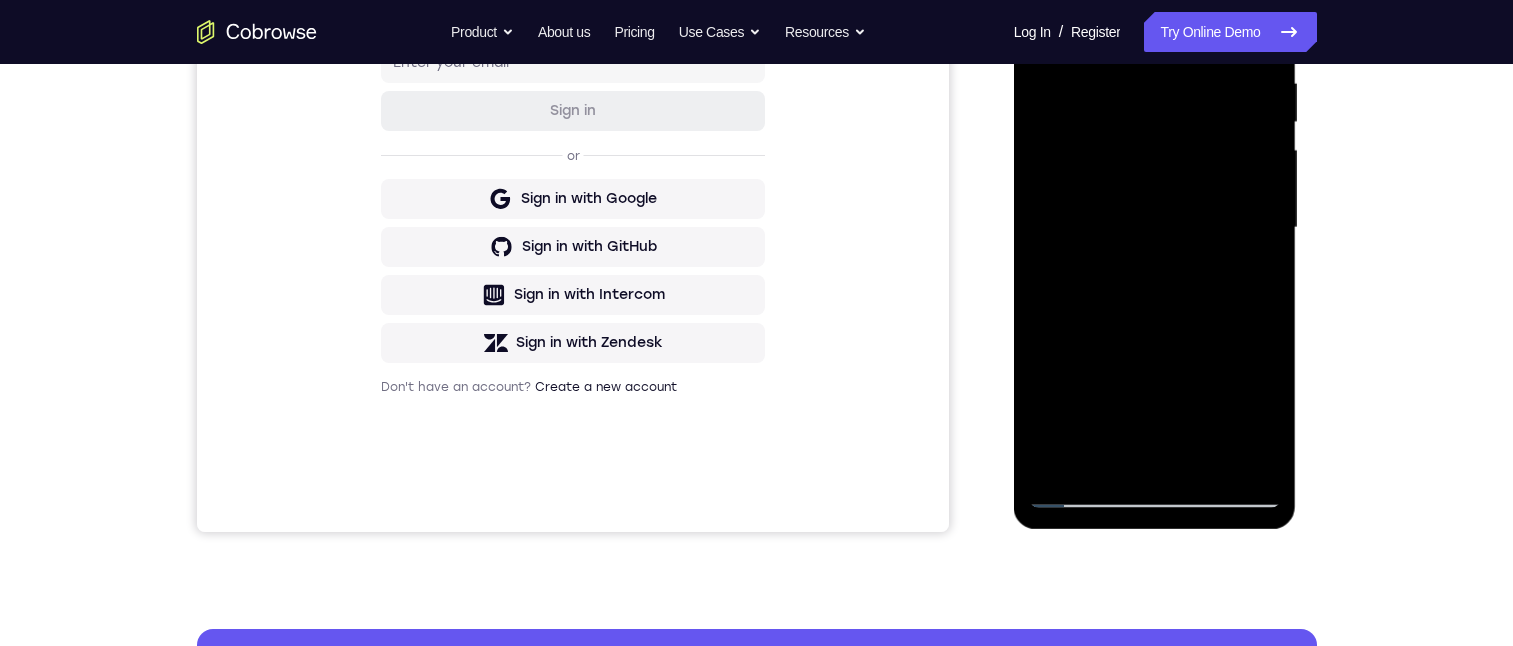 click at bounding box center [1155, 228] 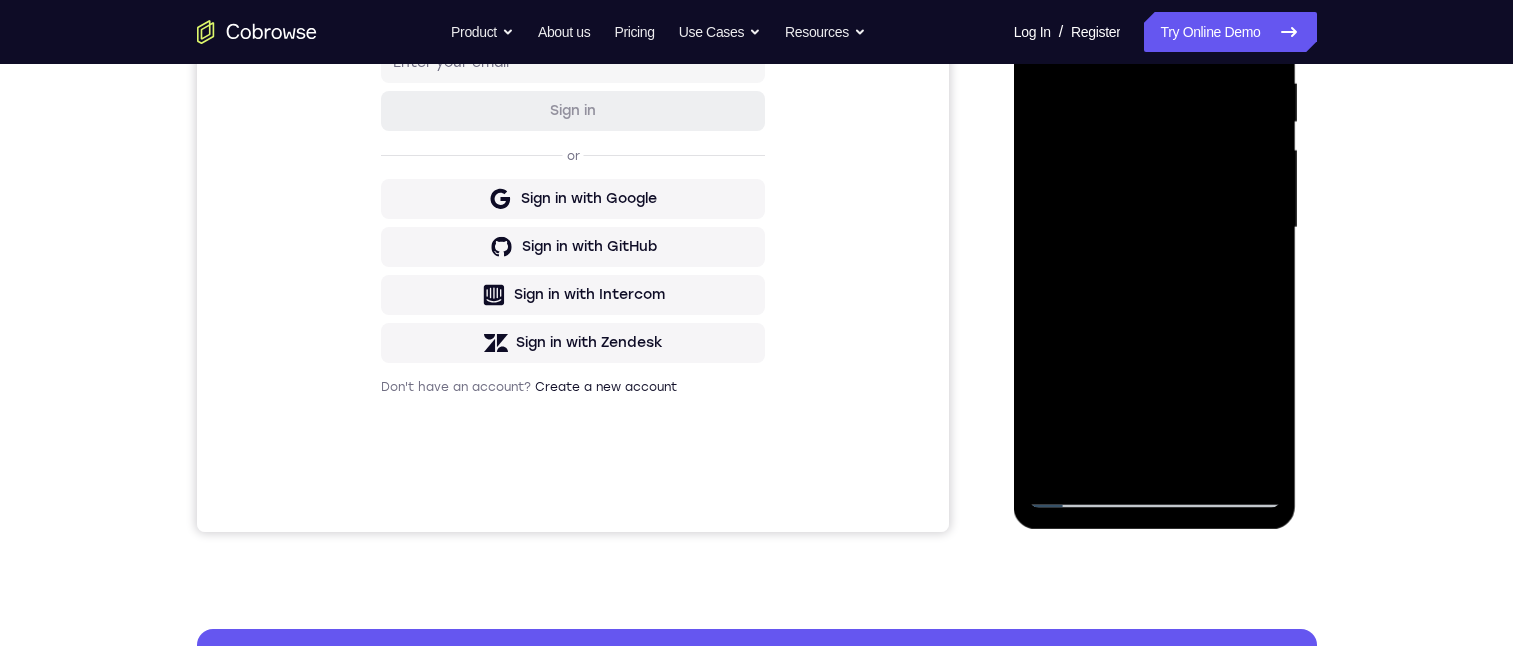 click at bounding box center (1155, 228) 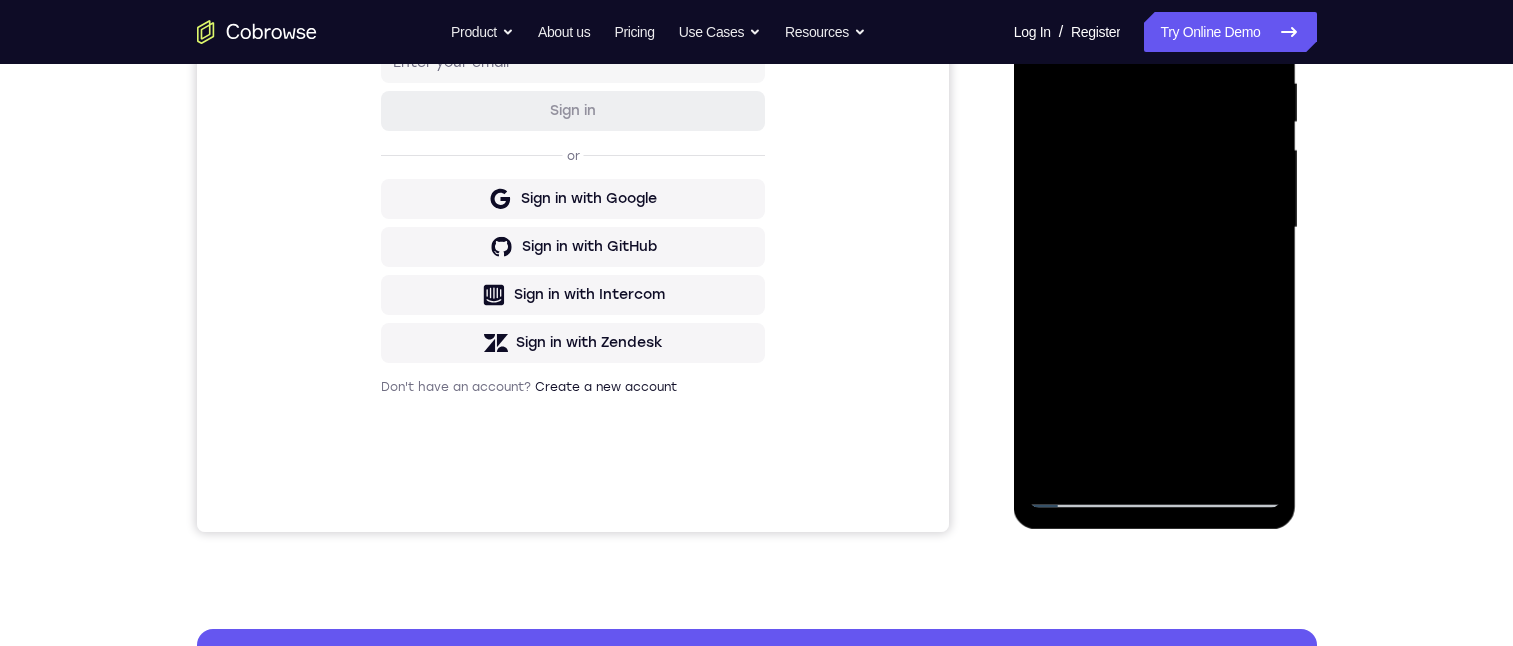 click at bounding box center (1155, 228) 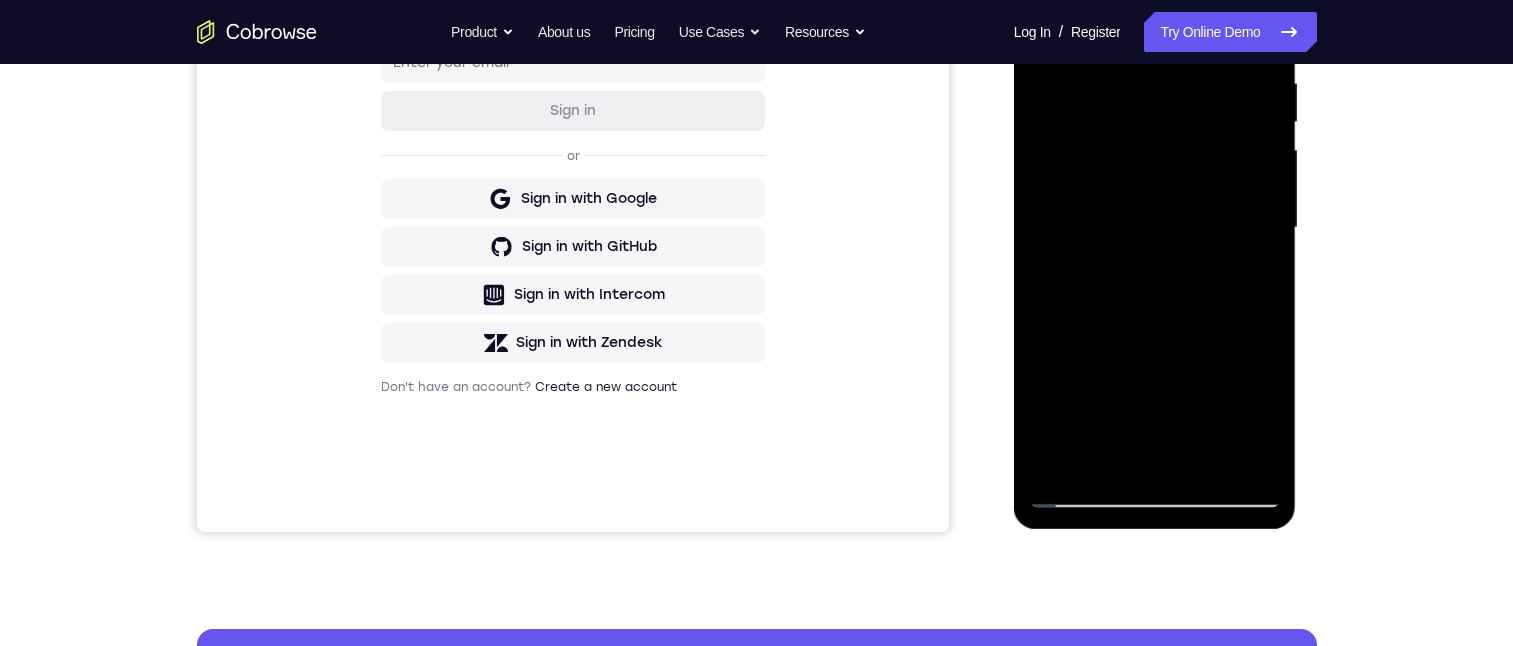 click at bounding box center [1155, 228] 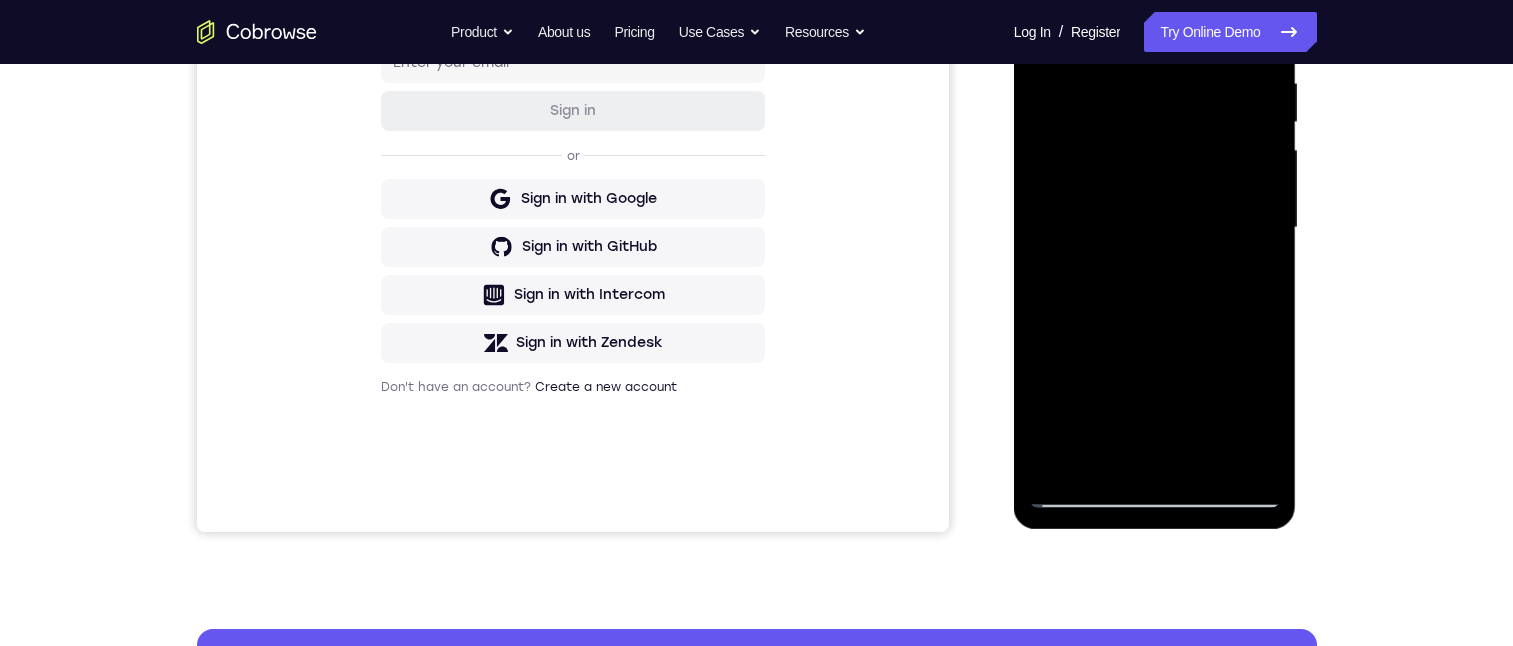 click at bounding box center (1155, 228) 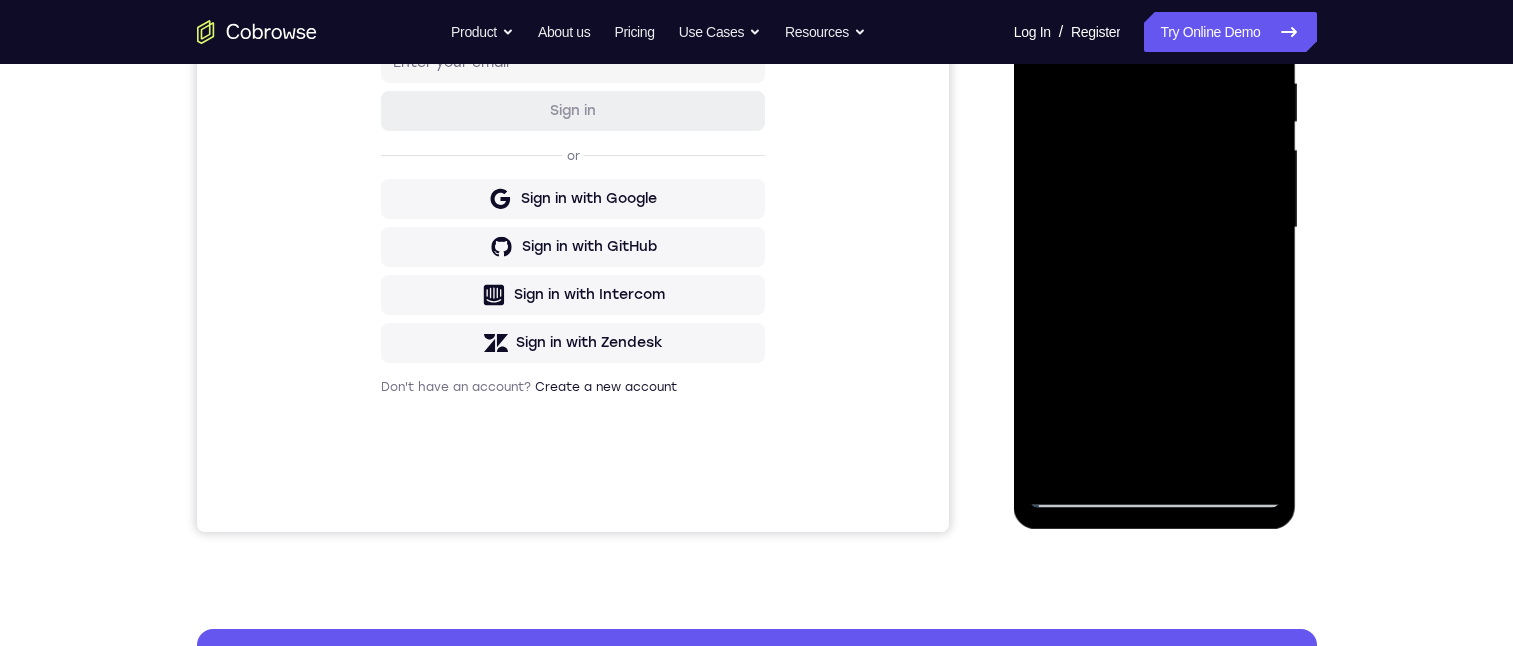 scroll, scrollTop: 392, scrollLeft: 0, axis: vertical 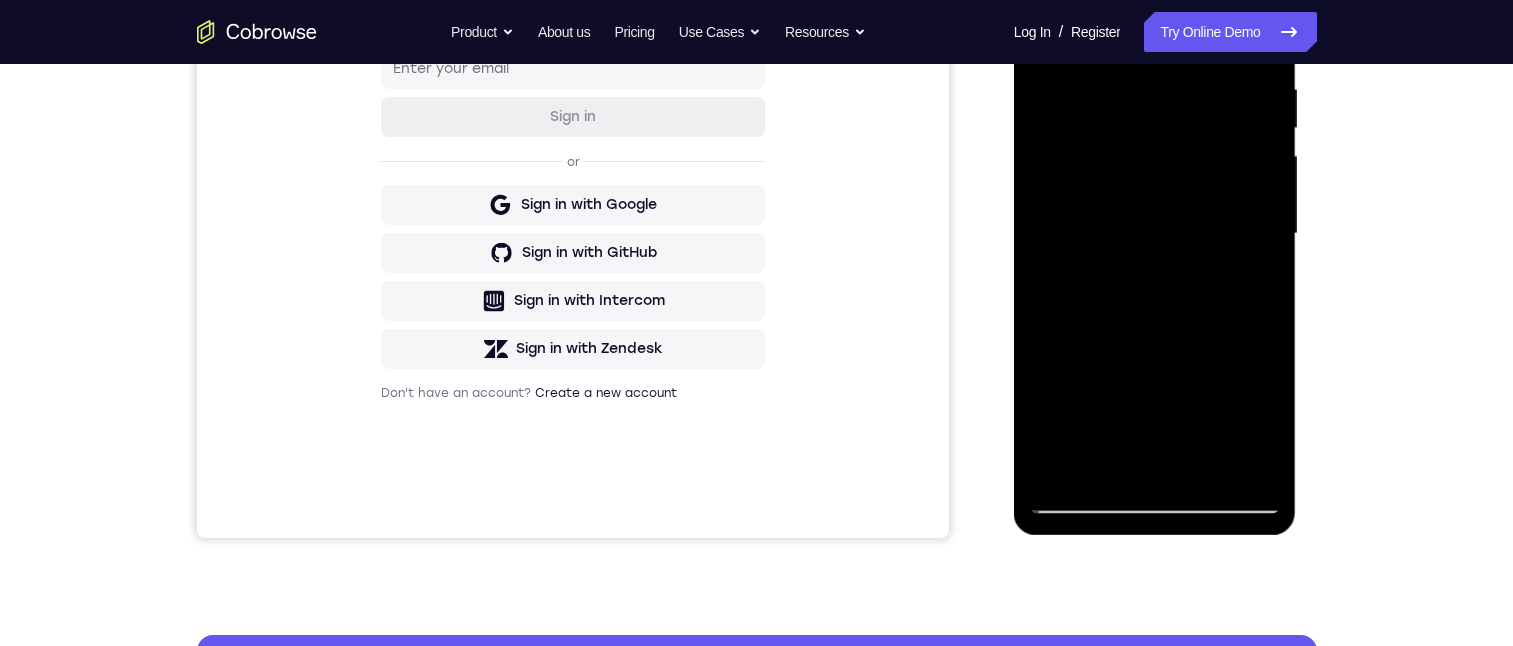 click on "Your Support Agent             Your Customer       Web   iOS   Android                         Next Steps   We’d be happy to give a product demo, answer any technical questions, or share best practices.          Create An Account             Contact Sales" at bounding box center (757, 331) 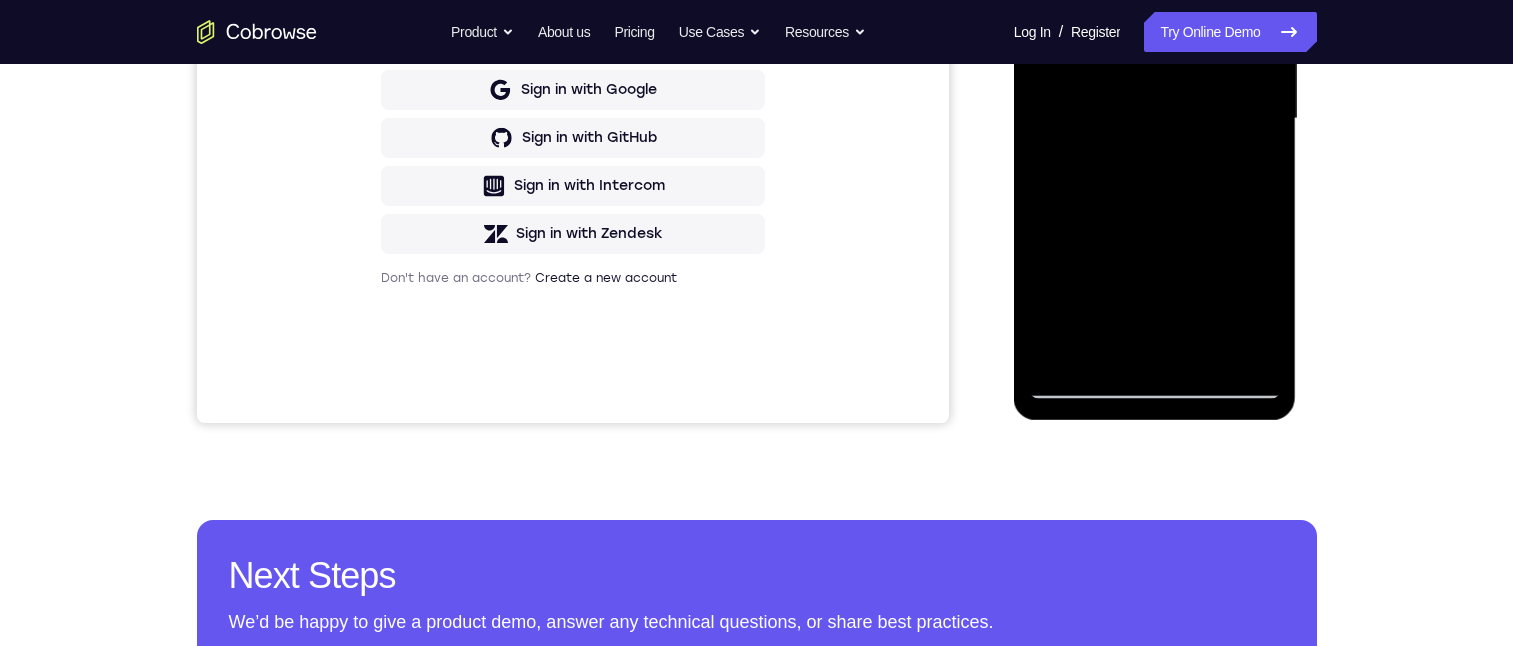 scroll, scrollTop: 372, scrollLeft: 0, axis: vertical 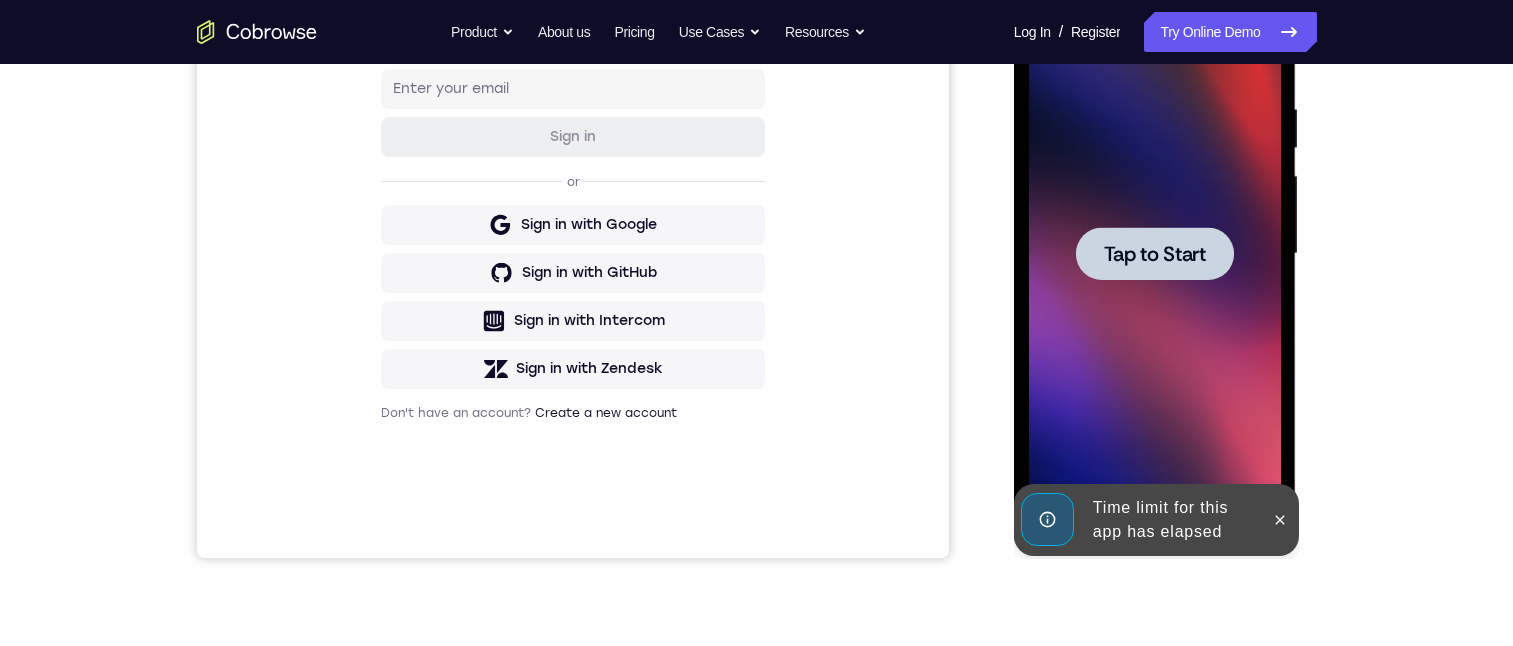 click on "Tap to Start" at bounding box center (1155, 254) 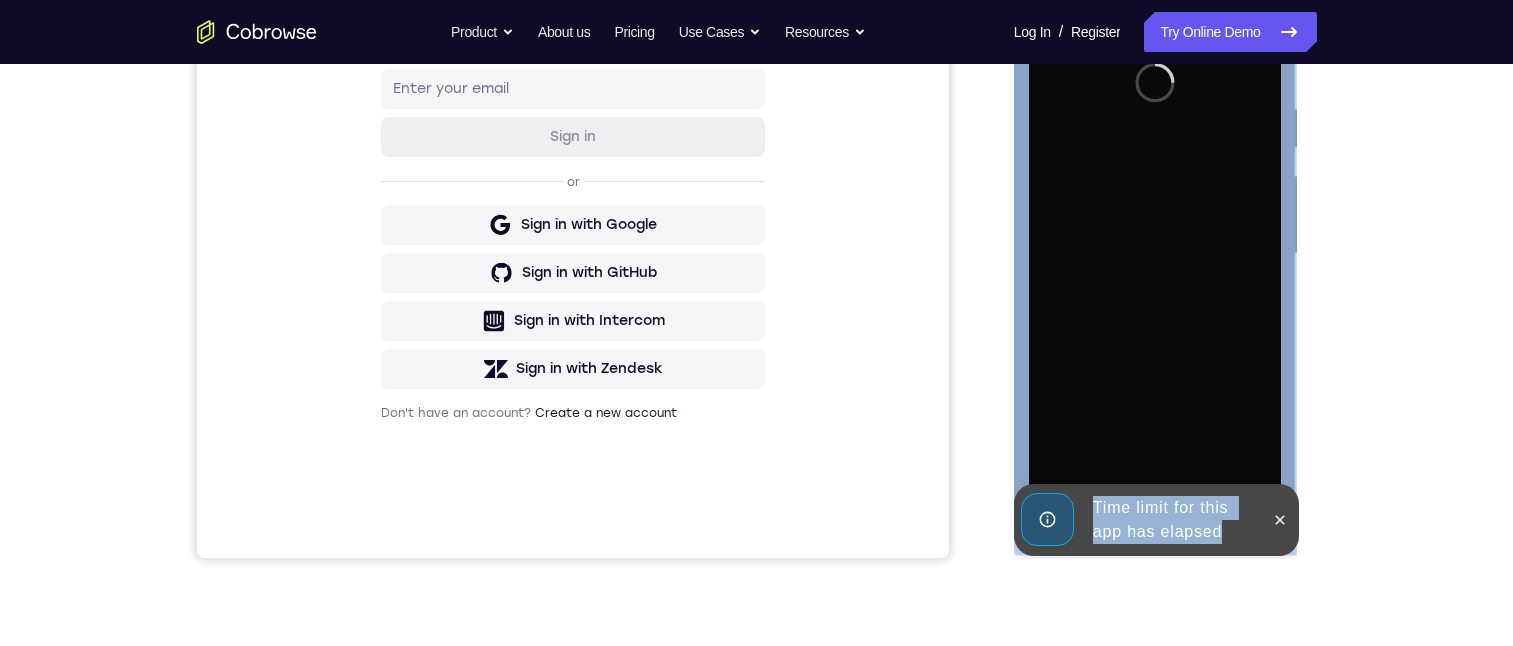 drag, startPoint x: 1294, startPoint y: 511, endPoint x: 1339, endPoint y: 554, distance: 62.241467 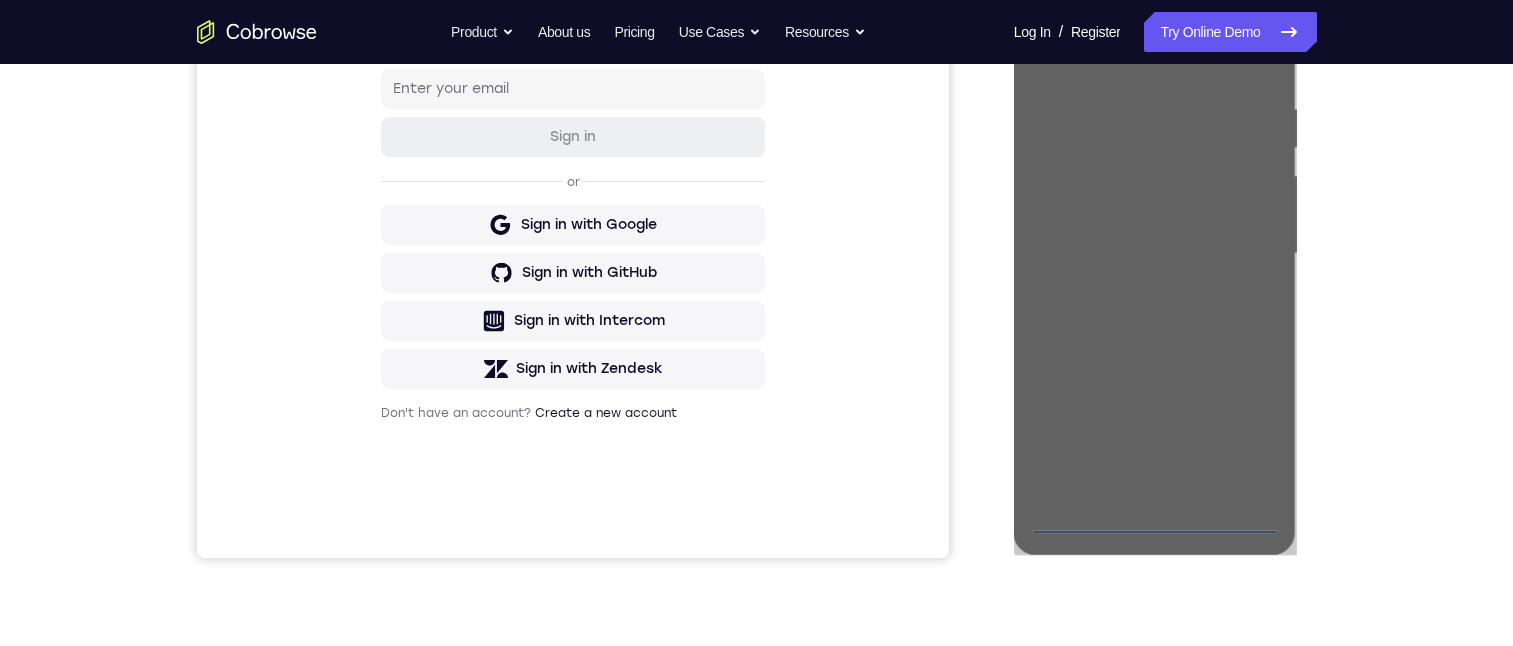 click on "Your Support Agent             Your Customer       Web   iOS   Android                         Next Steps   We’d be happy to give a product demo, answer any technical questions, or share best practices.          Create An Account             Contact Sales" at bounding box center [757, 351] 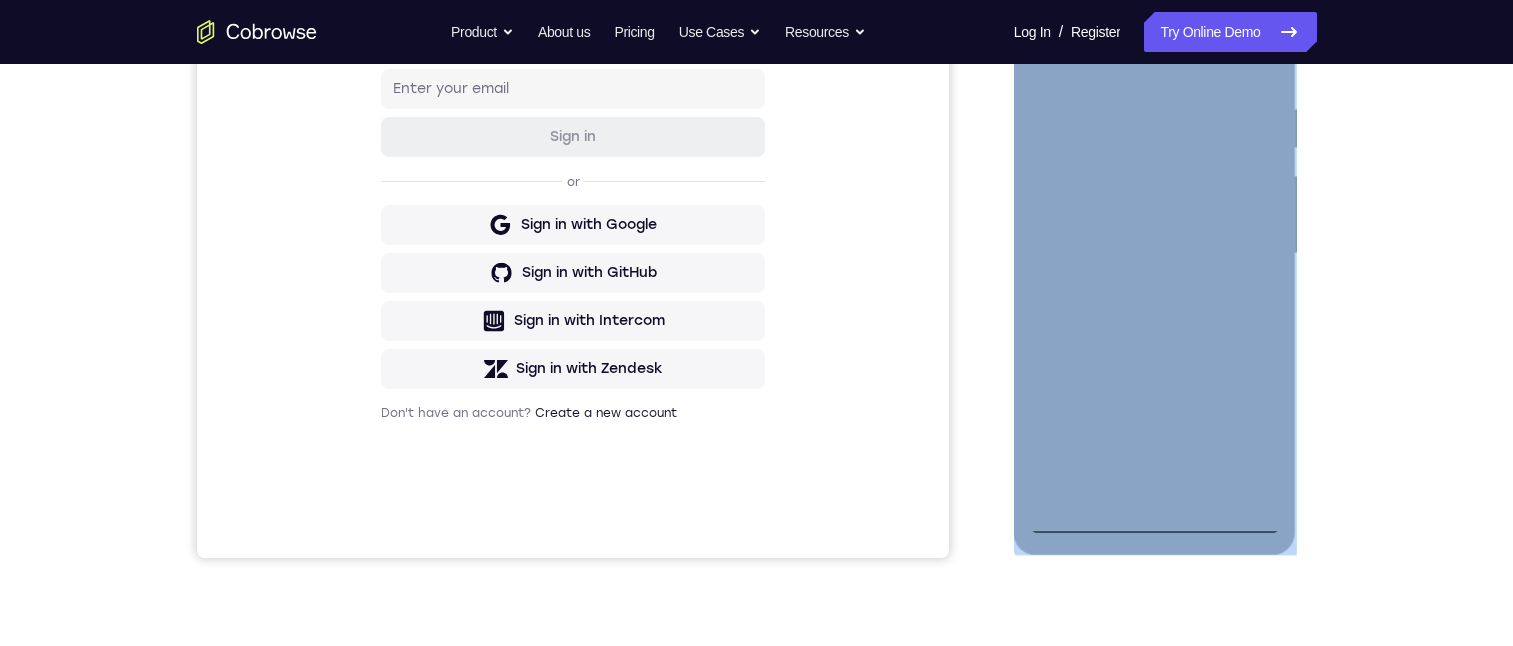 click at bounding box center (1155, 254) 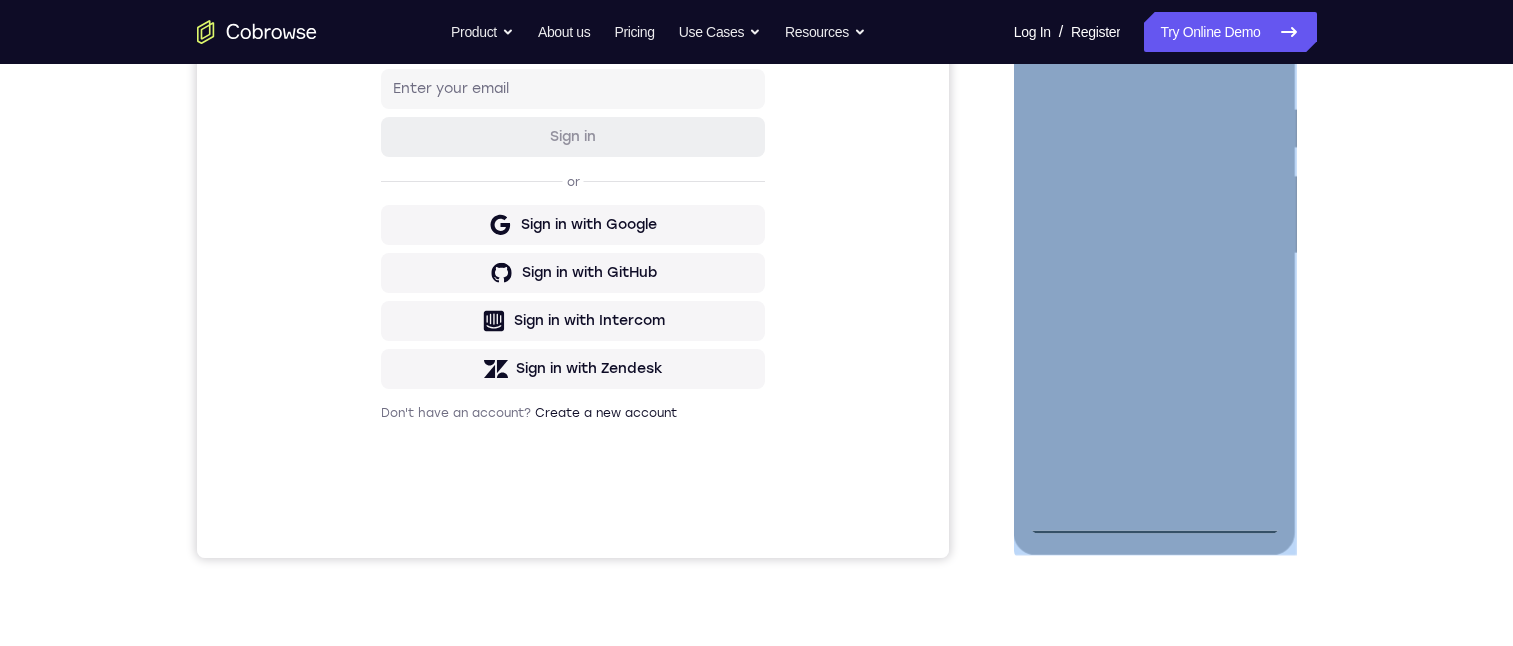 scroll, scrollTop: 172, scrollLeft: 0, axis: vertical 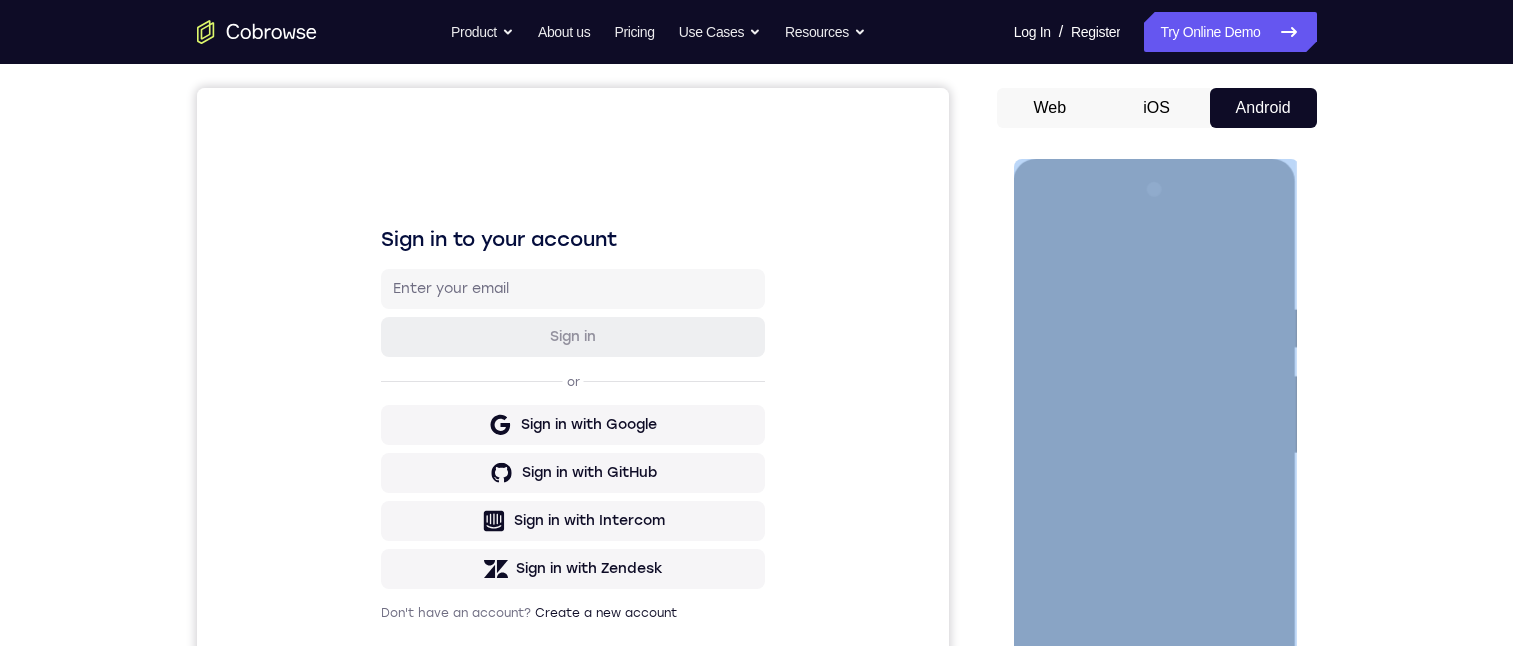 click at bounding box center [1155, 454] 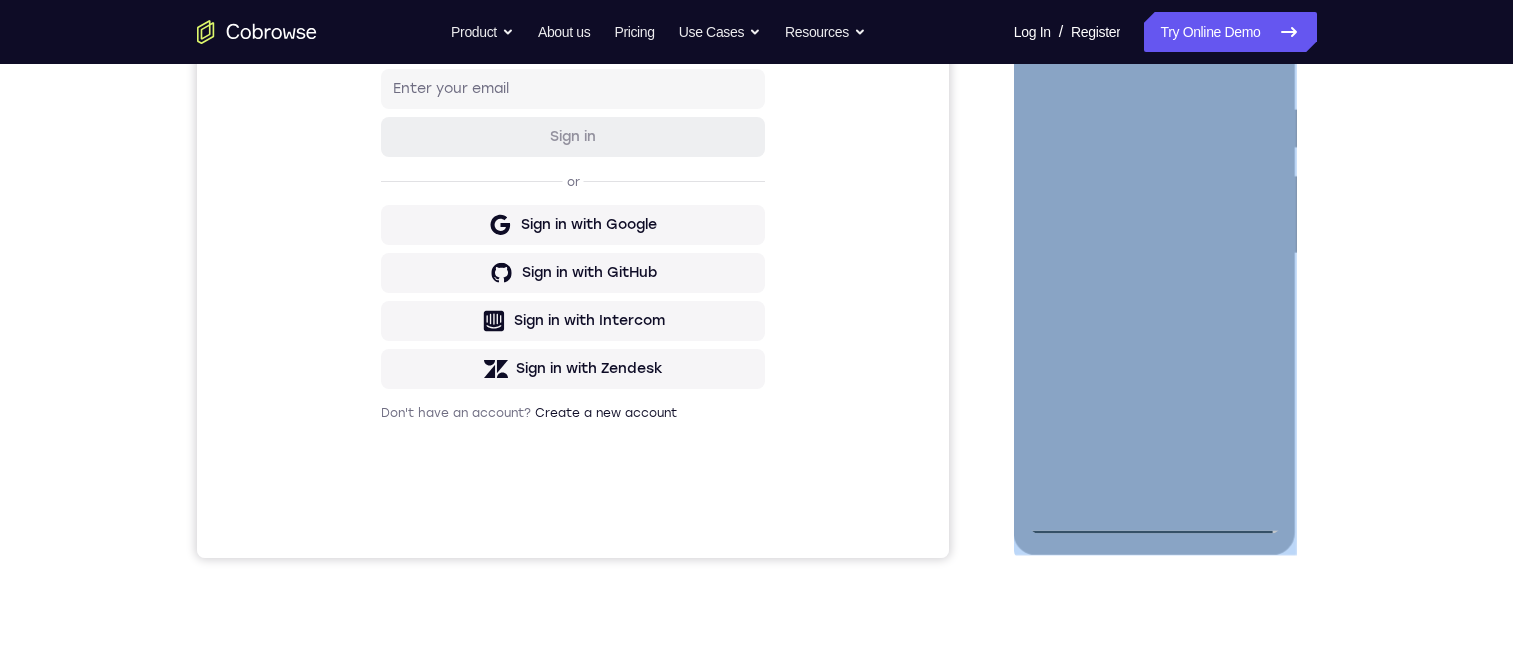 click at bounding box center [1155, 254] 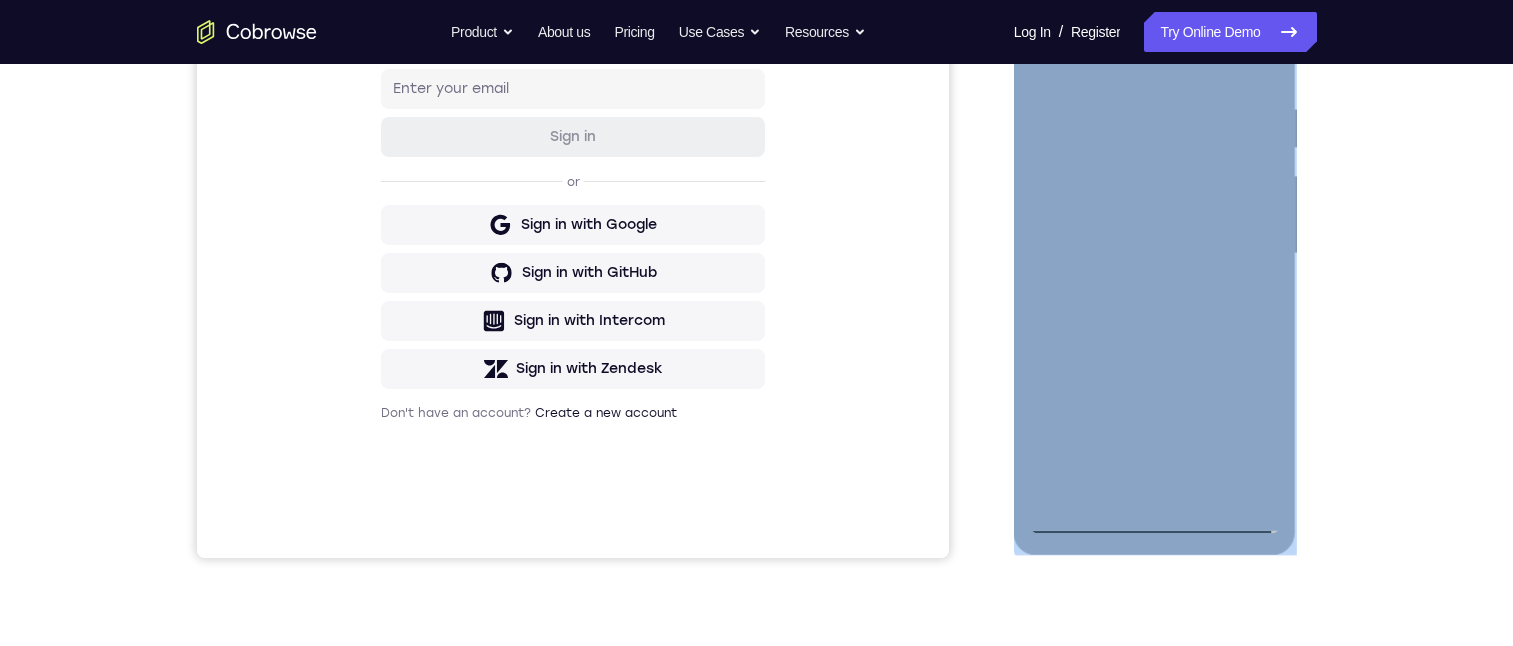 click at bounding box center (1155, 254) 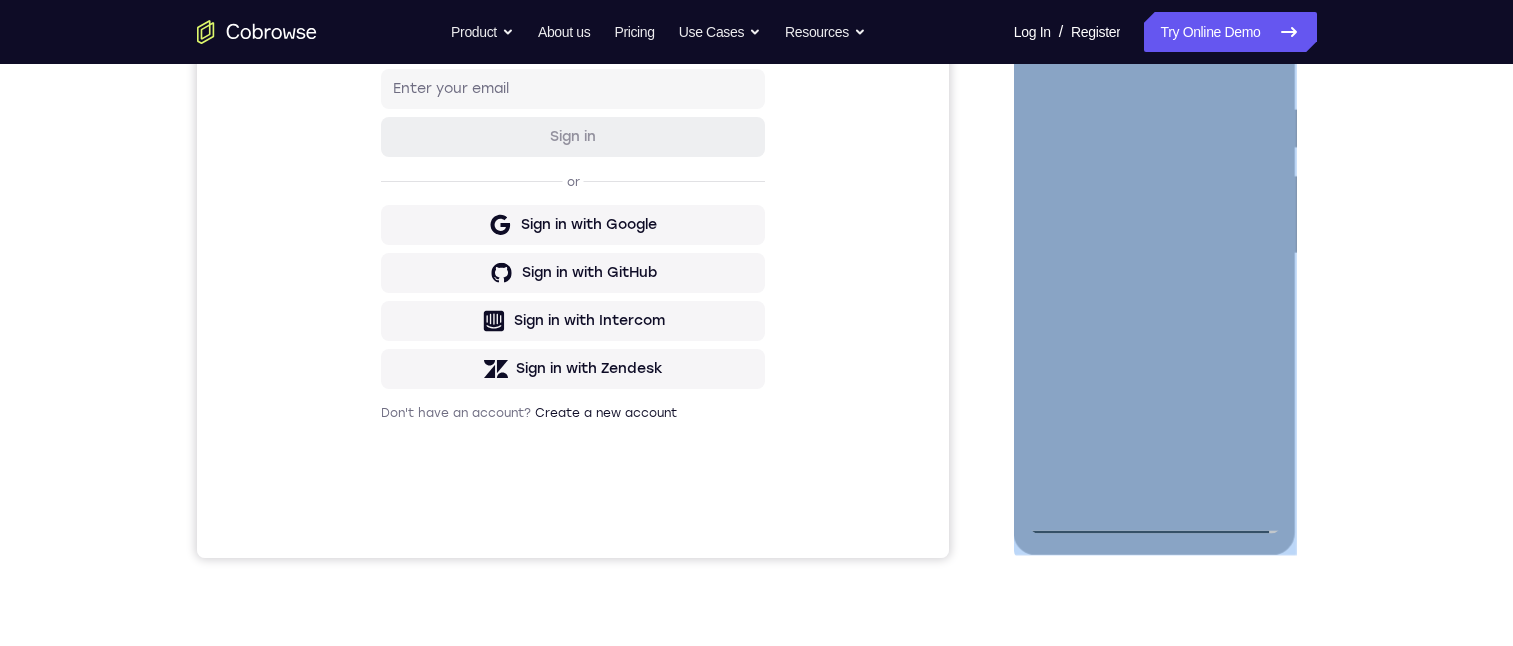 scroll, scrollTop: 272, scrollLeft: 0, axis: vertical 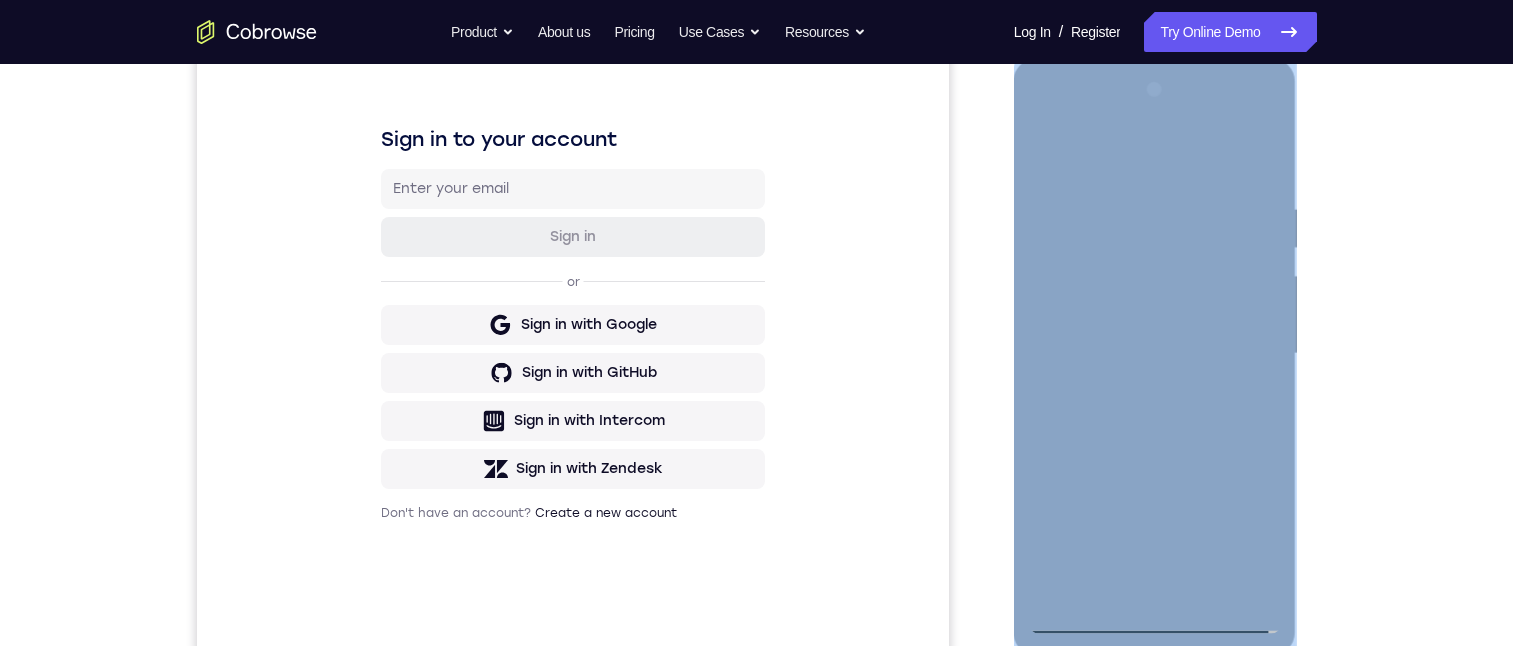 click at bounding box center [1155, 354] 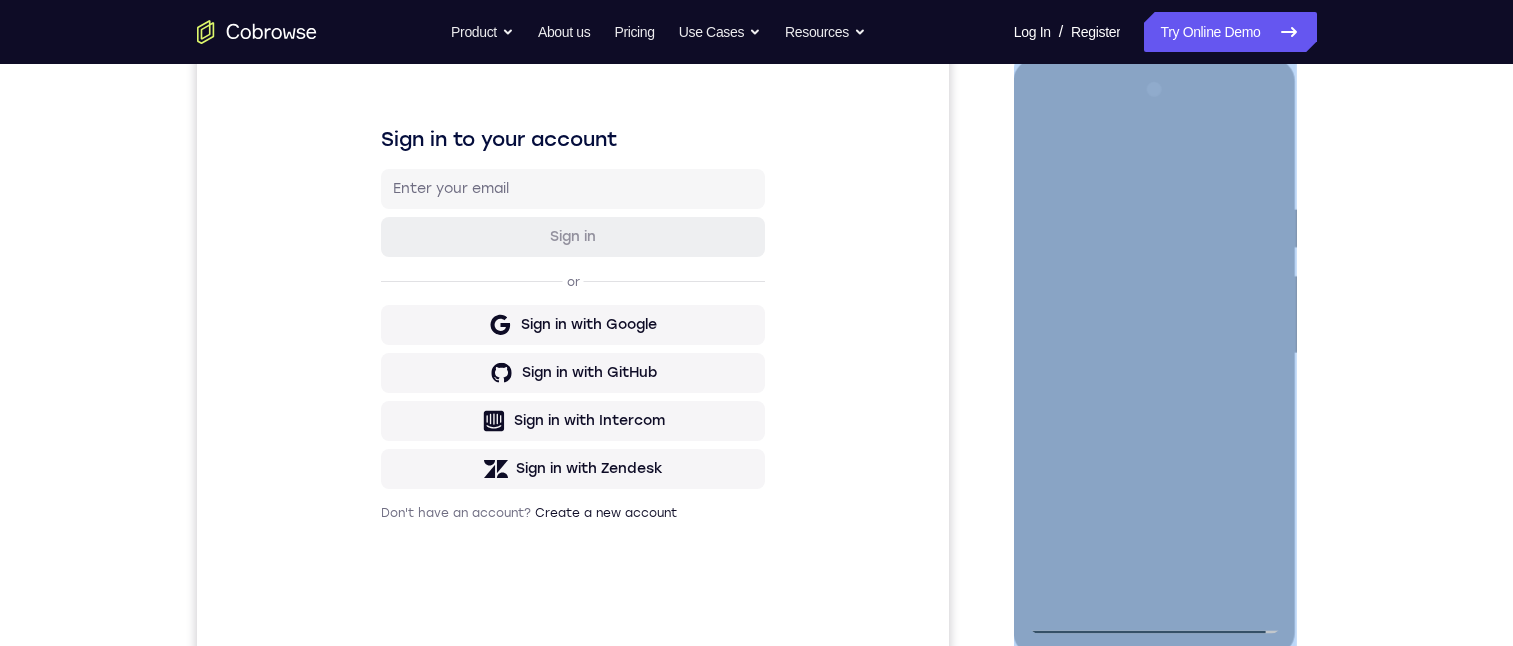 click at bounding box center [1155, 354] 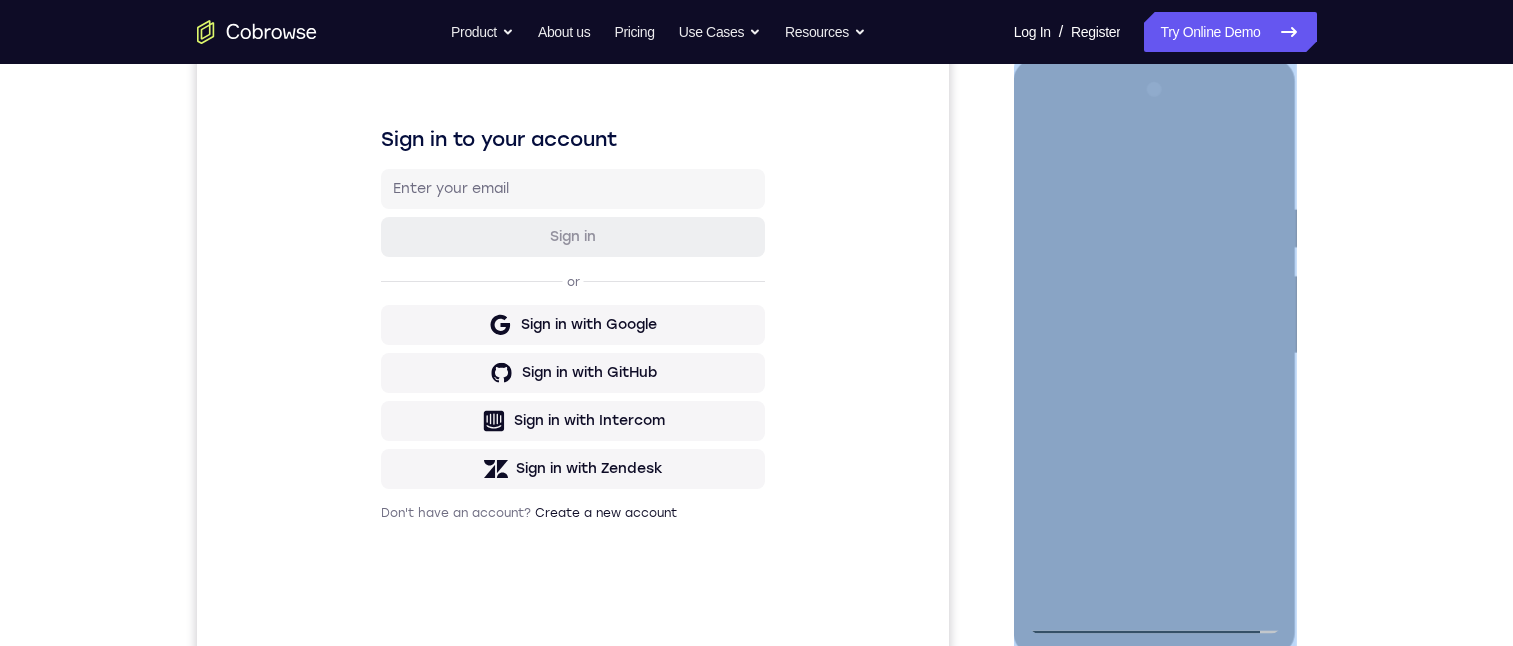click at bounding box center [1155, 354] 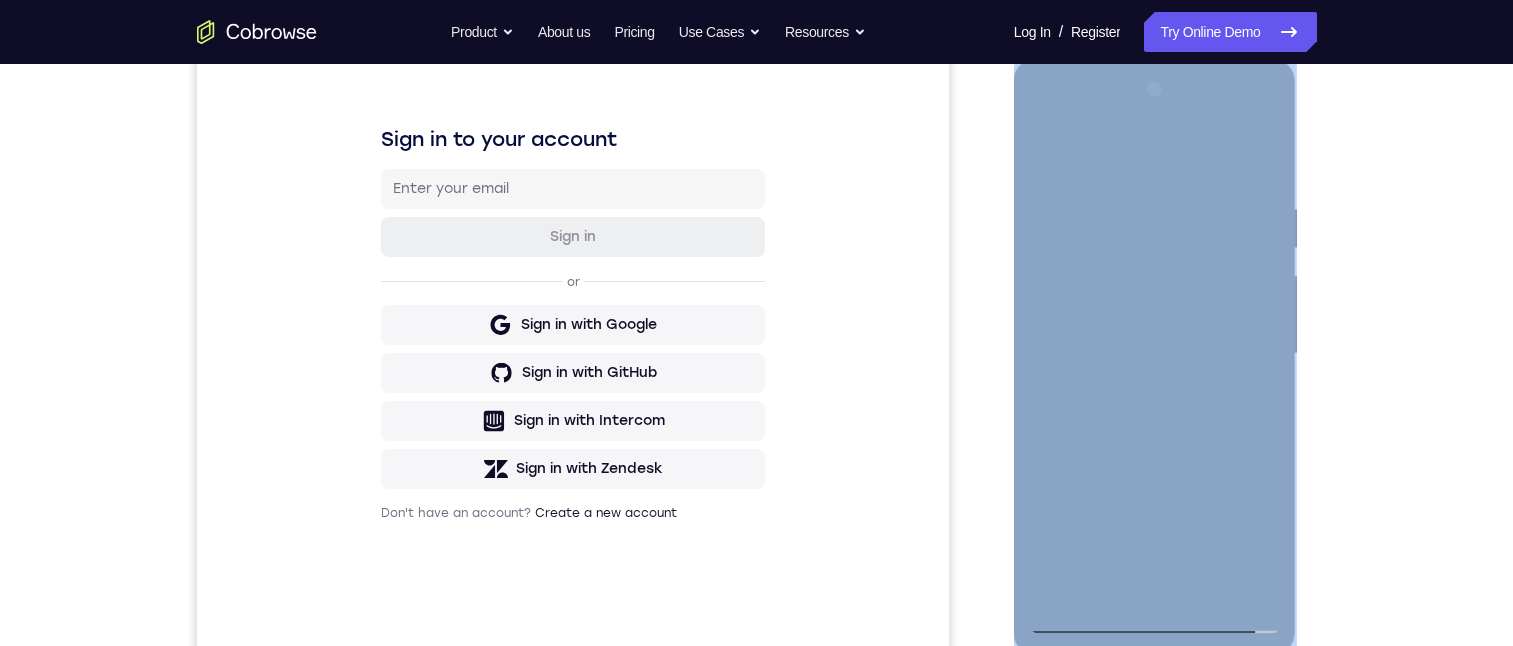 click at bounding box center [1155, 354] 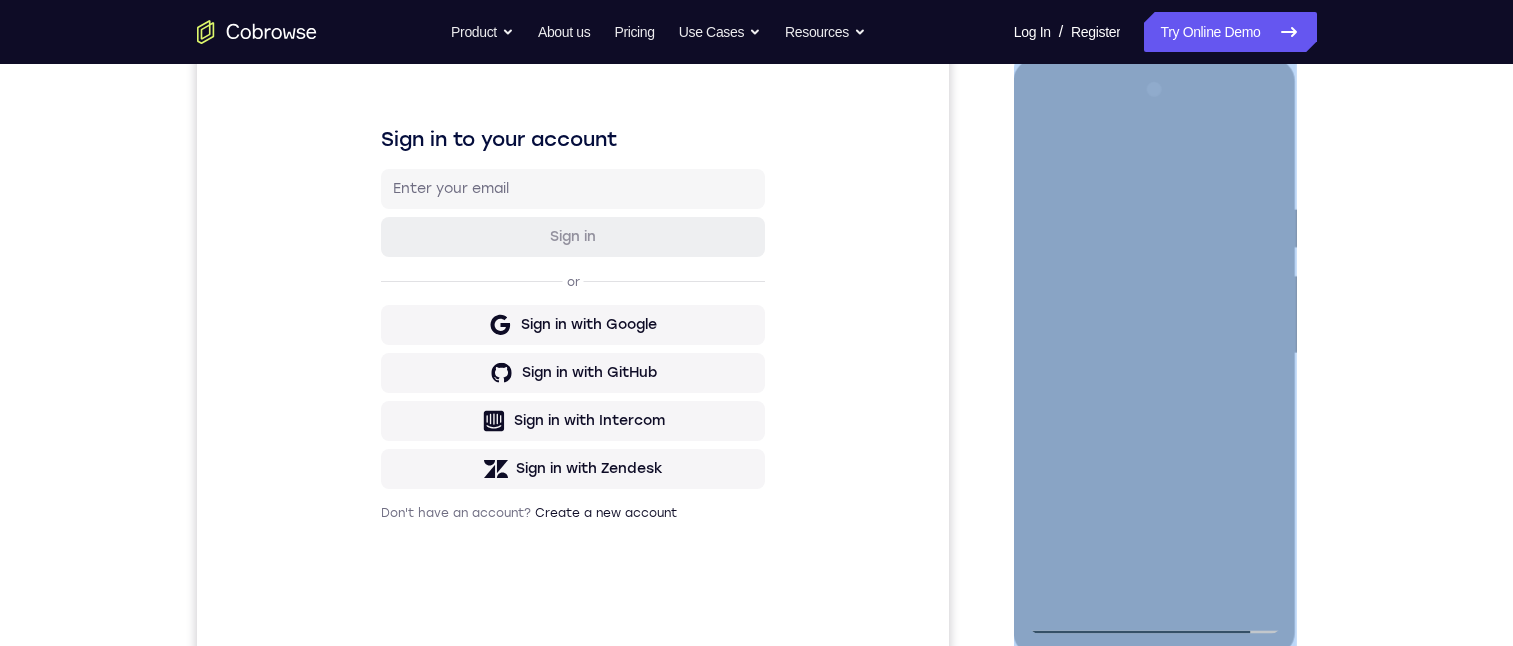 click at bounding box center (1155, 354) 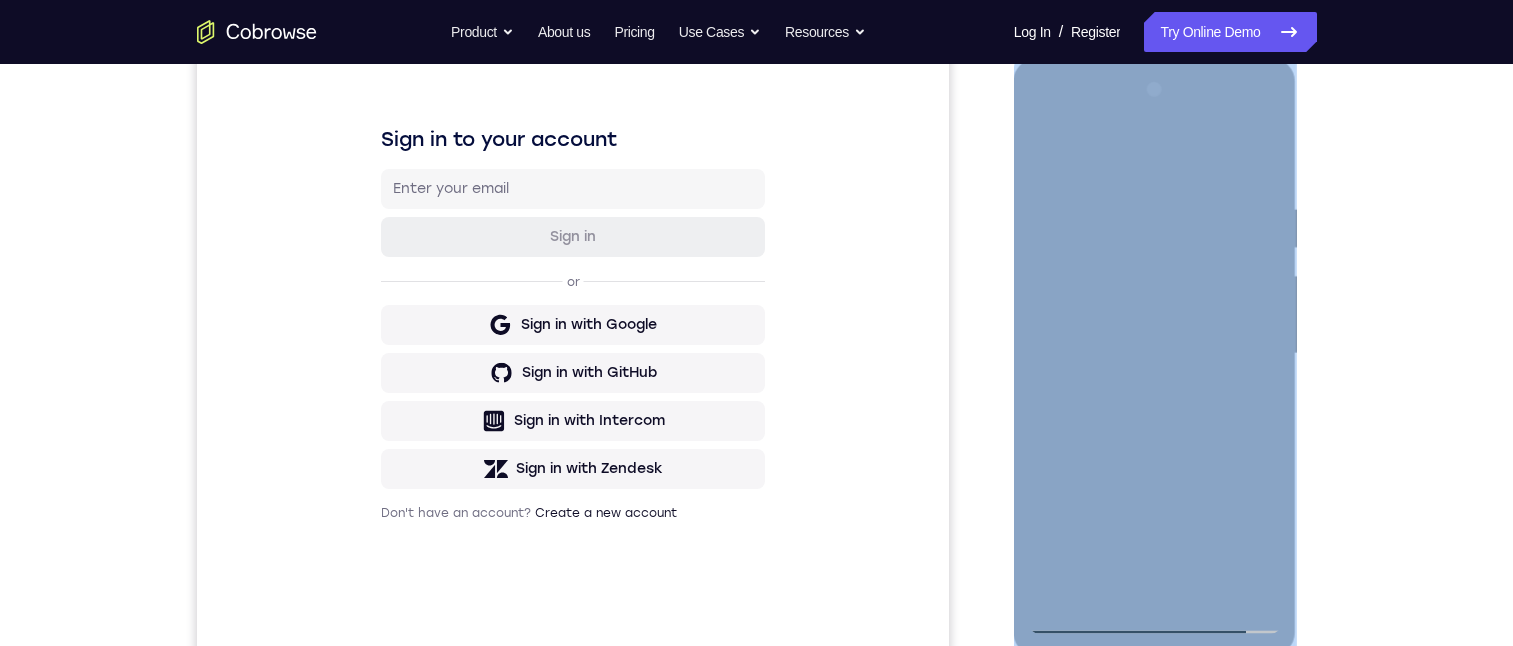 click at bounding box center (1155, 354) 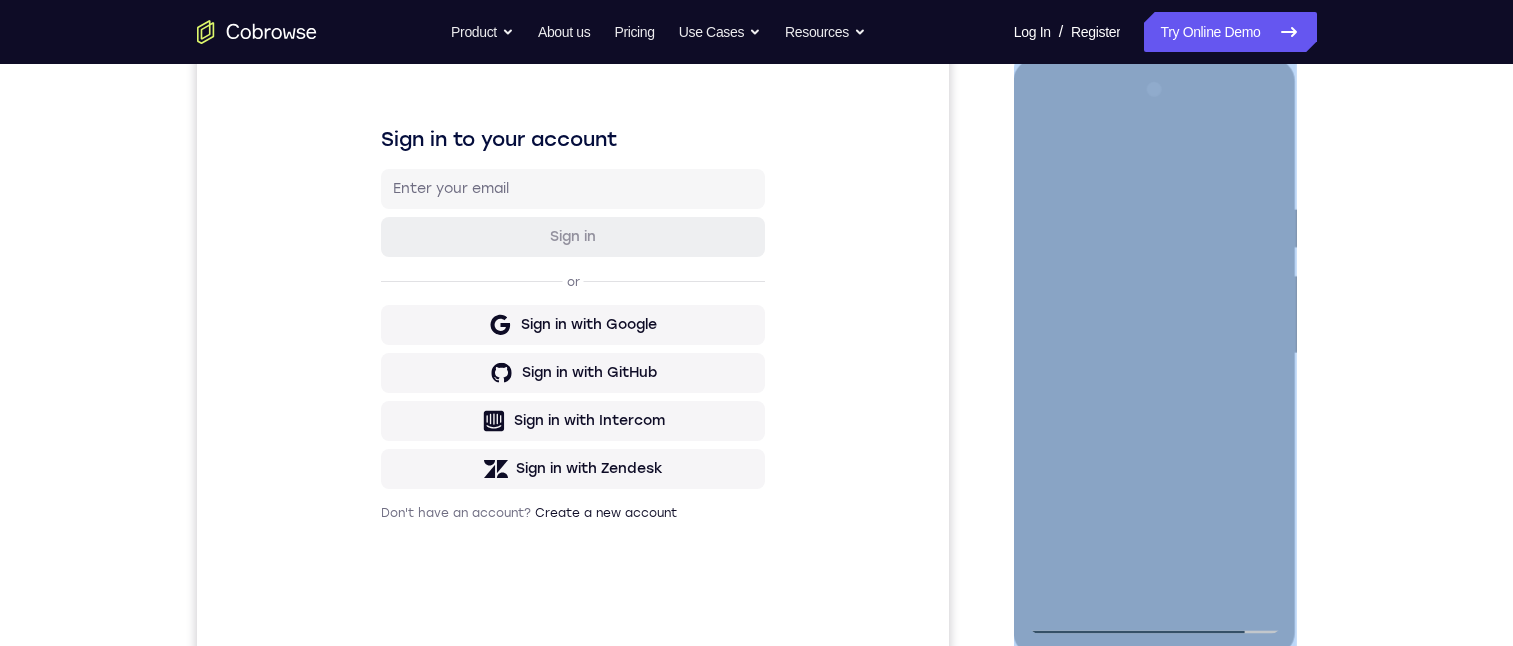 click at bounding box center (1155, 354) 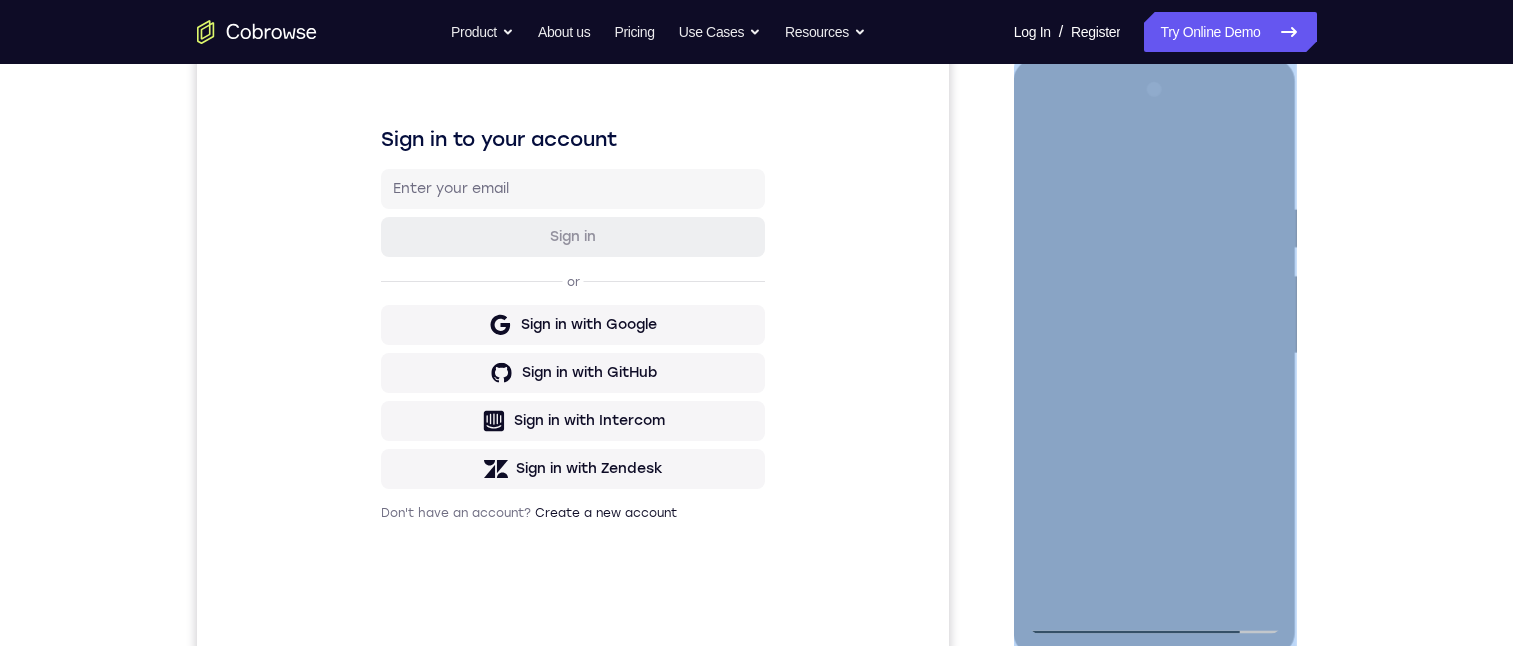 click at bounding box center (1155, 354) 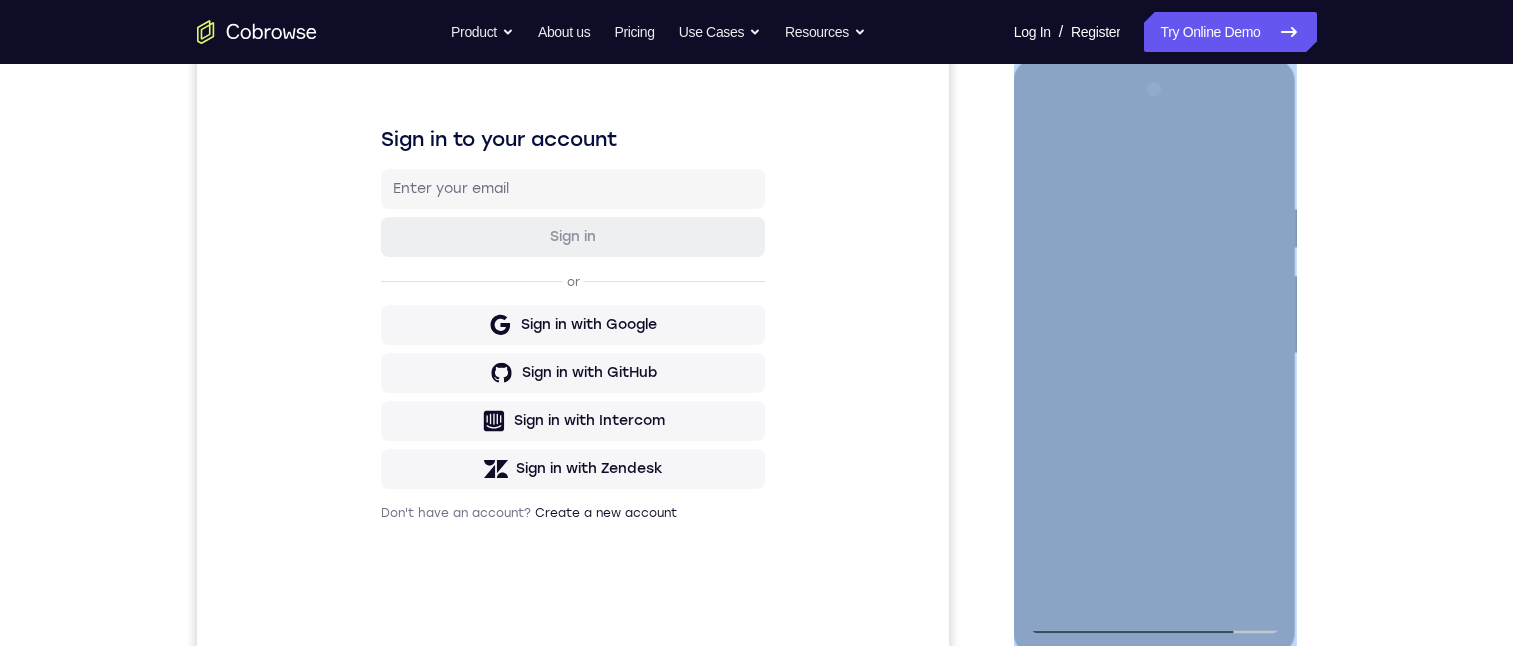 click at bounding box center (1155, 354) 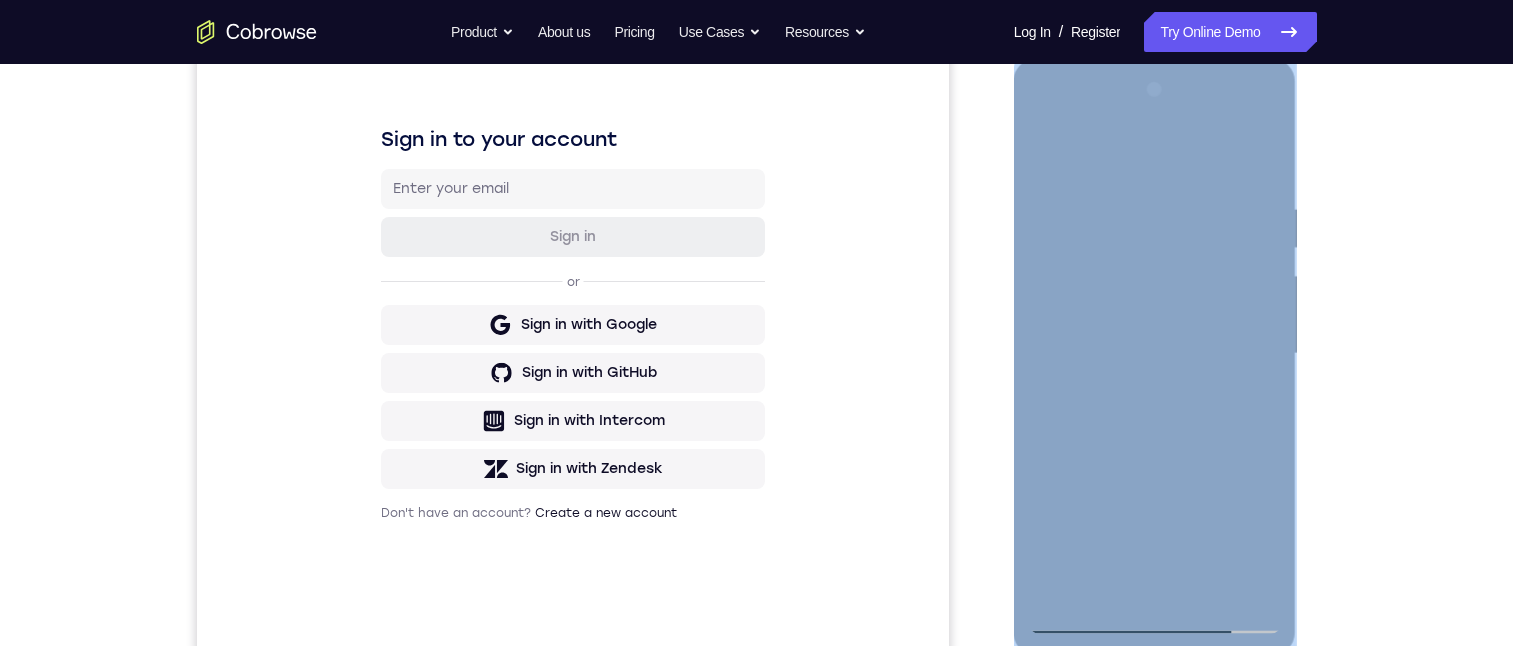 click at bounding box center [1155, 354] 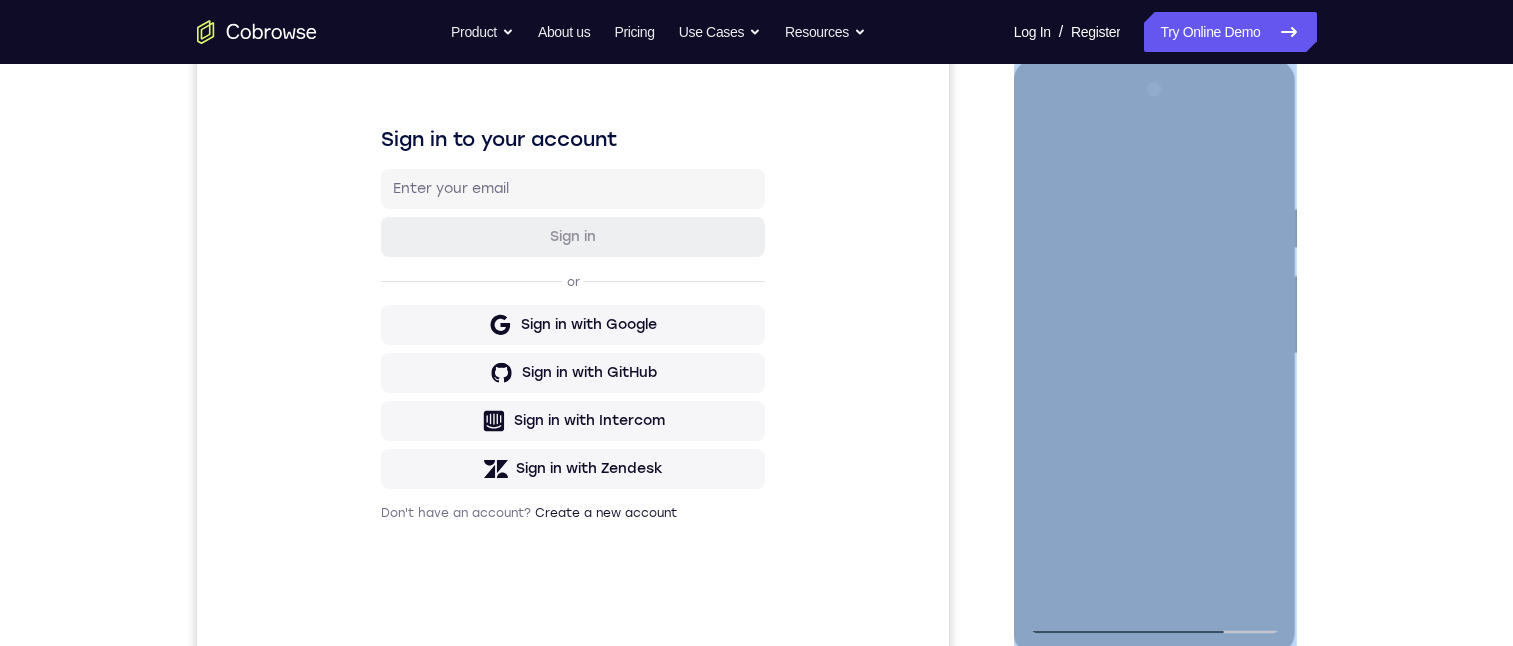 click at bounding box center (1155, 354) 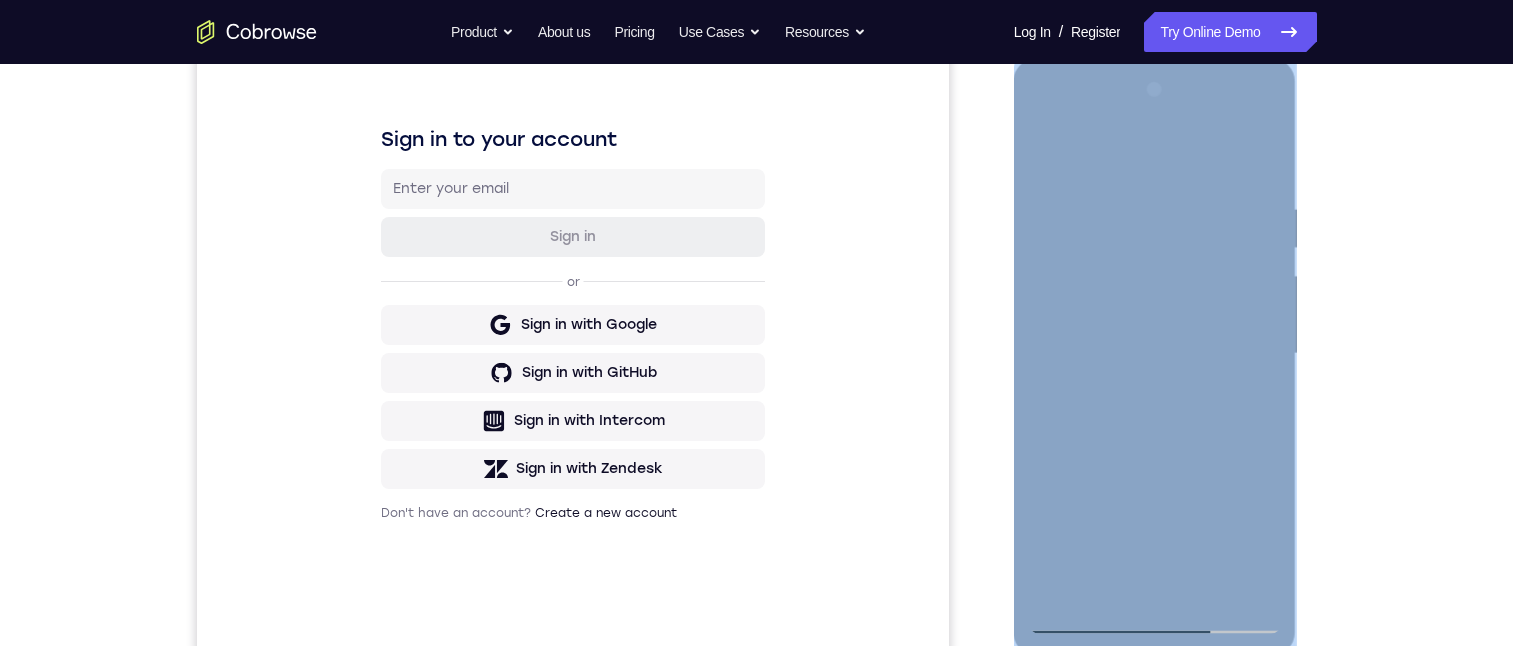 click at bounding box center [1155, 354] 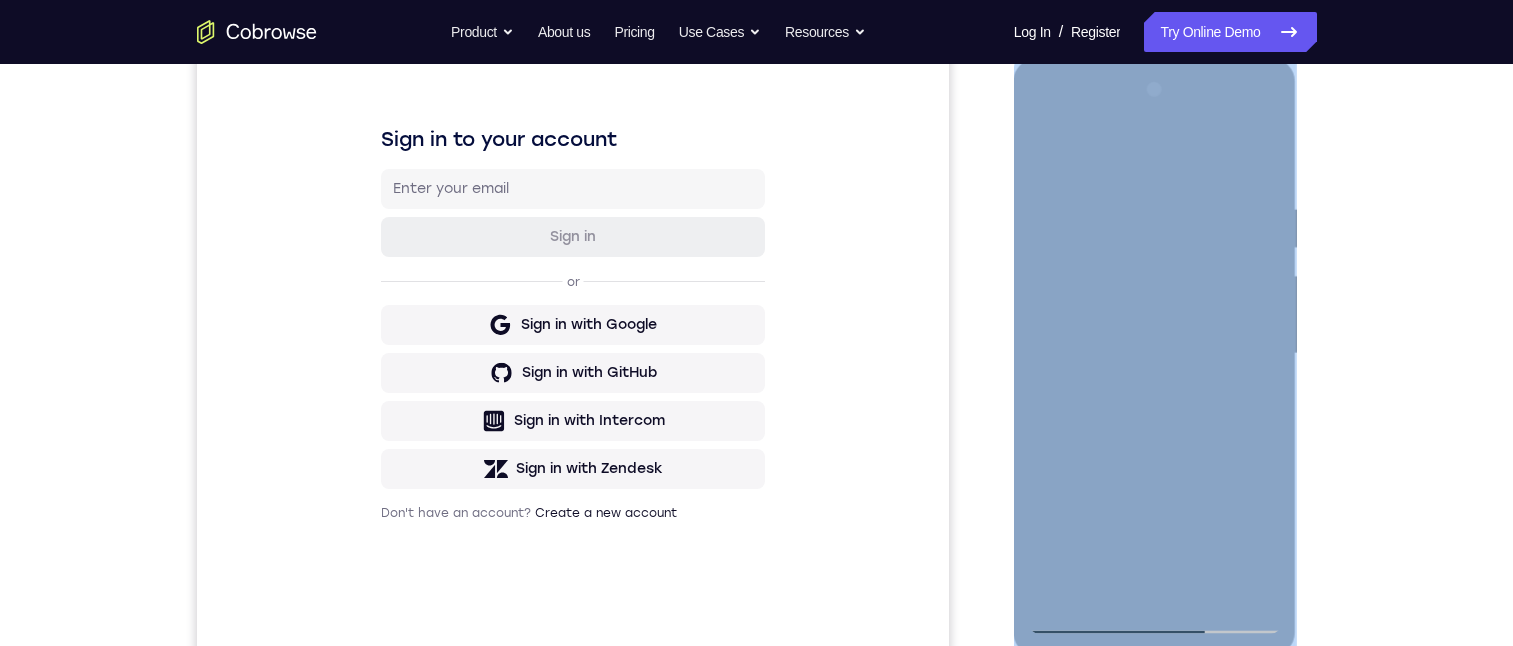 click at bounding box center [1155, 354] 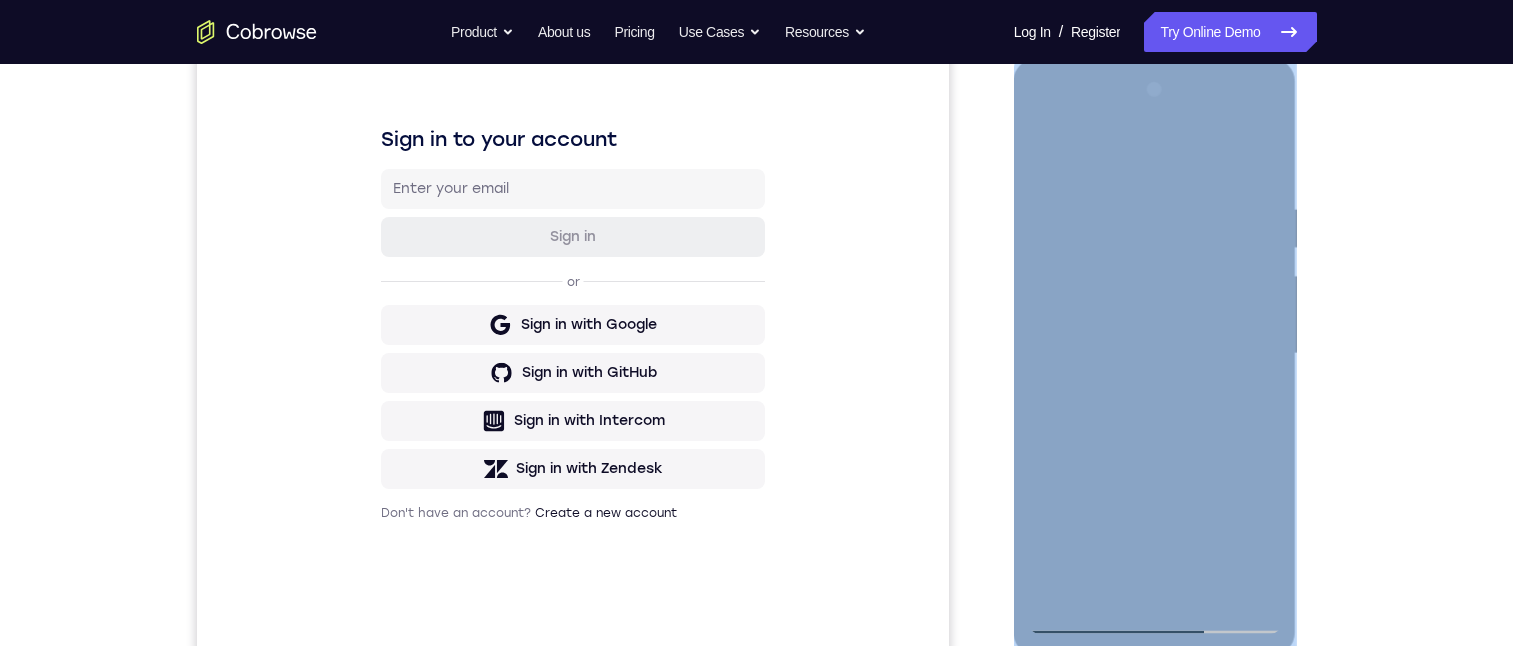 scroll, scrollTop: 307, scrollLeft: 0, axis: vertical 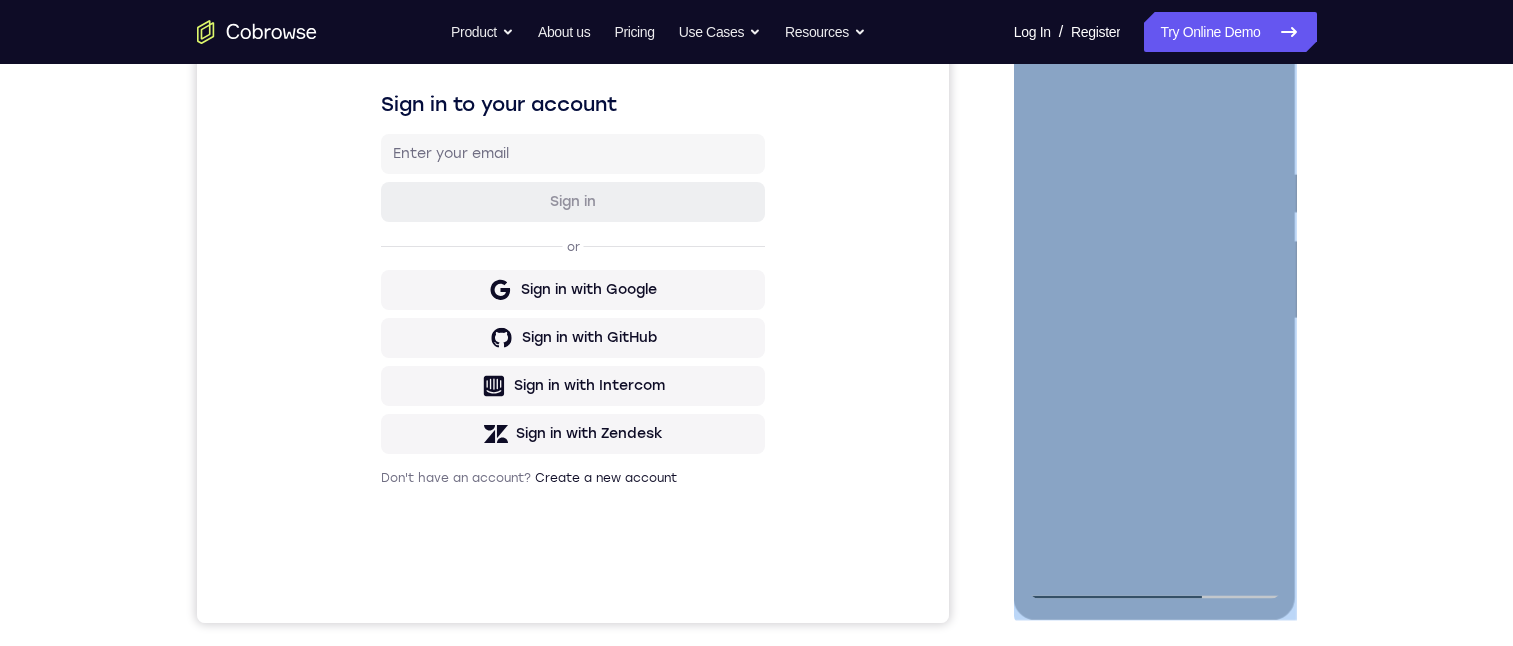 click at bounding box center [1155, 319] 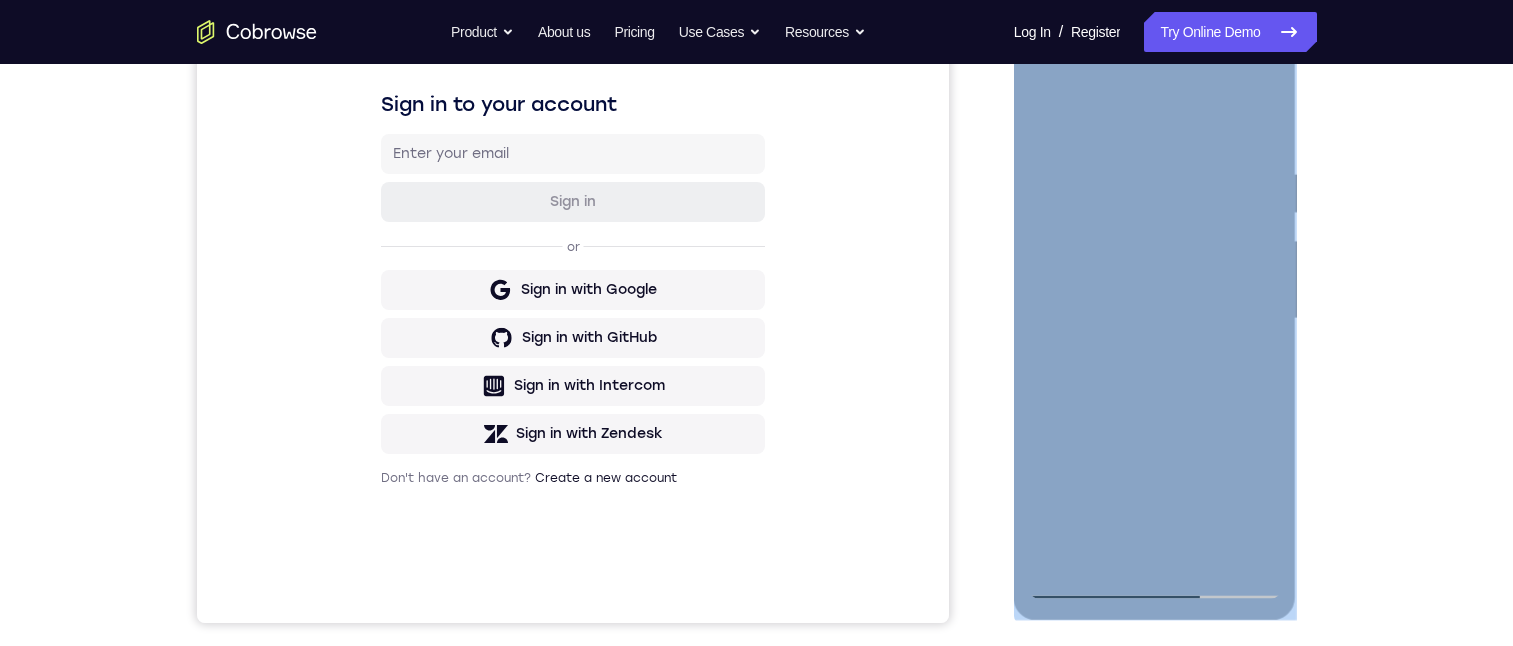 scroll, scrollTop: 309, scrollLeft: 0, axis: vertical 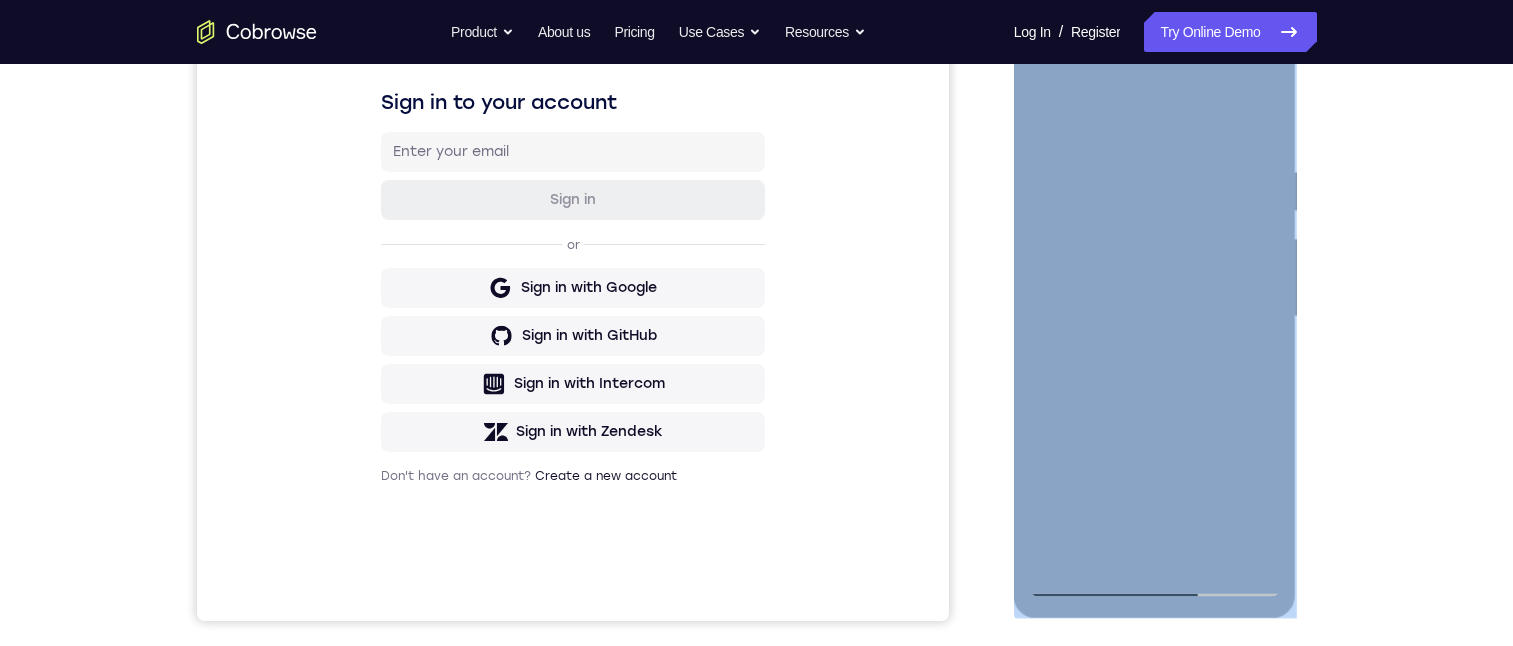 click at bounding box center (1155, 317) 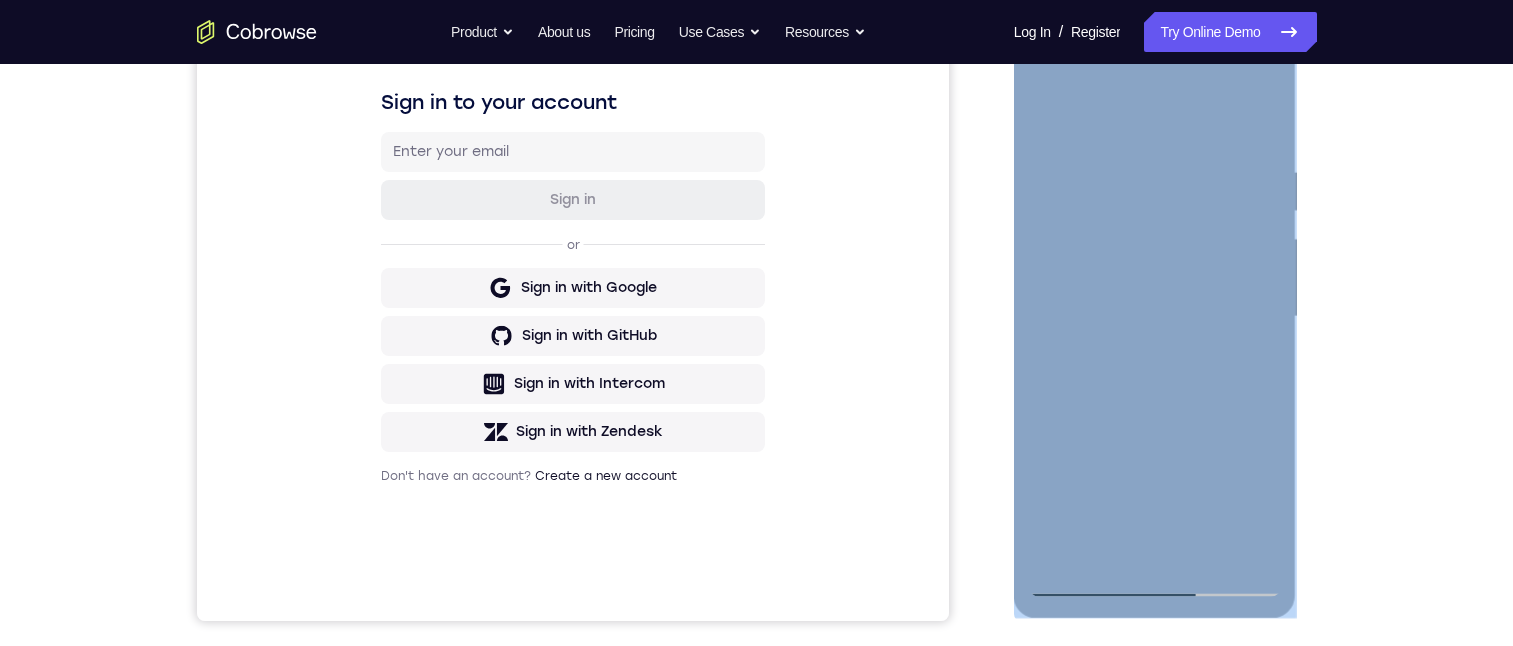 click at bounding box center [1155, 317] 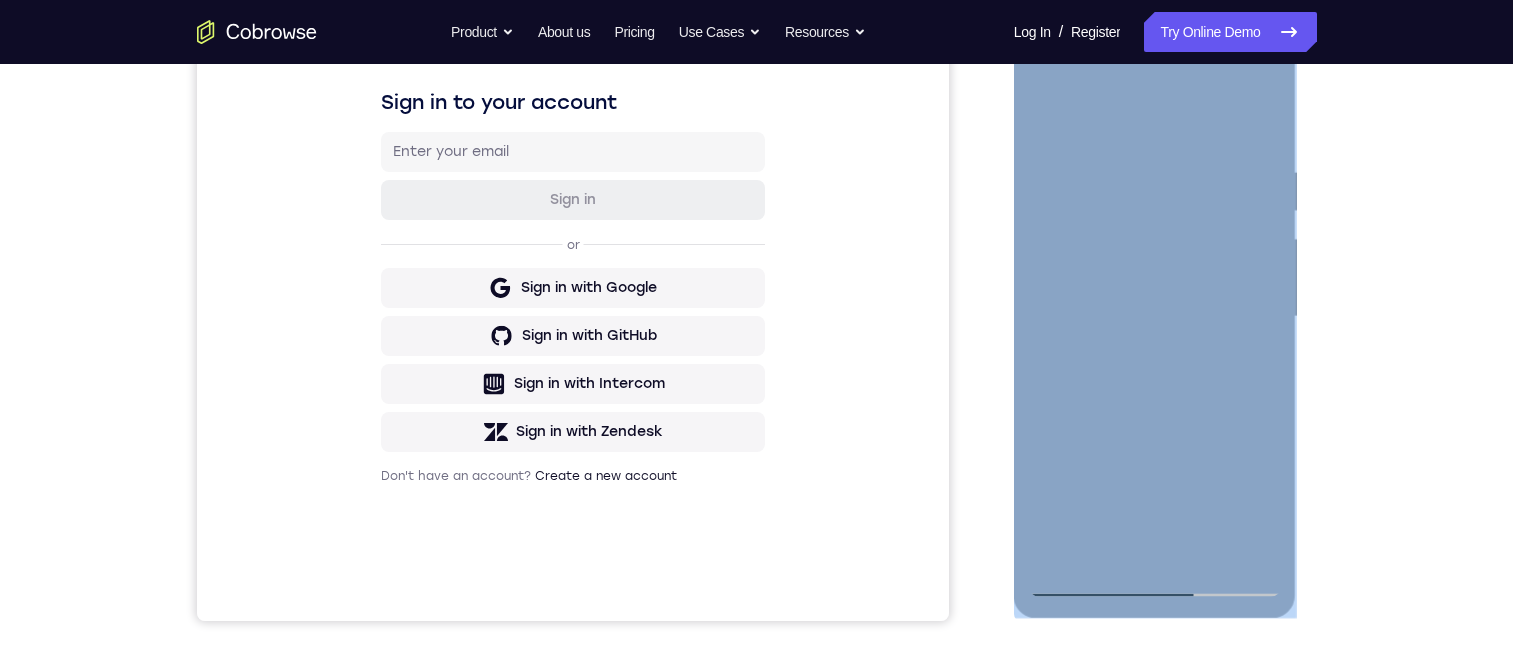 click at bounding box center [1155, 317] 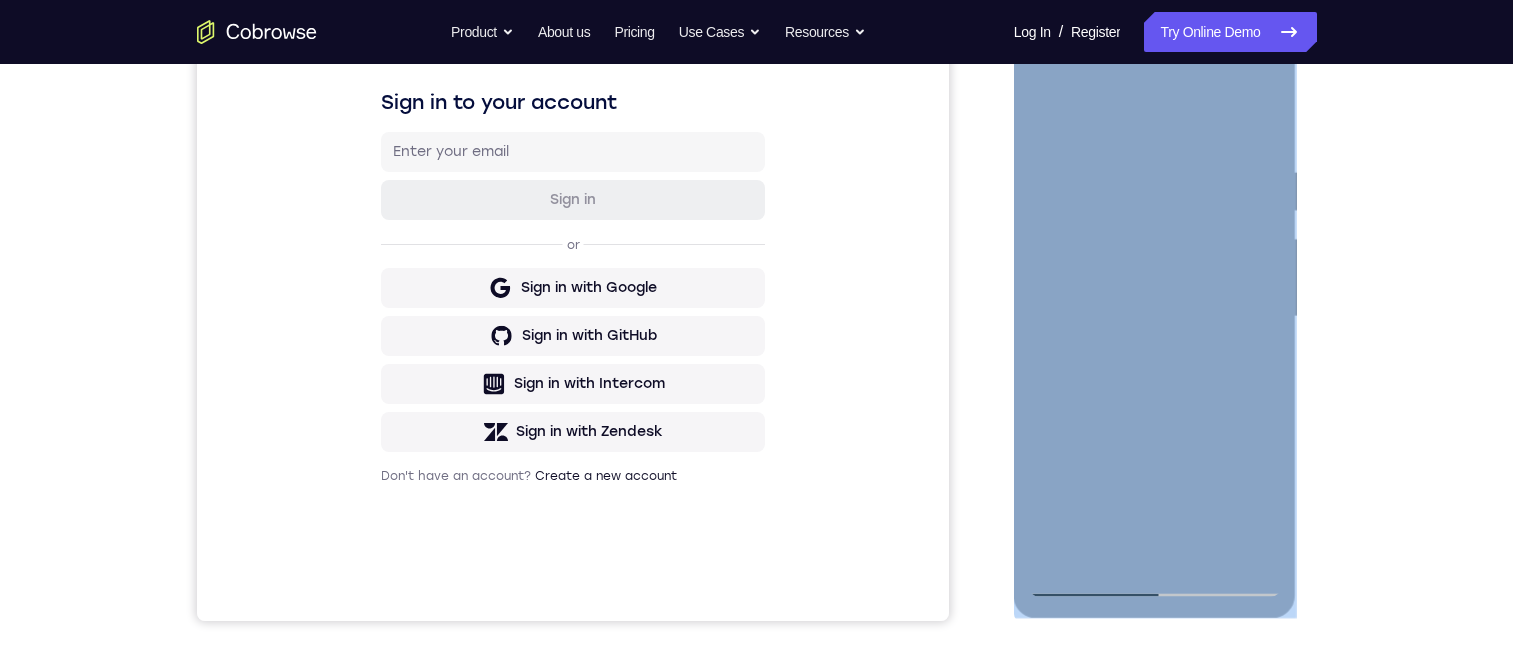 click at bounding box center (1155, 317) 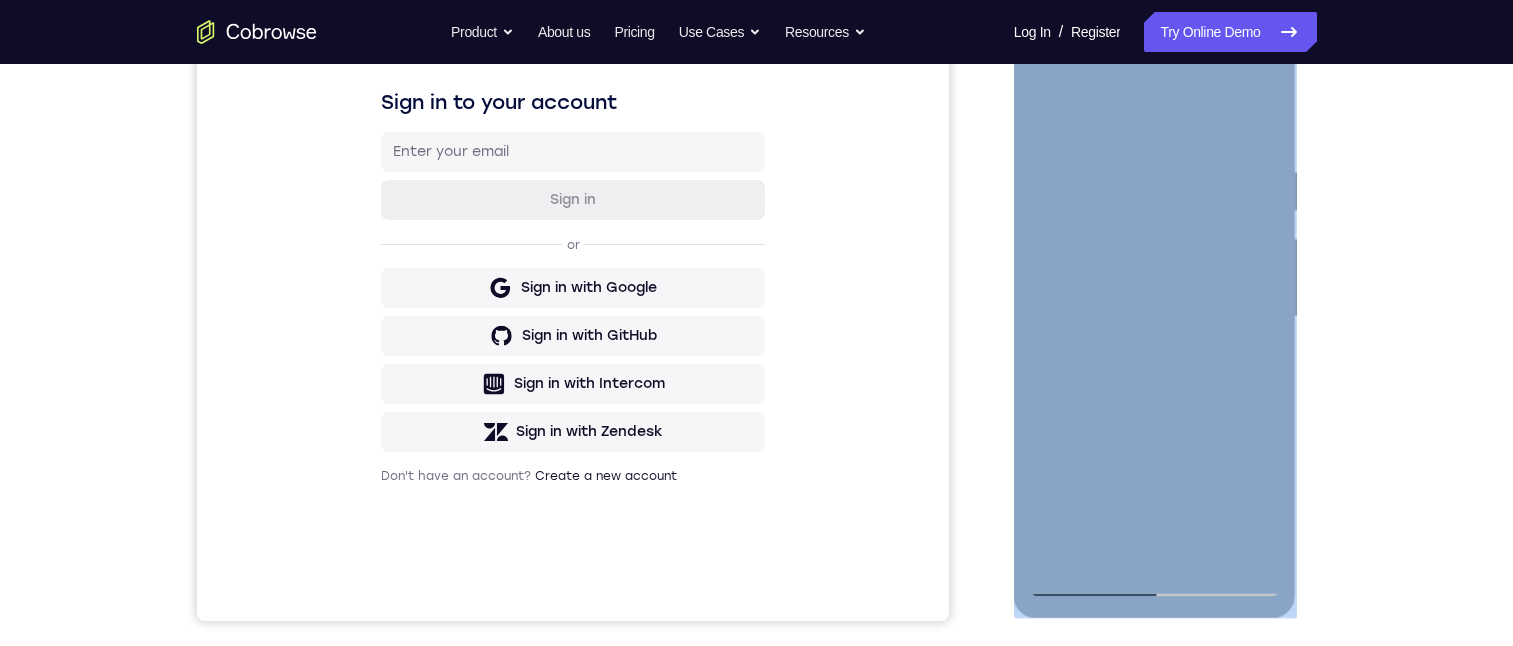 click at bounding box center (1155, 317) 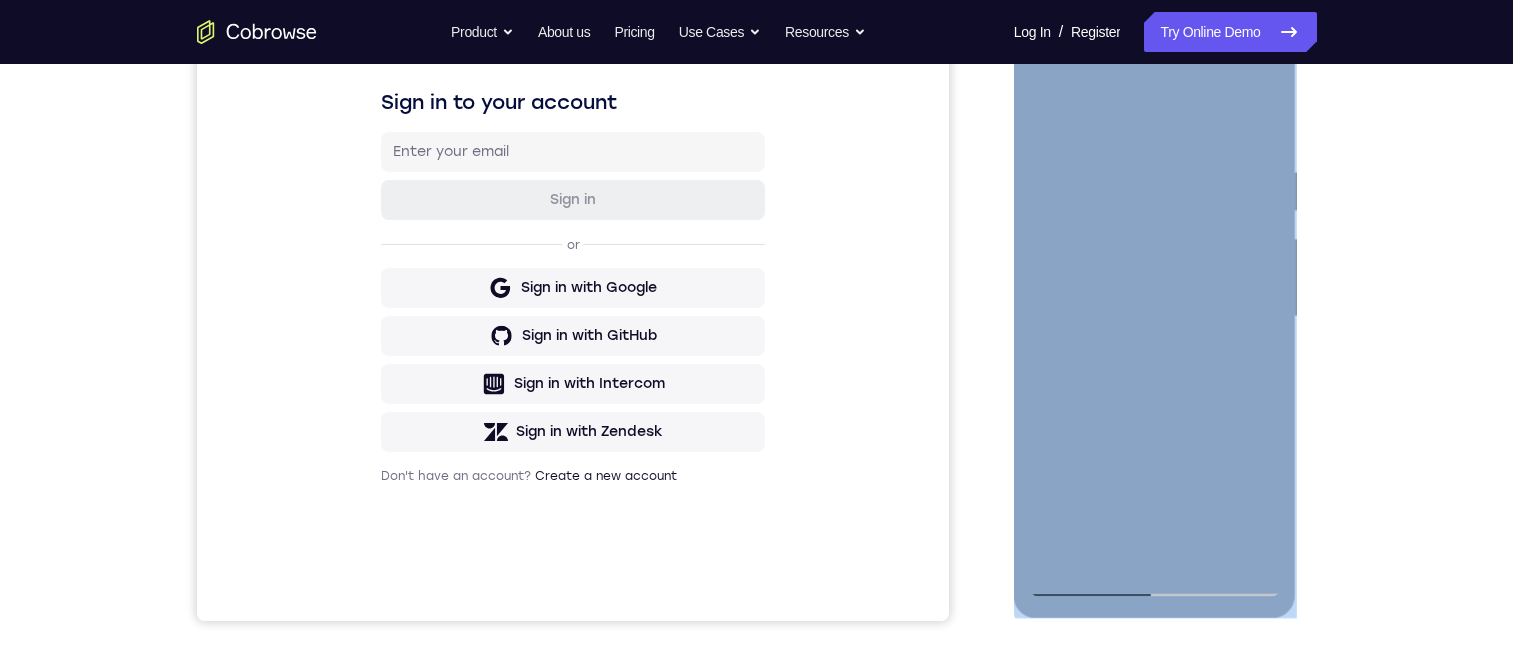 click at bounding box center (1155, 317) 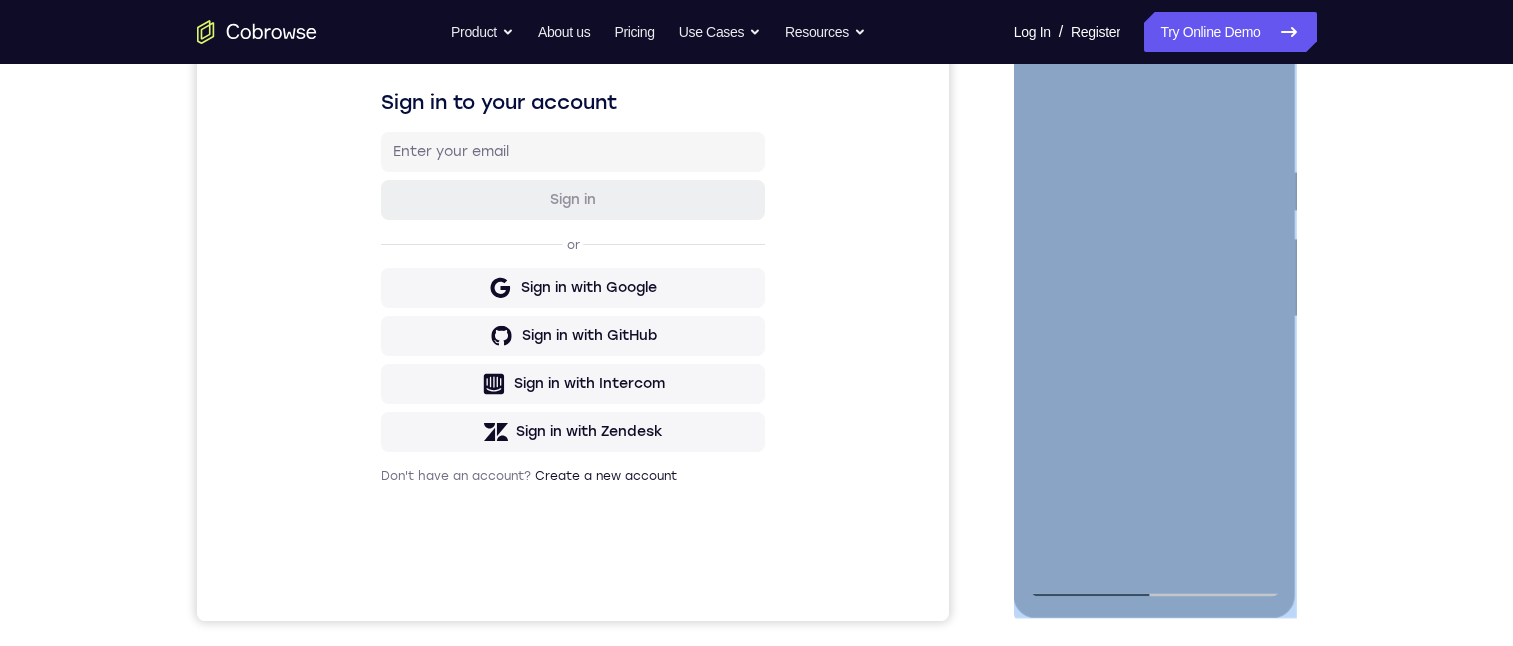 click at bounding box center (1155, 317) 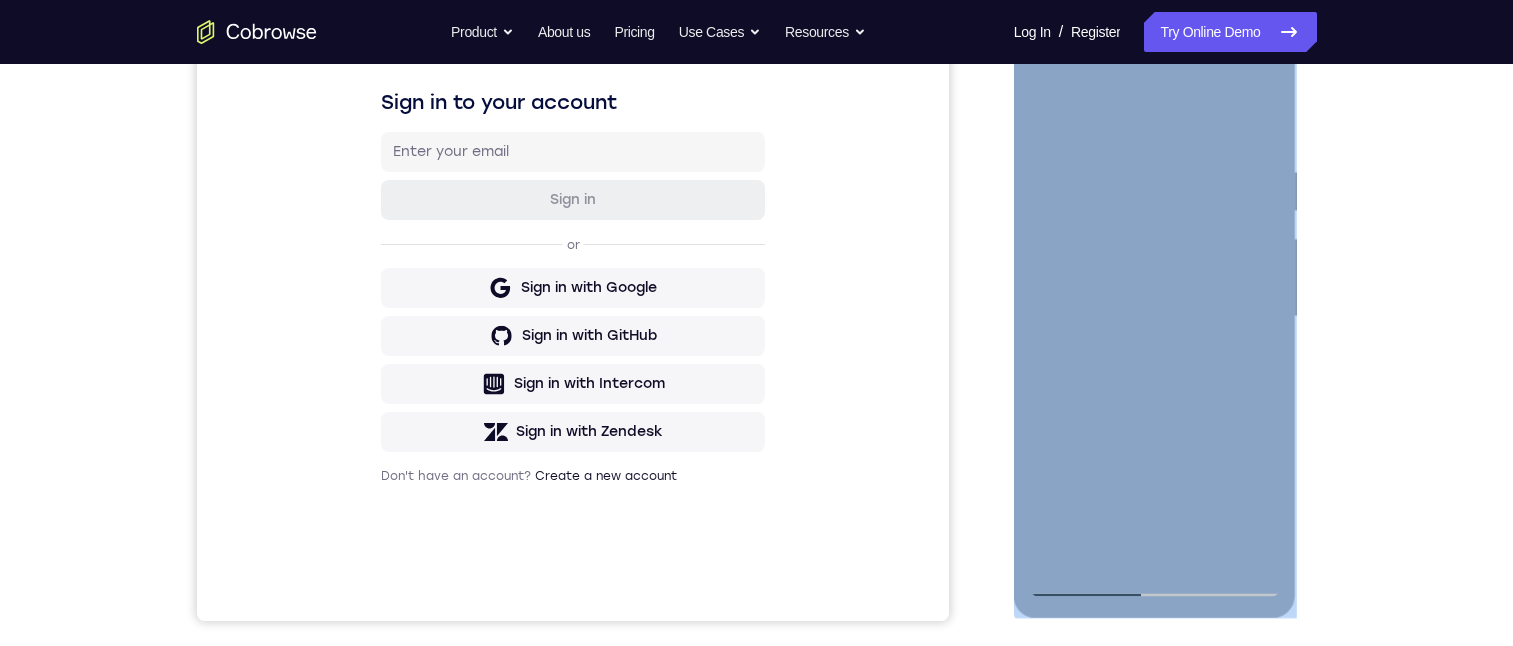 click at bounding box center (1155, 317) 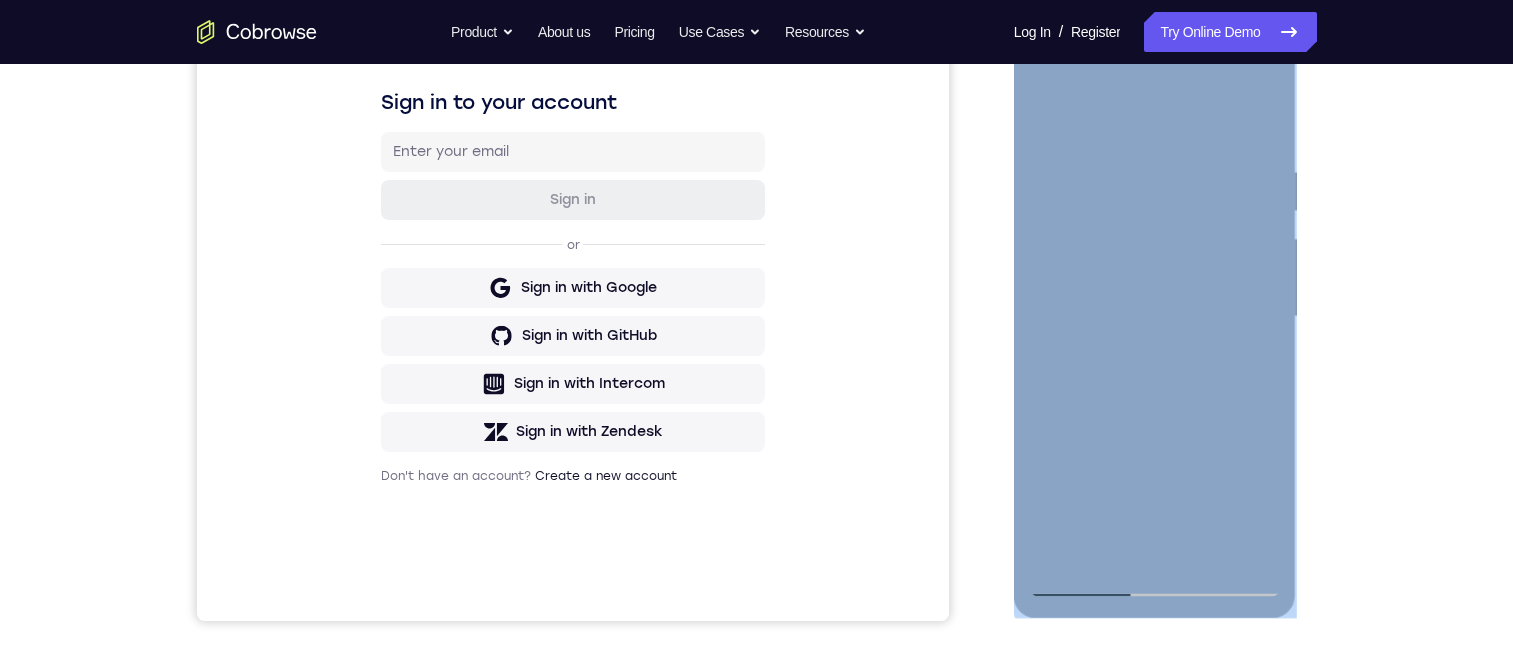 click at bounding box center [1155, 317] 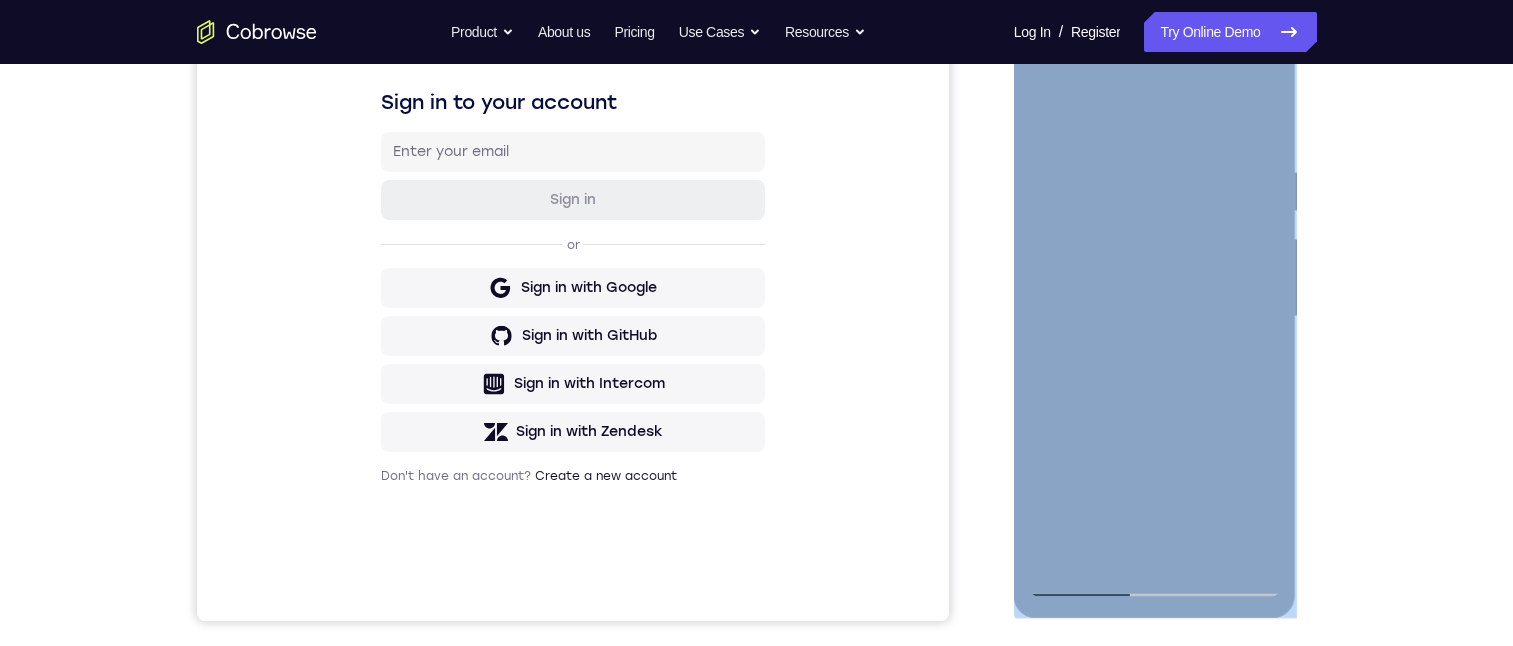 click at bounding box center [1155, 317] 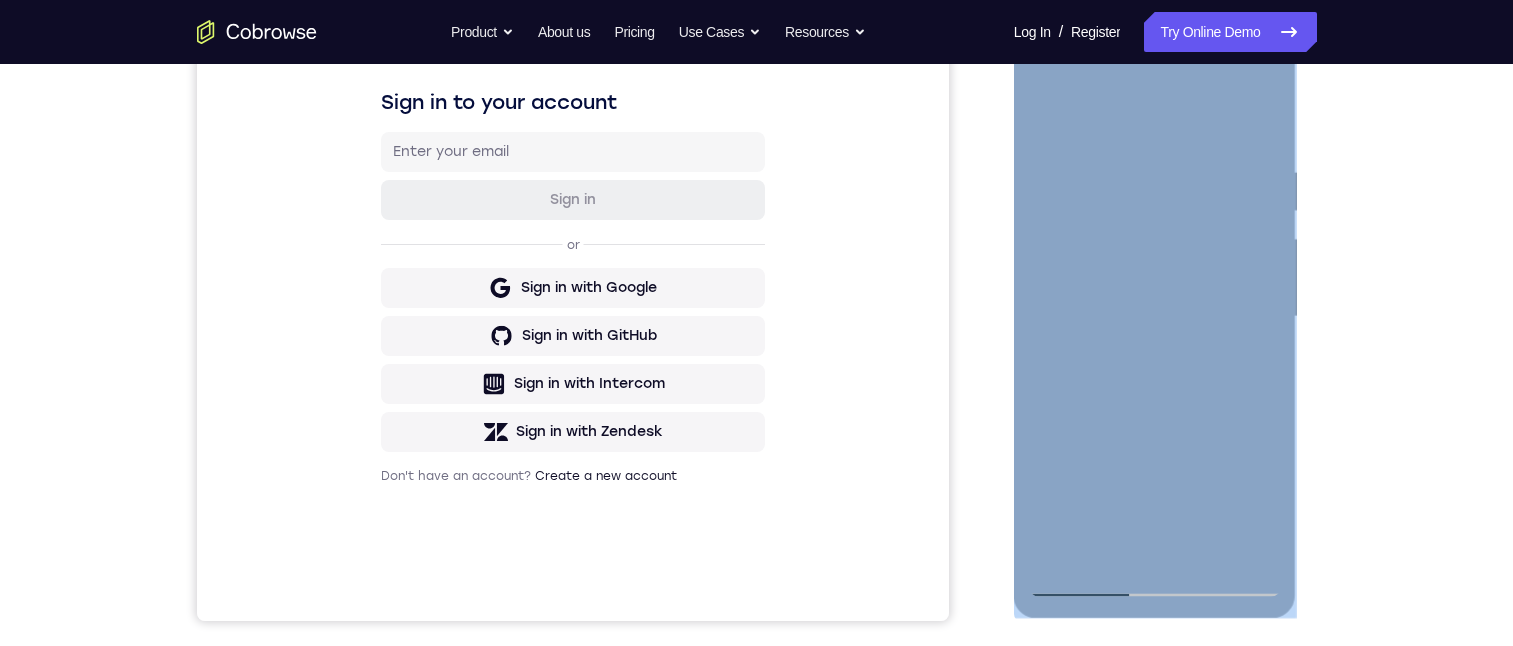 click at bounding box center (1155, 317) 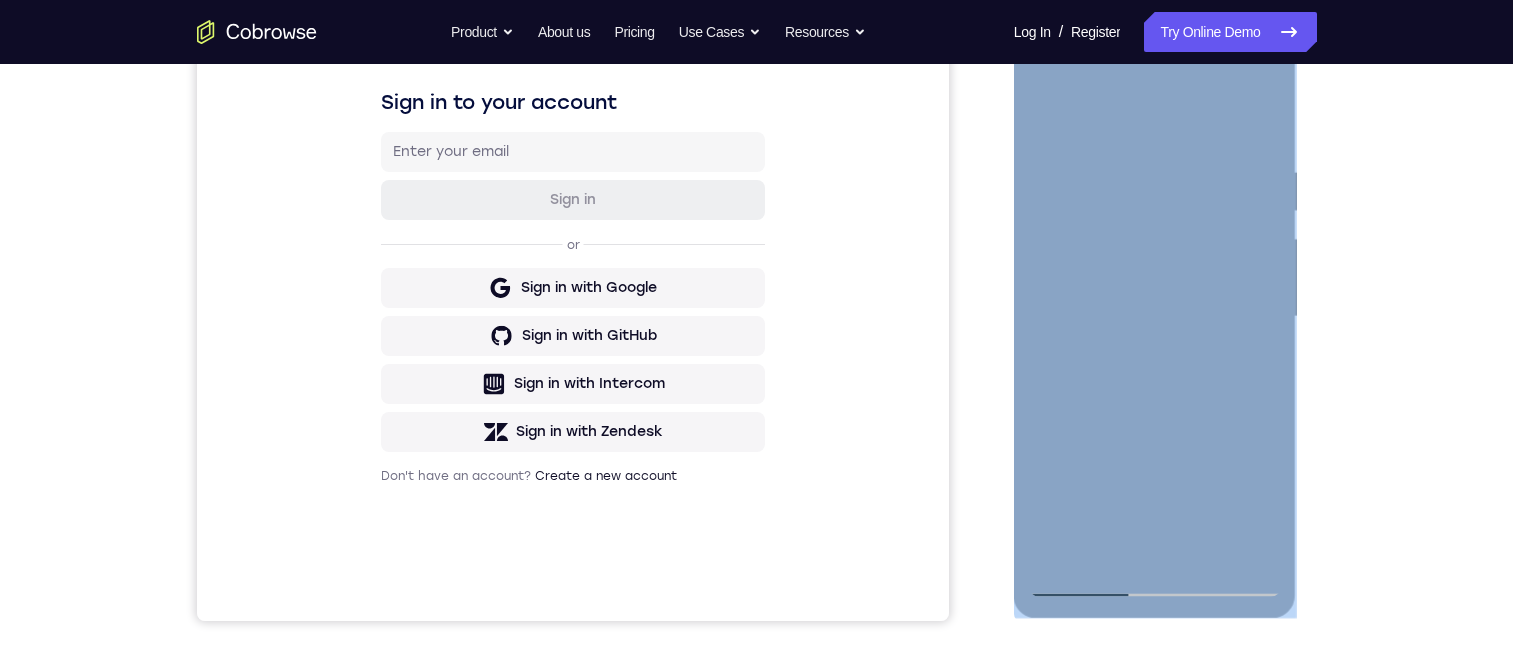 click at bounding box center [1155, 317] 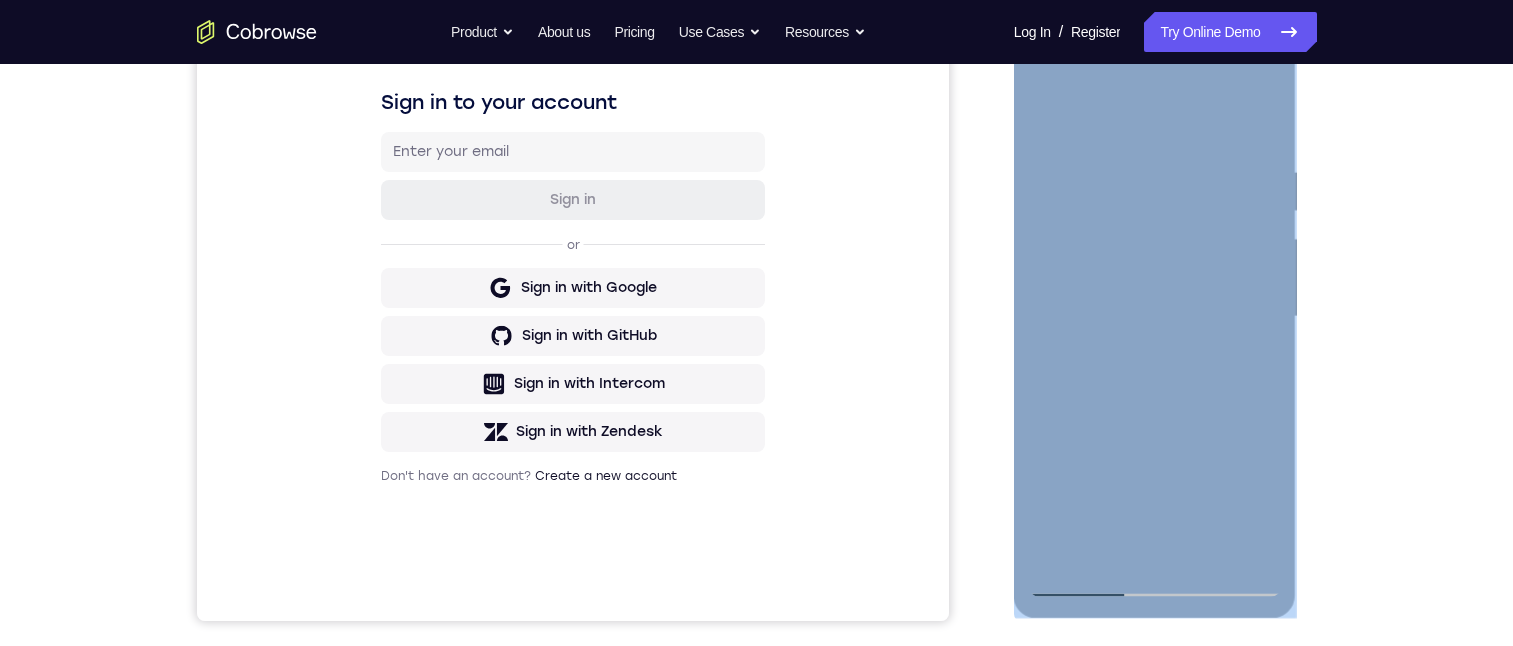 scroll, scrollTop: 289, scrollLeft: 0, axis: vertical 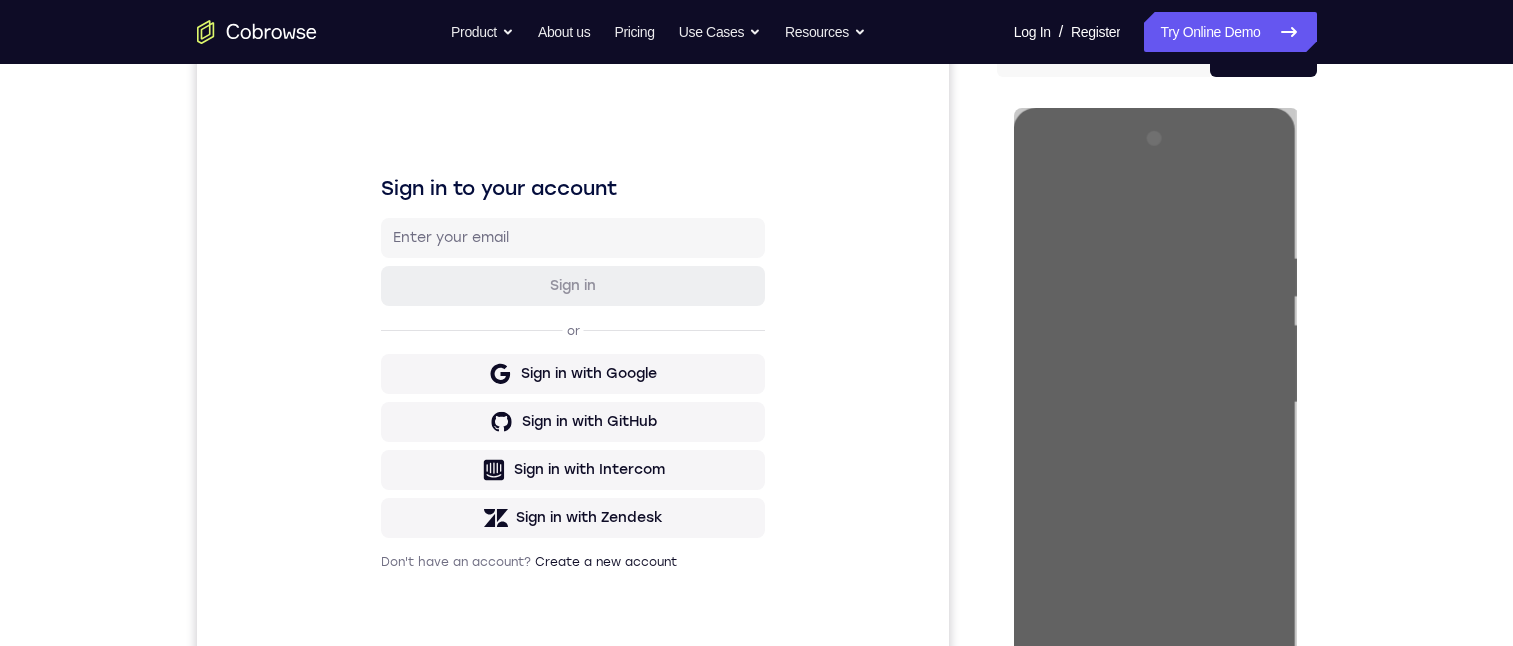 drag, startPoint x: 1348, startPoint y: 310, endPoint x: 279, endPoint y: 206, distance: 1074.047 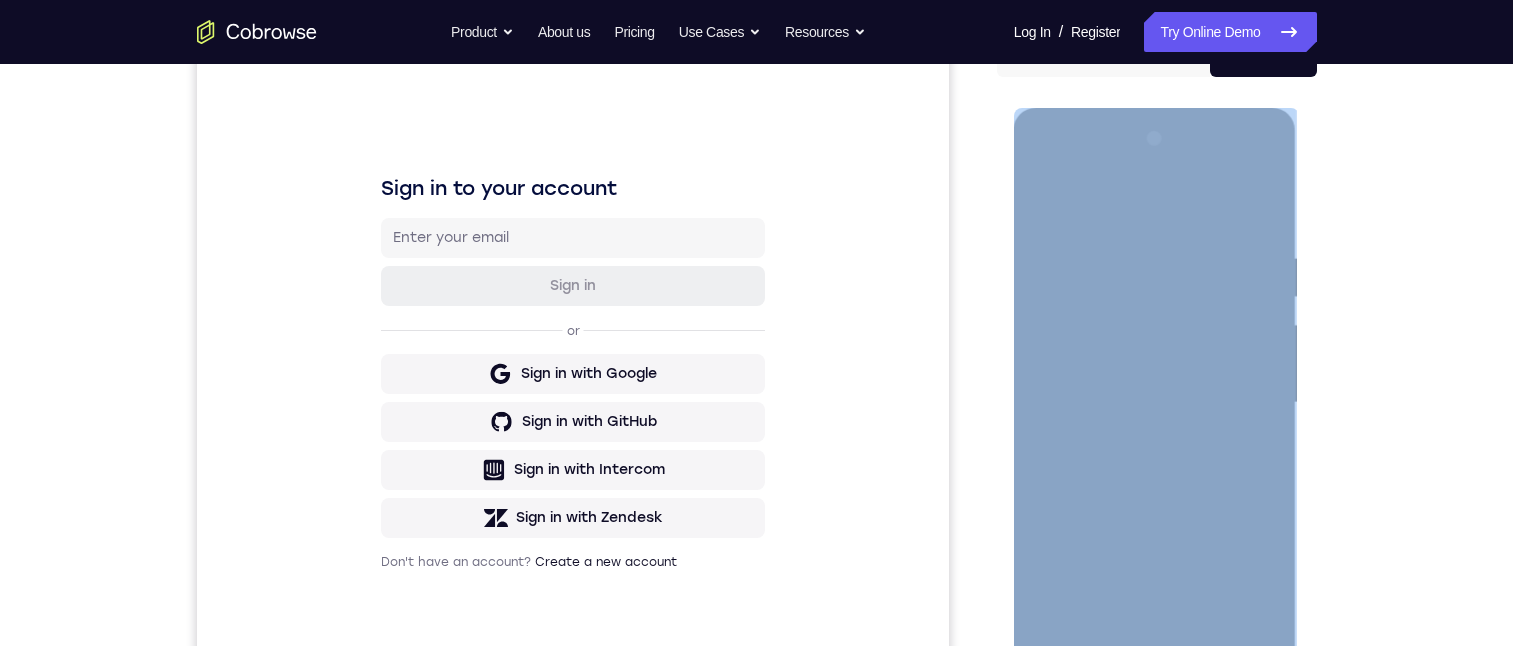 click at bounding box center (1155, 403) 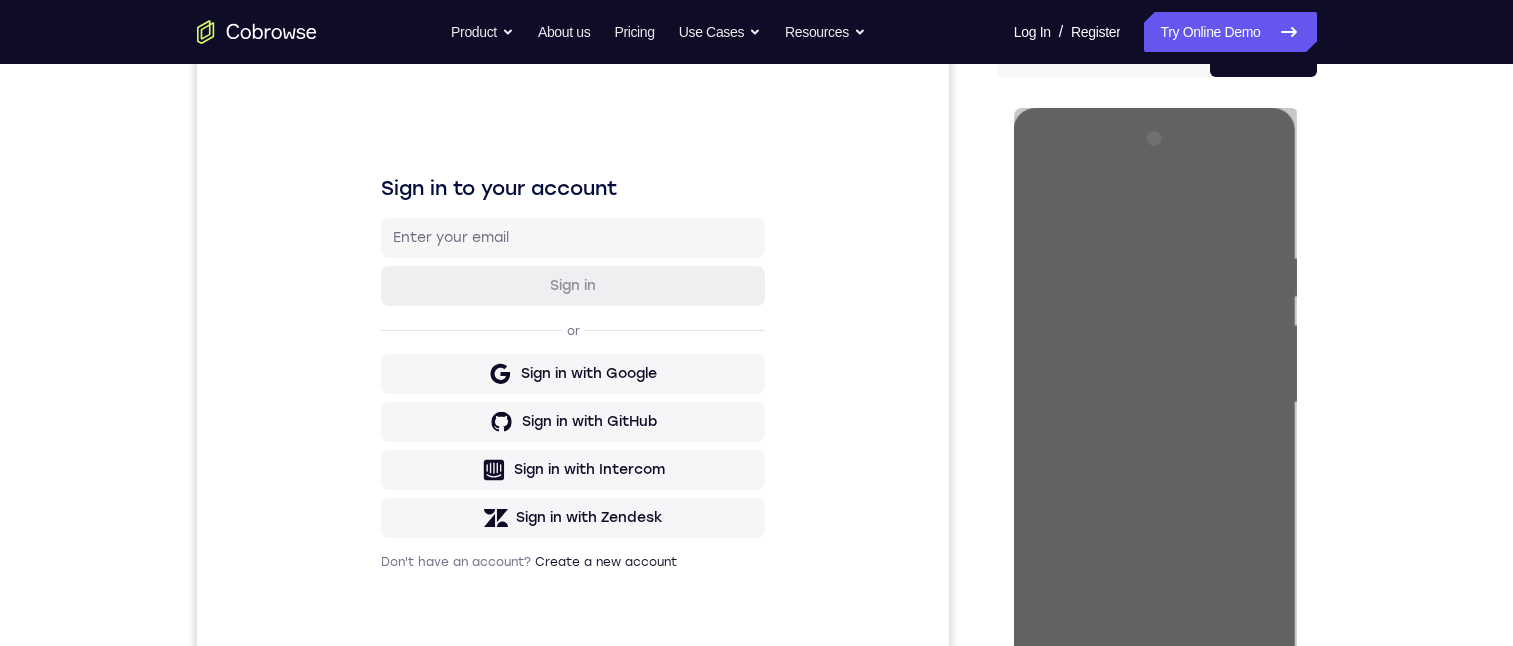 drag, startPoint x: 1363, startPoint y: 359, endPoint x: 1351, endPoint y: 266, distance: 93.770996 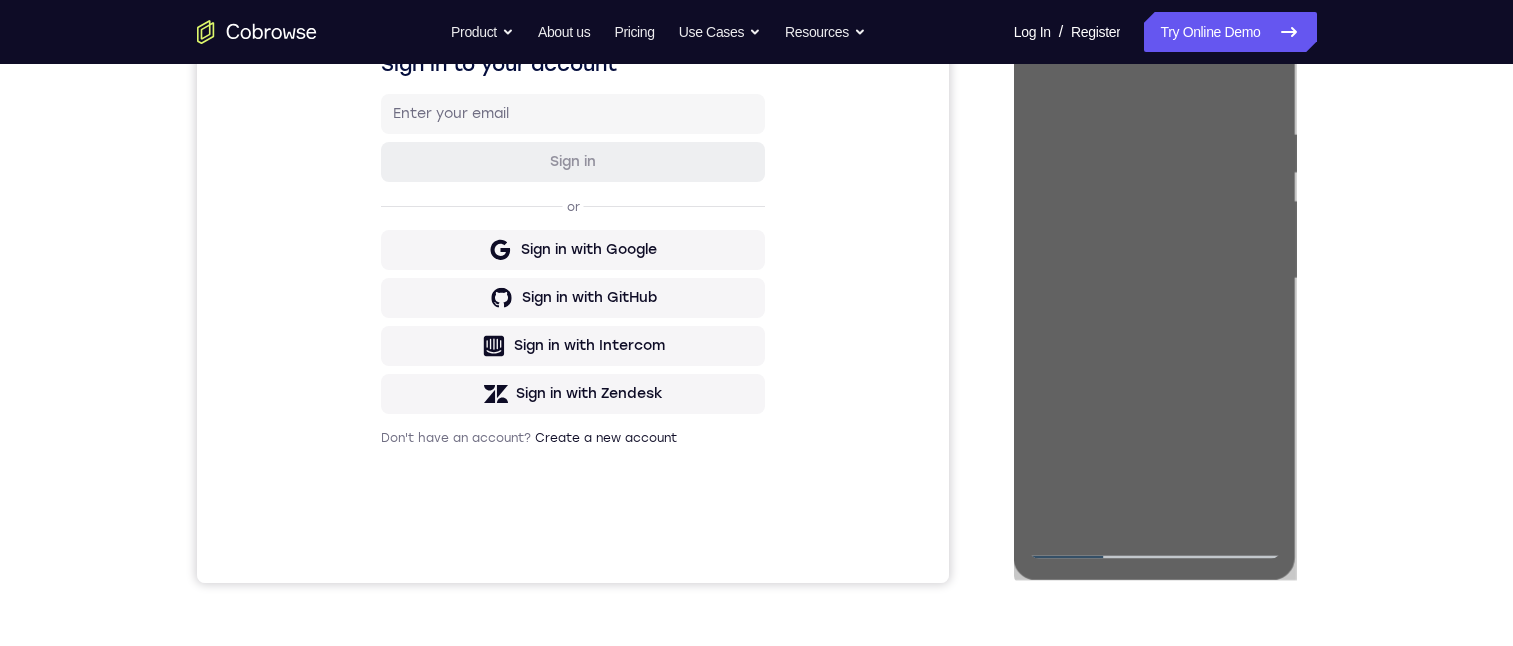click on "Your Support Agent             Your Customer       Web   iOS   Android                         Next Steps   We’d be happy to give a product demo, answer any technical questions, or share best practices.          Create An Account             Contact Sales" at bounding box center (756, 376) 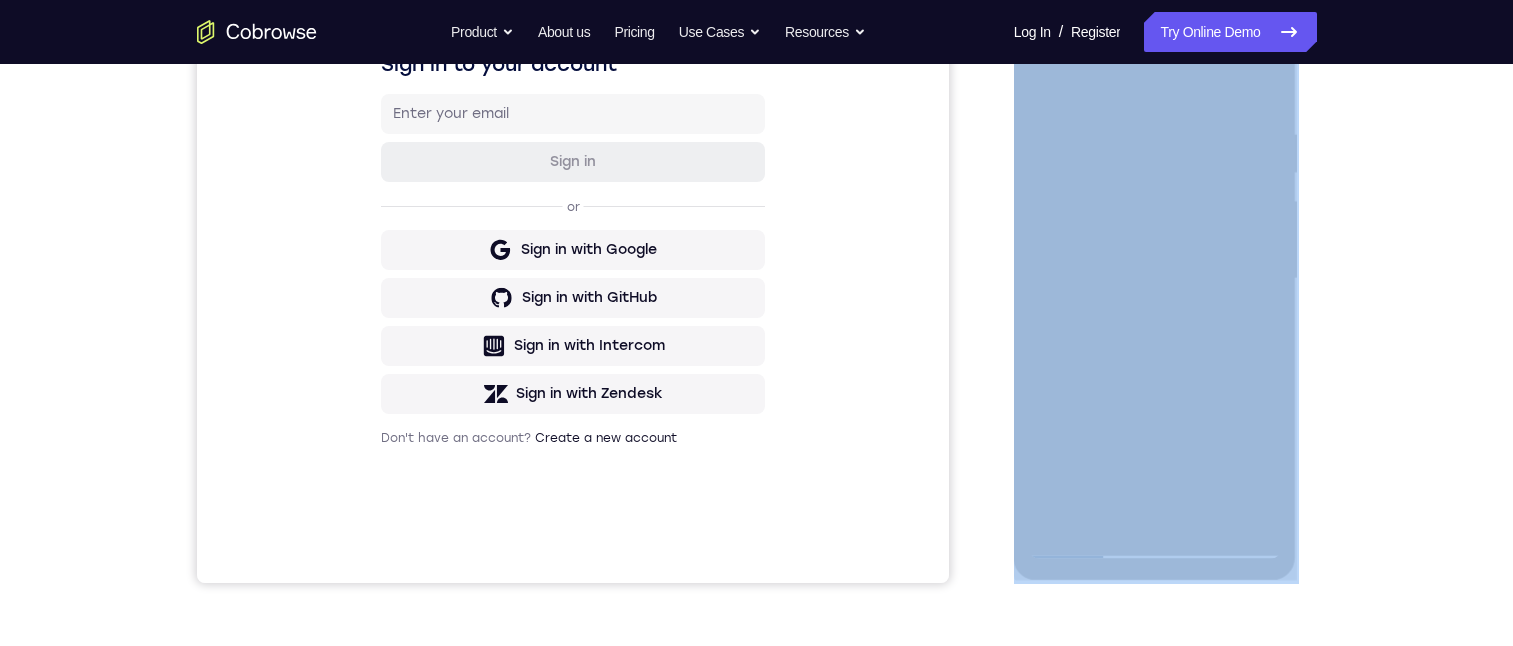 click on "Your Support Agent             Your Customer       Web   iOS   Android                         Next Steps   We’d be happy to give a product demo, answer any technical questions, or share best practices.          Create An Account             Contact Sales" at bounding box center (756, 376) 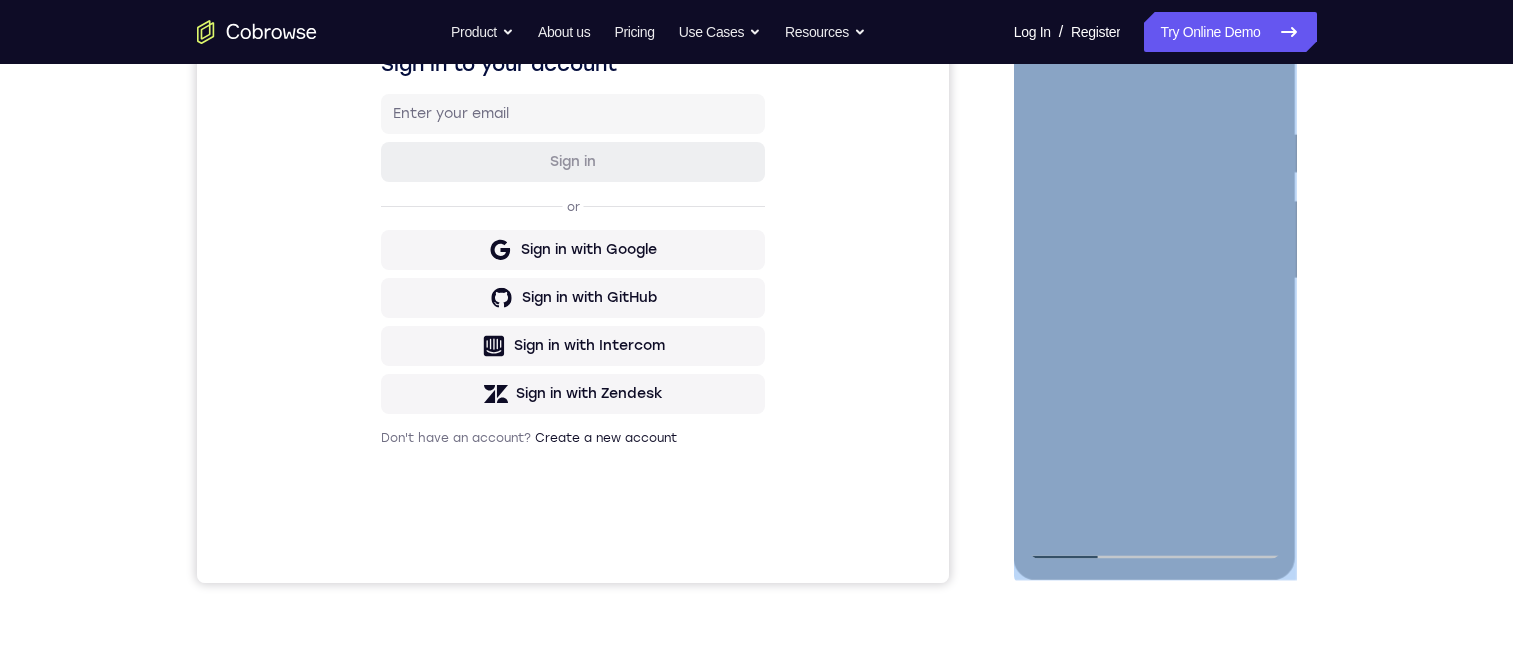 click at bounding box center [1155, 279] 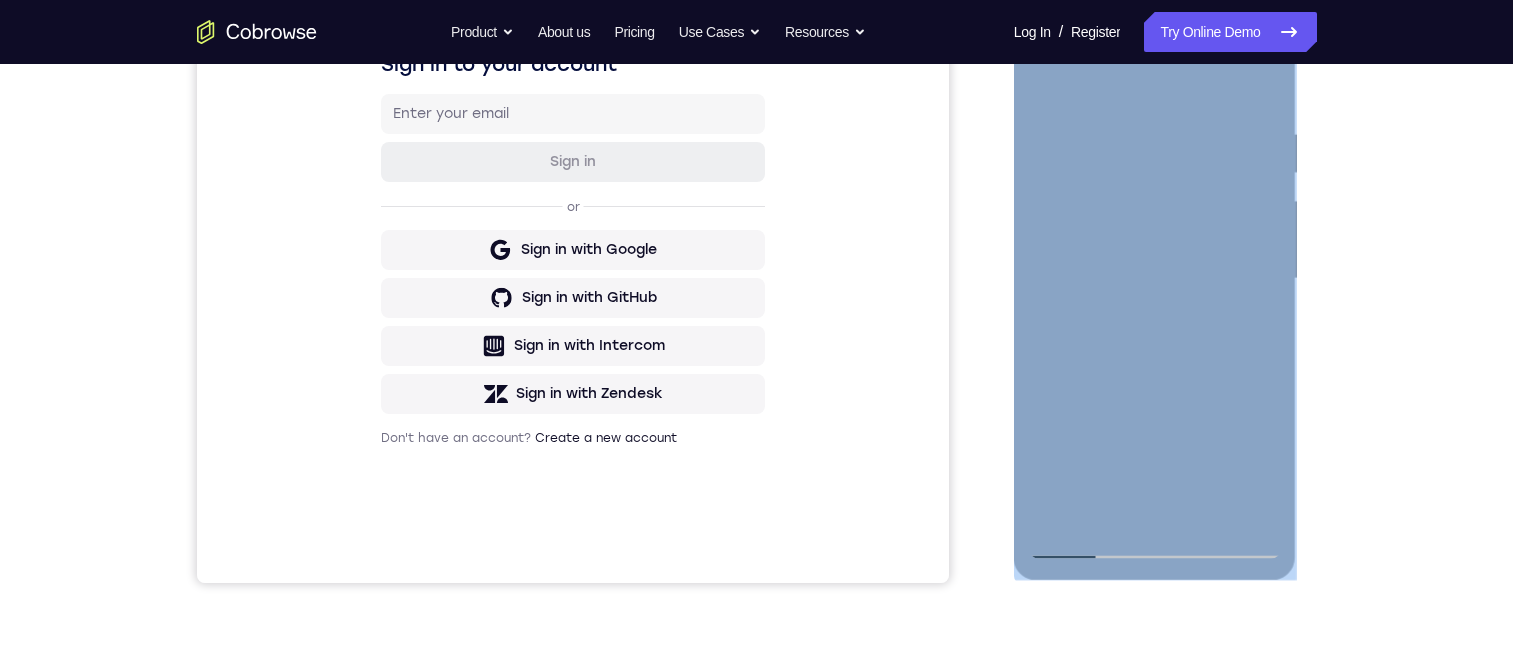 scroll, scrollTop: 426, scrollLeft: 0, axis: vertical 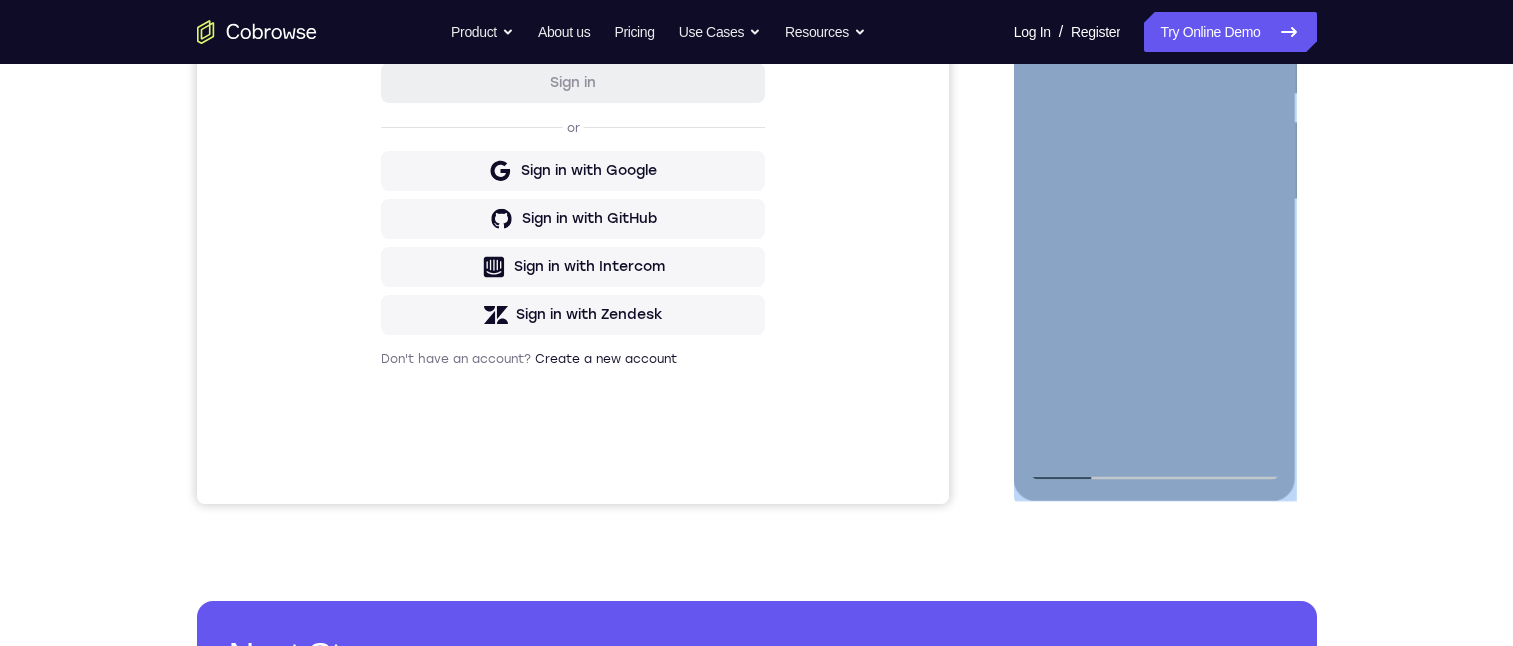 drag, startPoint x: 1268, startPoint y: 398, endPoint x: 2317, endPoint y: 333, distance: 1051.0118 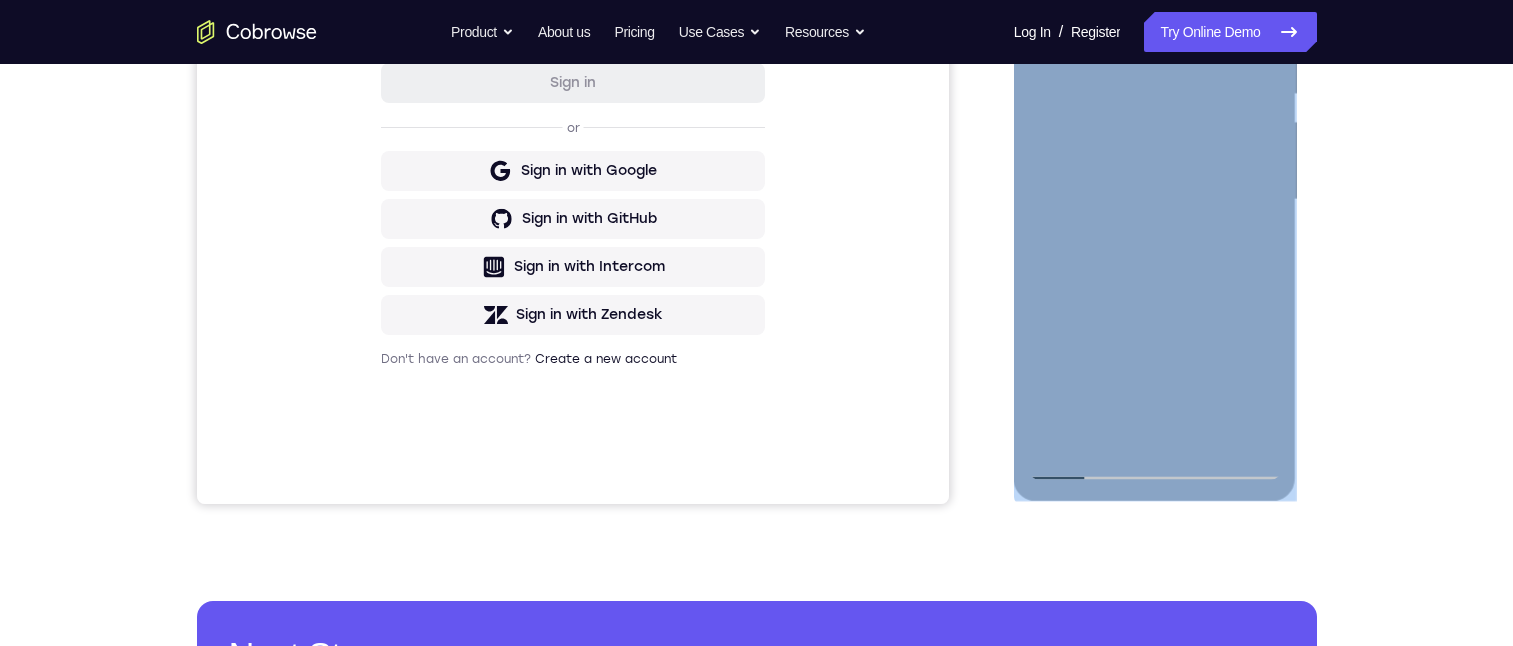 click at bounding box center (1155, 200) 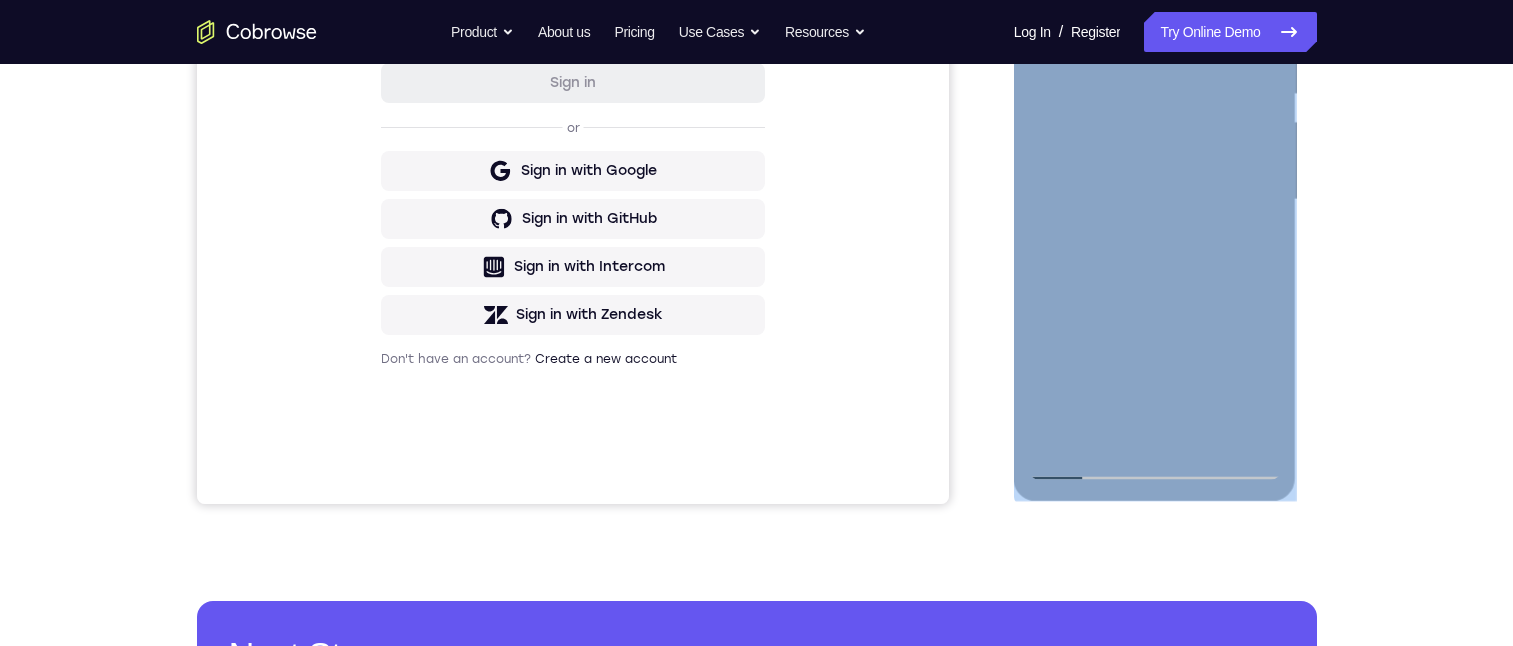 click at bounding box center (1155, 200) 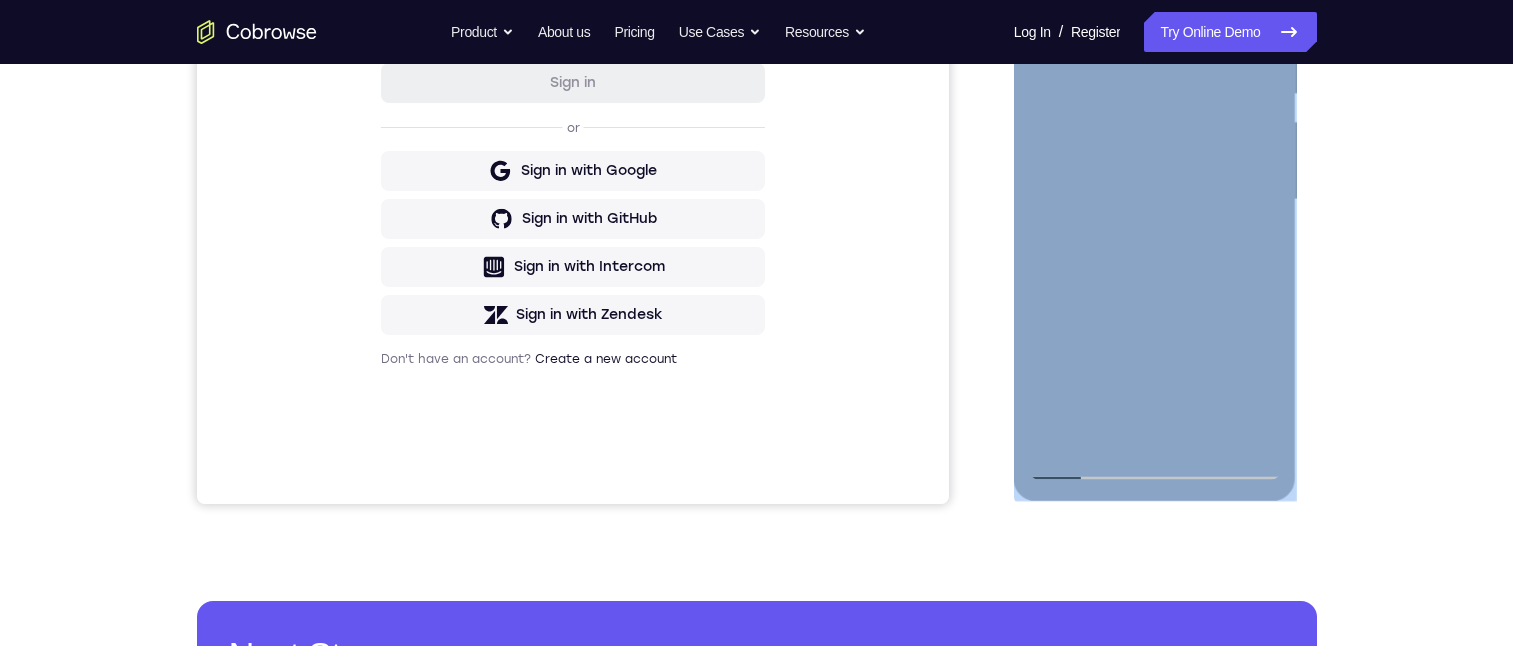 click at bounding box center (1155, 200) 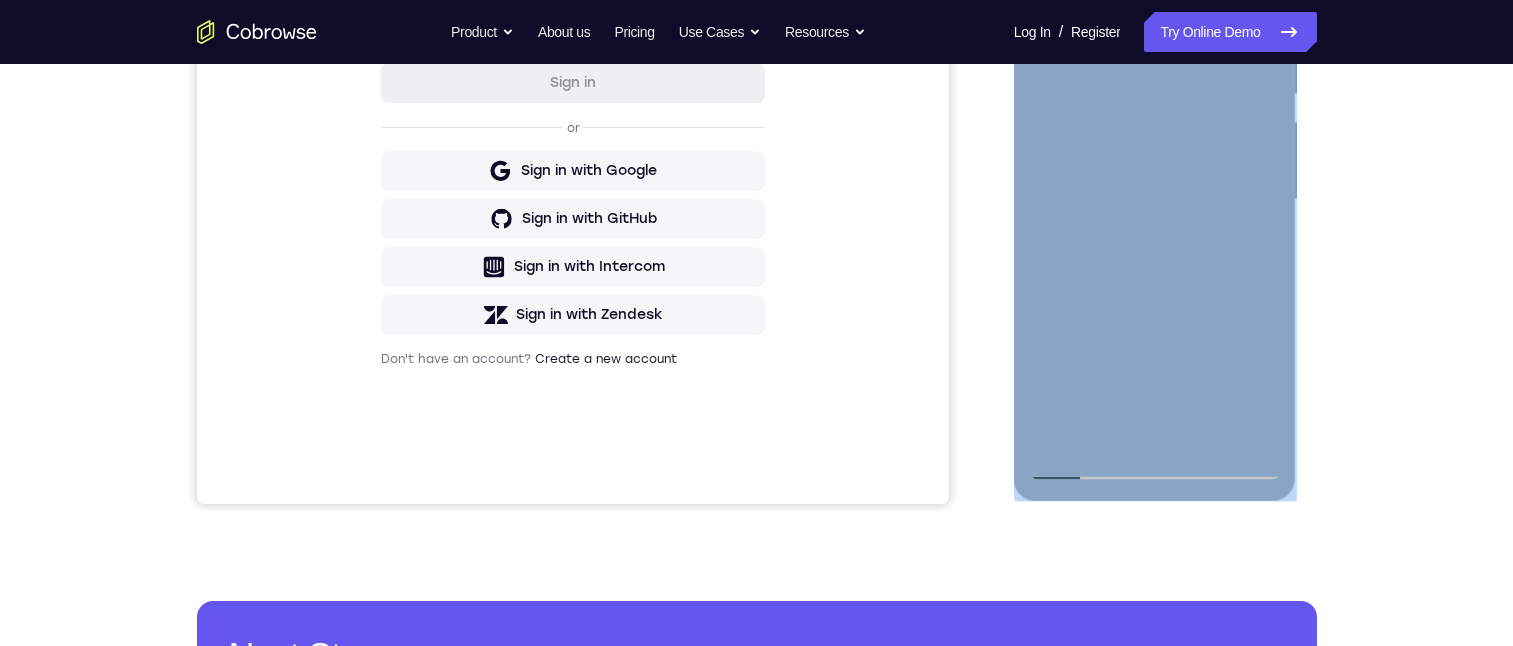 click at bounding box center (1155, 200) 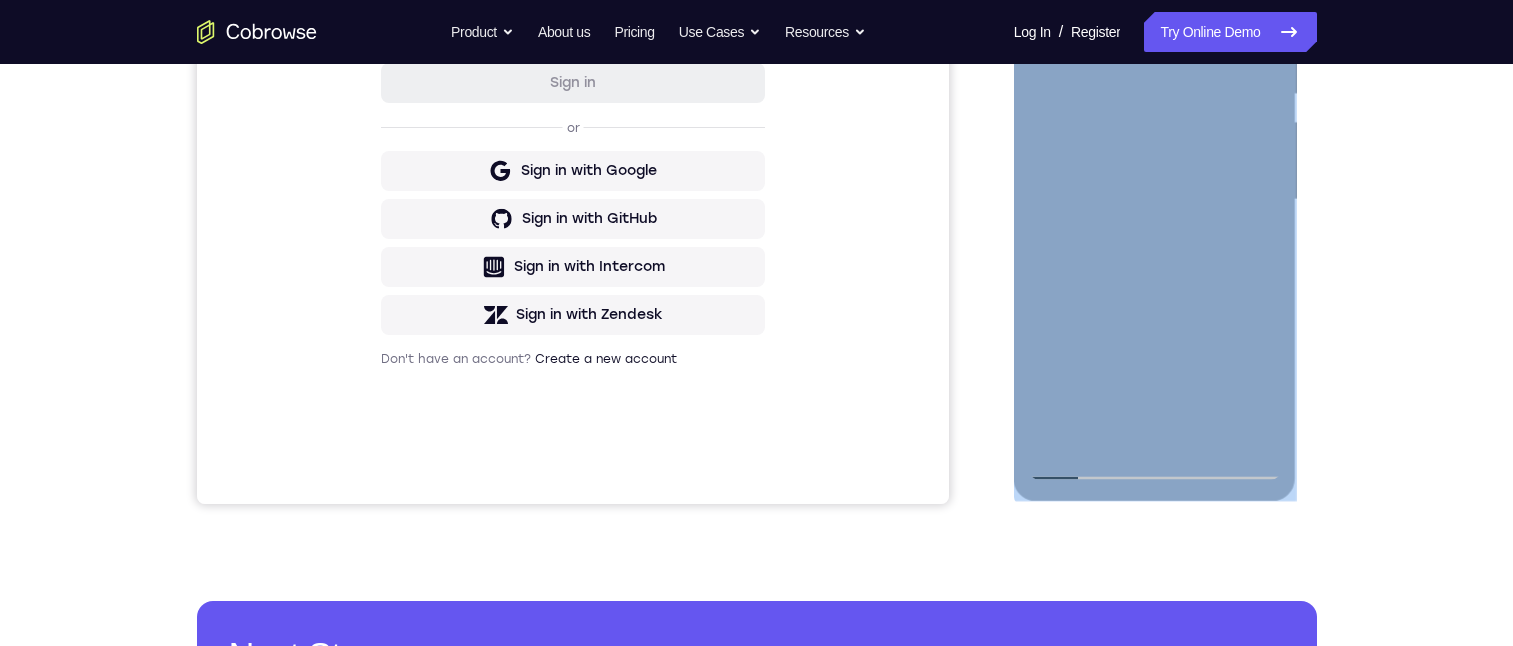 click at bounding box center [1155, 200] 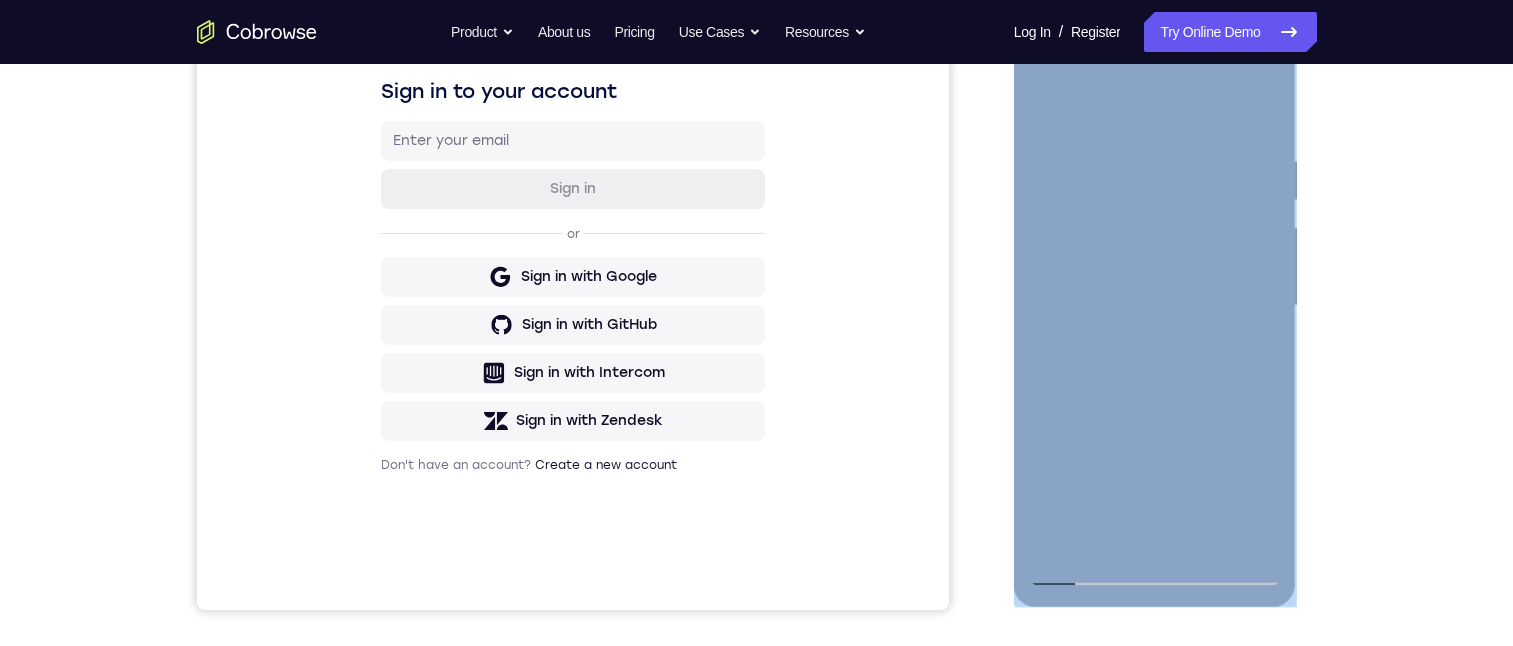click at bounding box center [1155, 306] 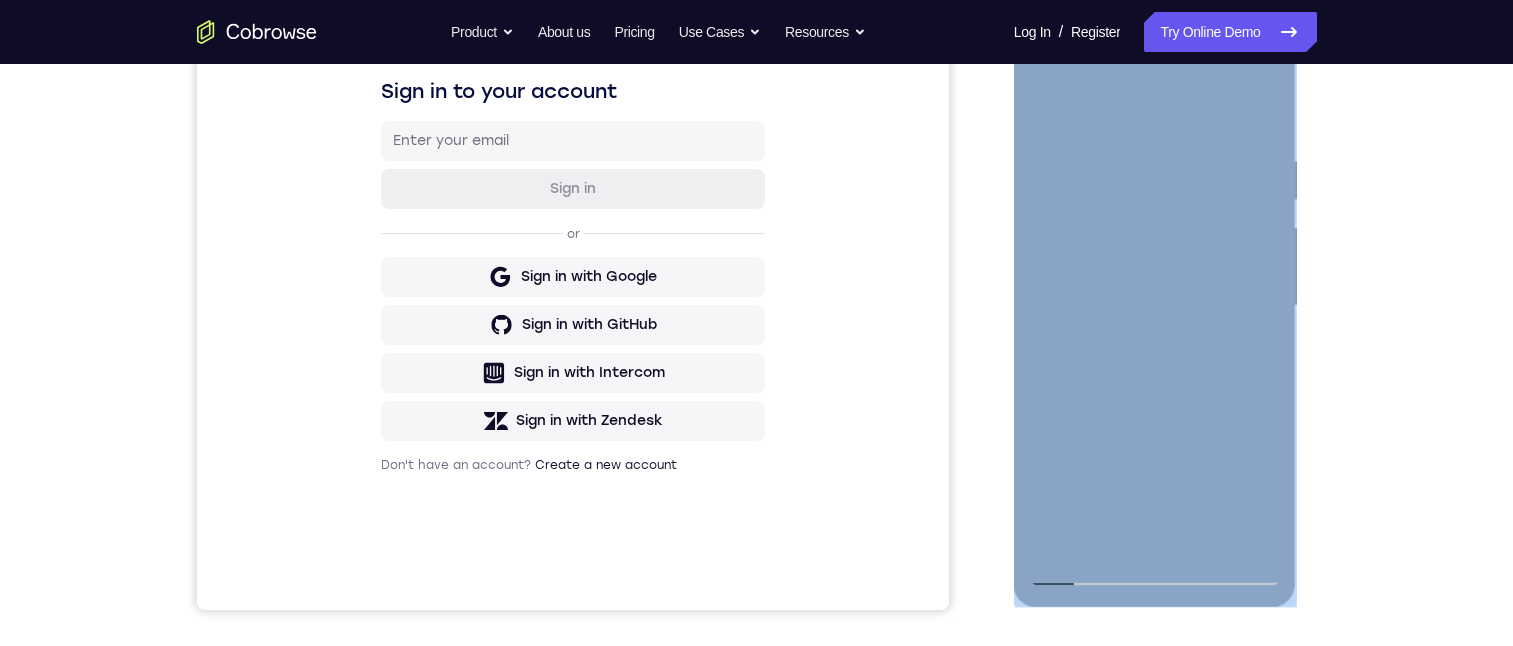 click at bounding box center (1155, 306) 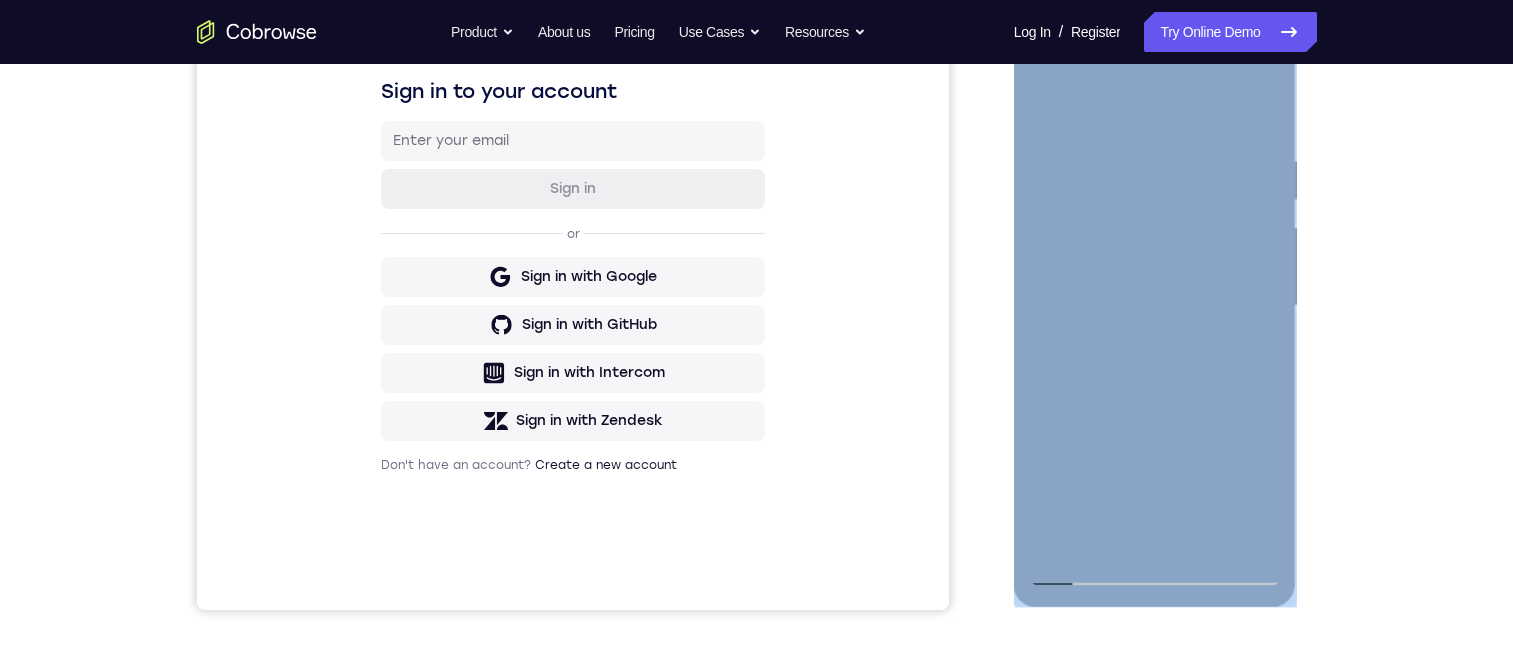 scroll, scrollTop: 392, scrollLeft: 0, axis: vertical 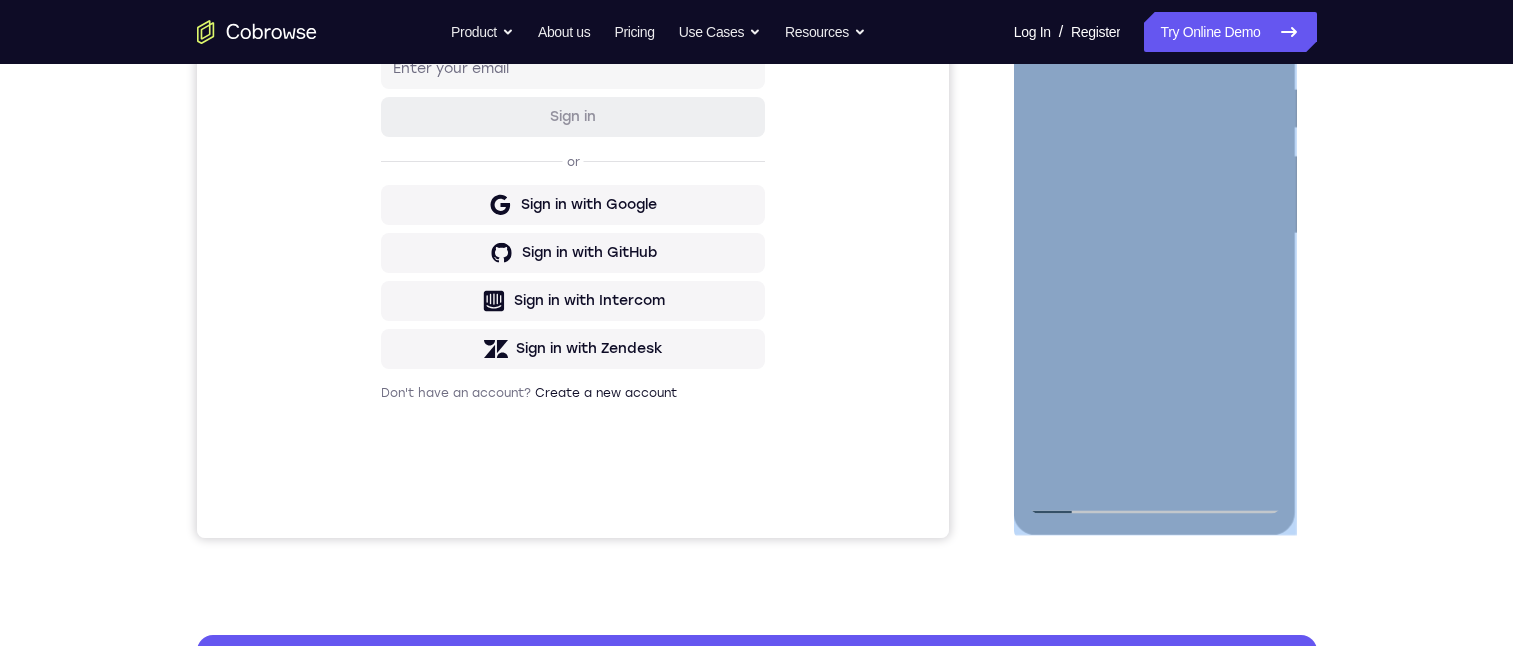 click at bounding box center [1155, 234] 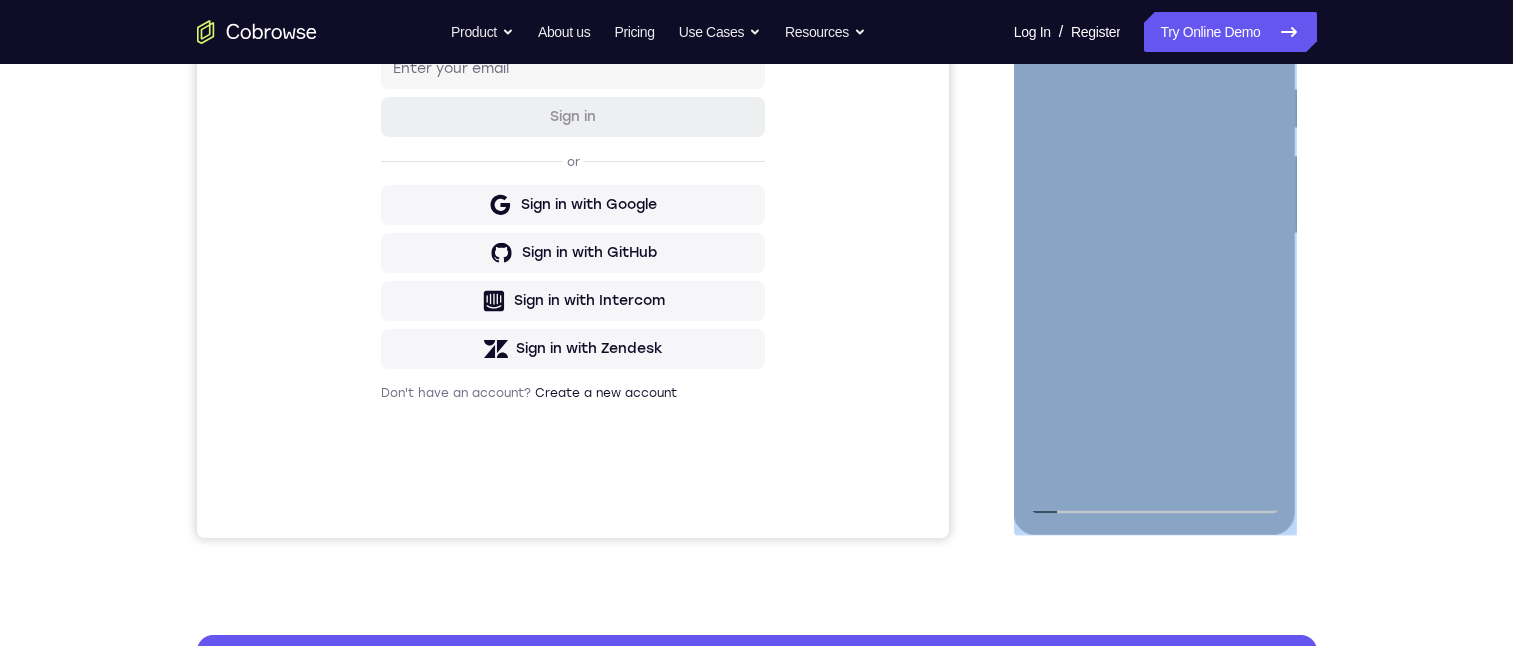 click at bounding box center (1155, 234) 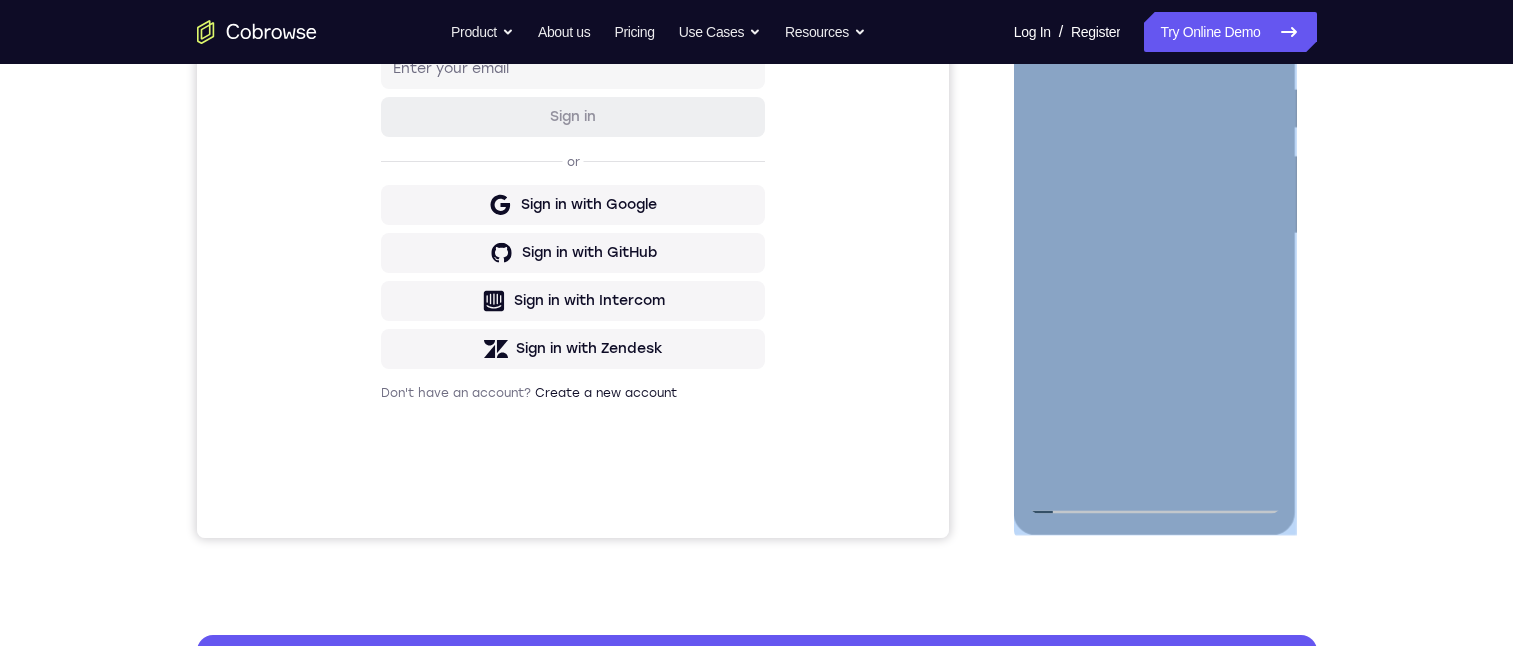click at bounding box center [1155, 234] 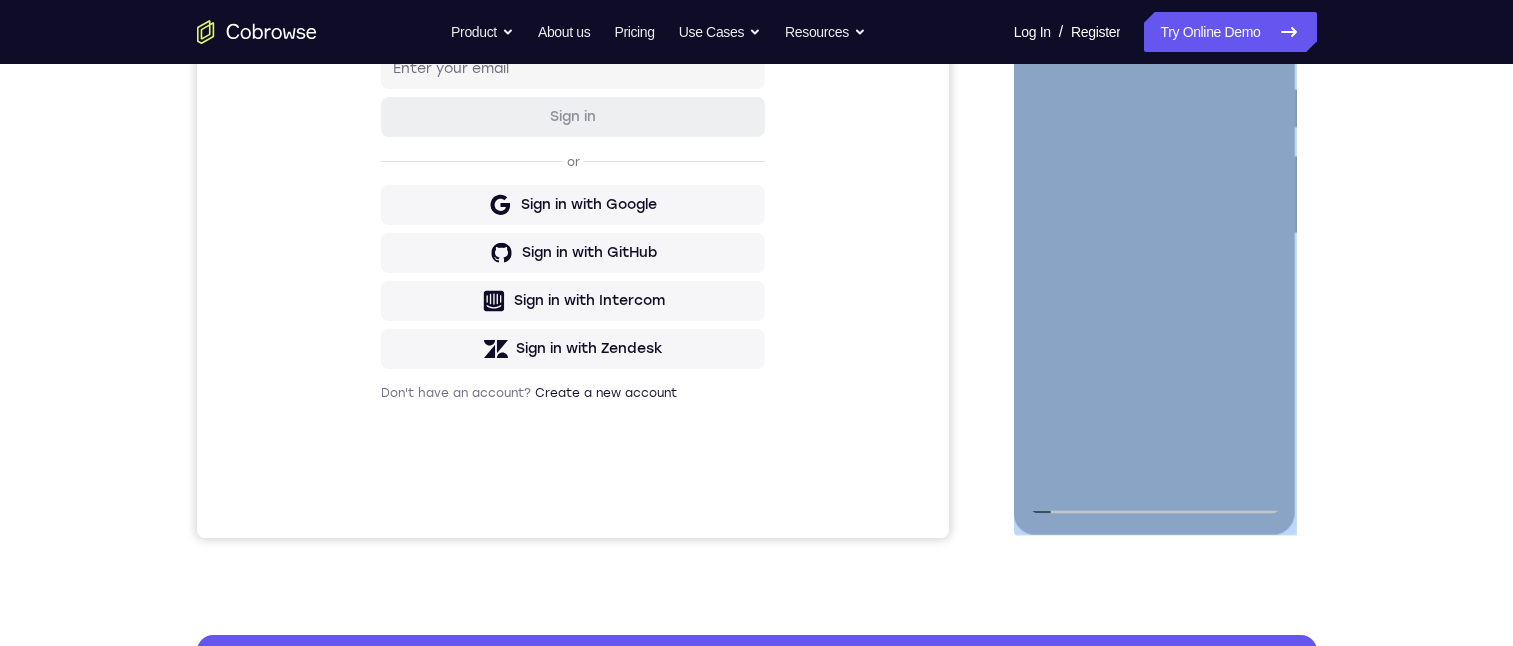 click at bounding box center [1155, 234] 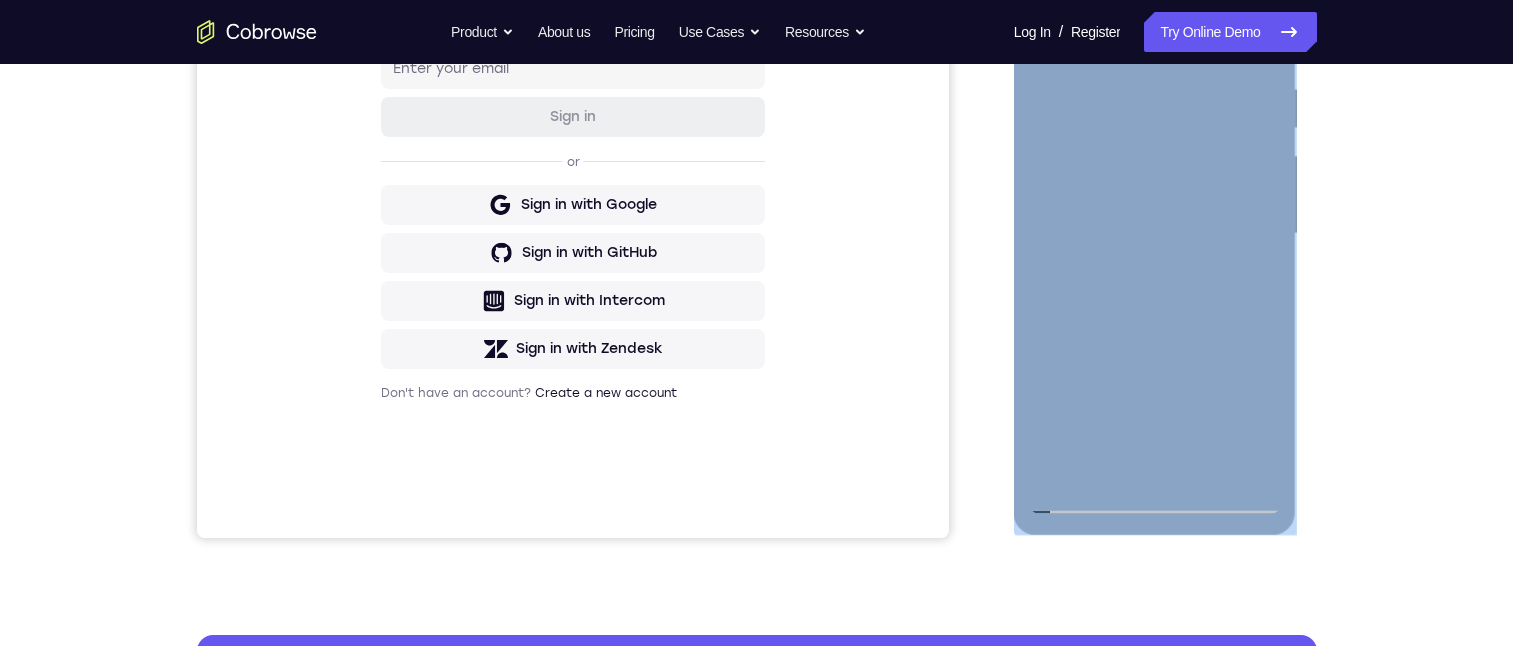 scroll, scrollTop: 430, scrollLeft: 0, axis: vertical 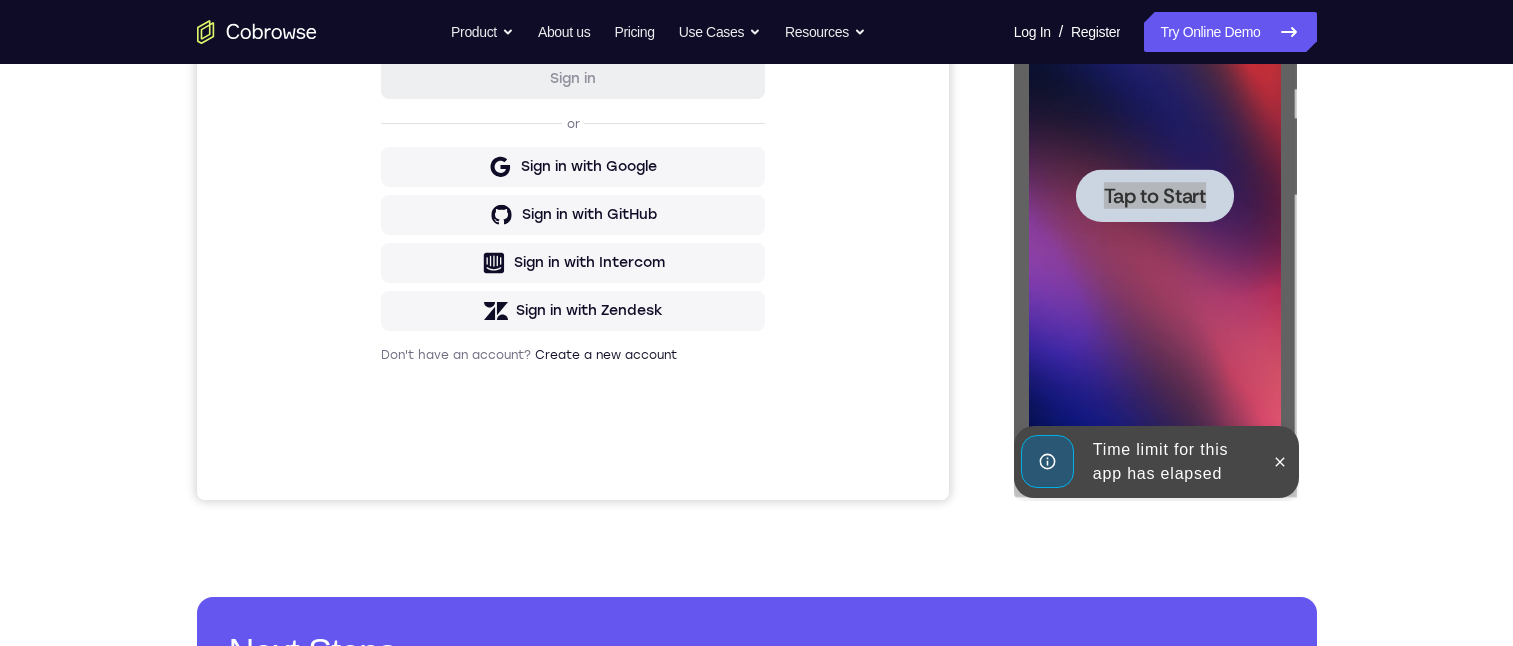 drag, startPoint x: 916, startPoint y: 189, endPoint x: 1168, endPoint y: -22, distance: 328.67157 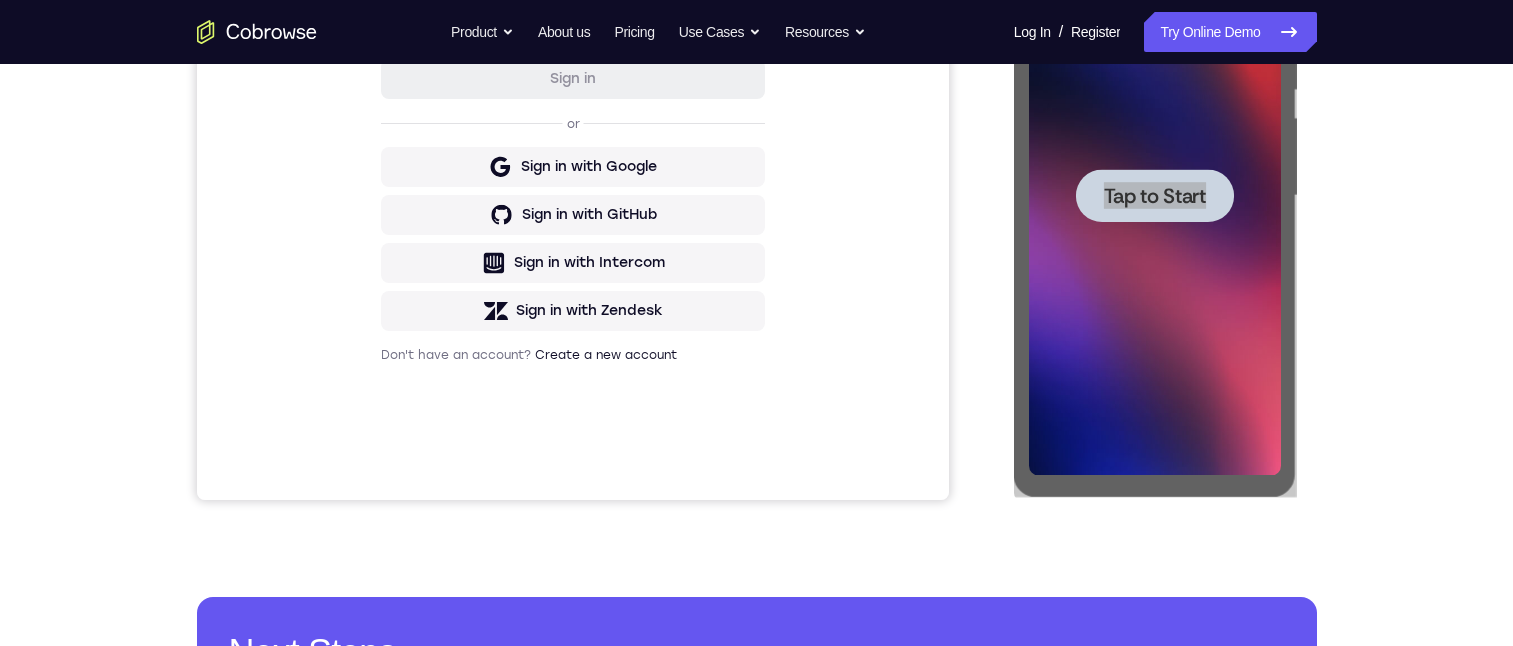 click on "Sign in to your account Sign in or Sign in with Google Sign in with GitHub Sign in with Intercom Sign in with Zendesk Don't have an account?   Create a new account" at bounding box center [572, 165] 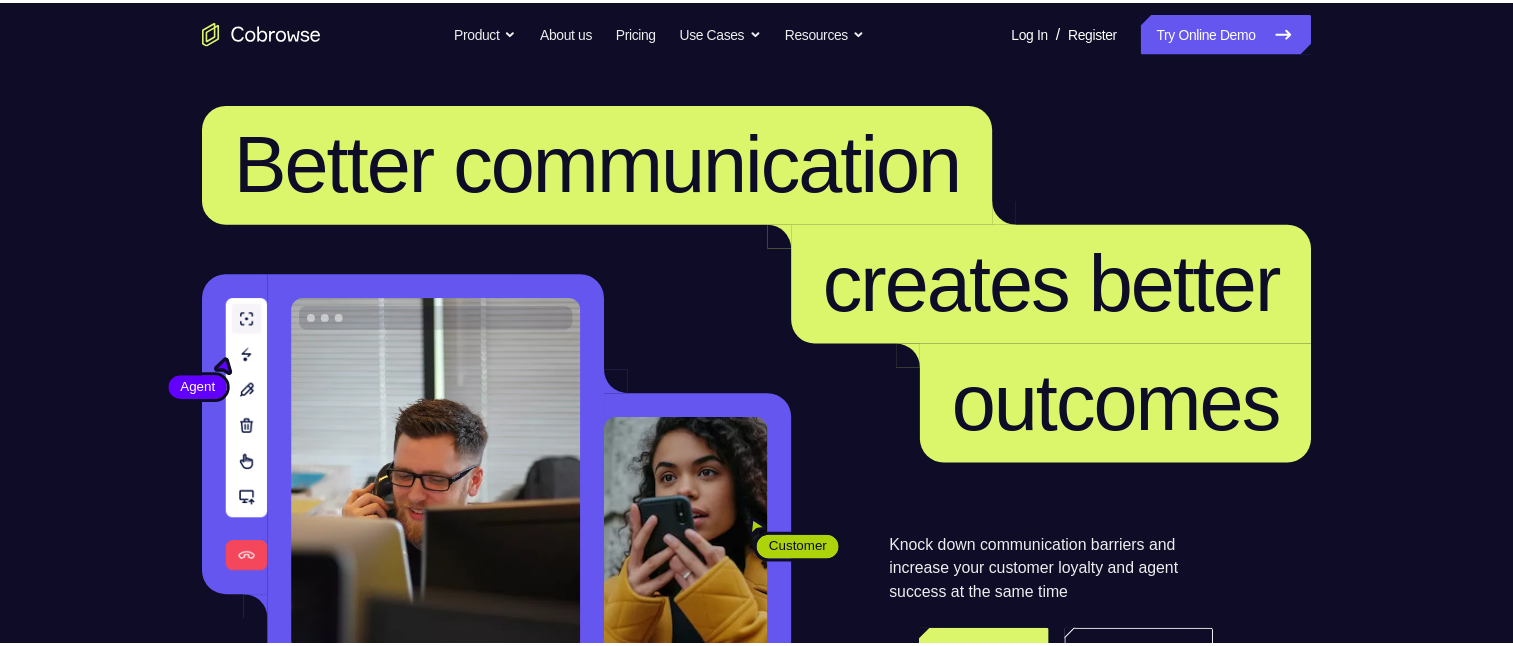 scroll, scrollTop: 0, scrollLeft: 0, axis: both 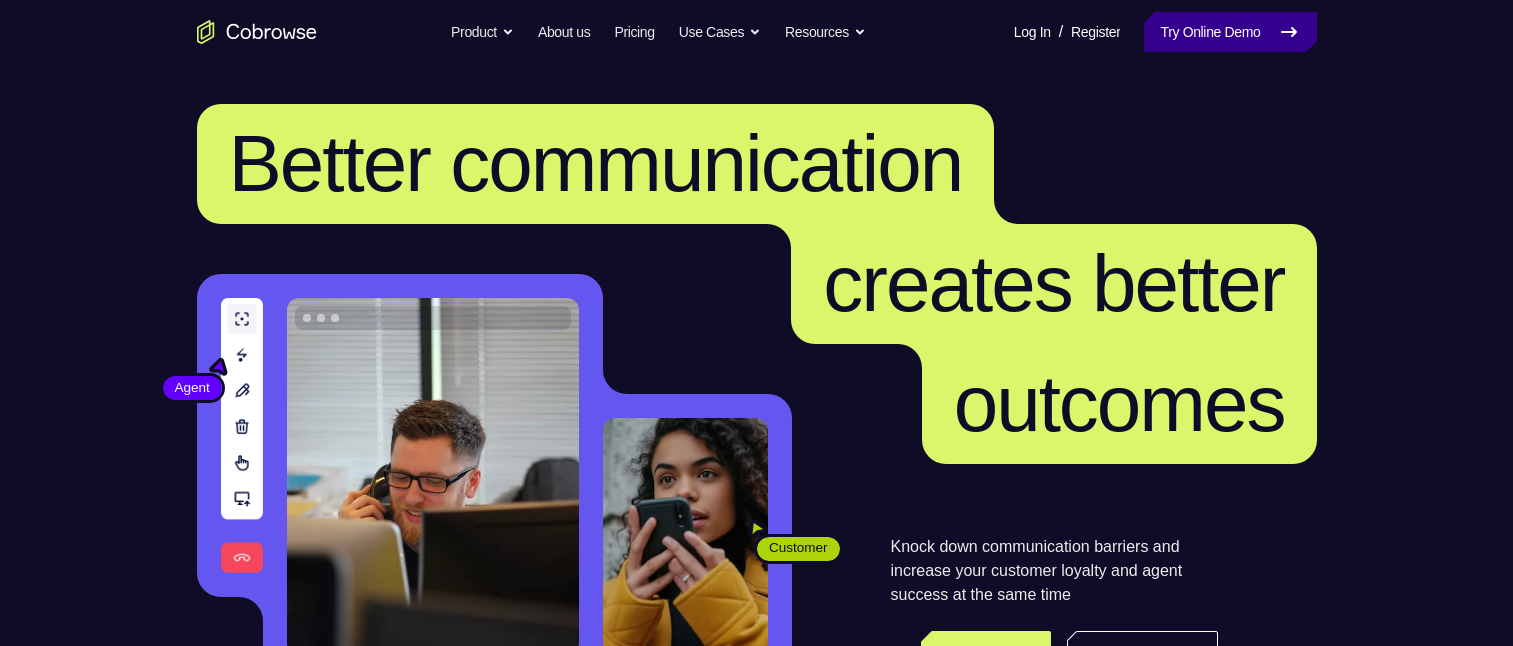 click on "Try Online Demo" at bounding box center [1230, 32] 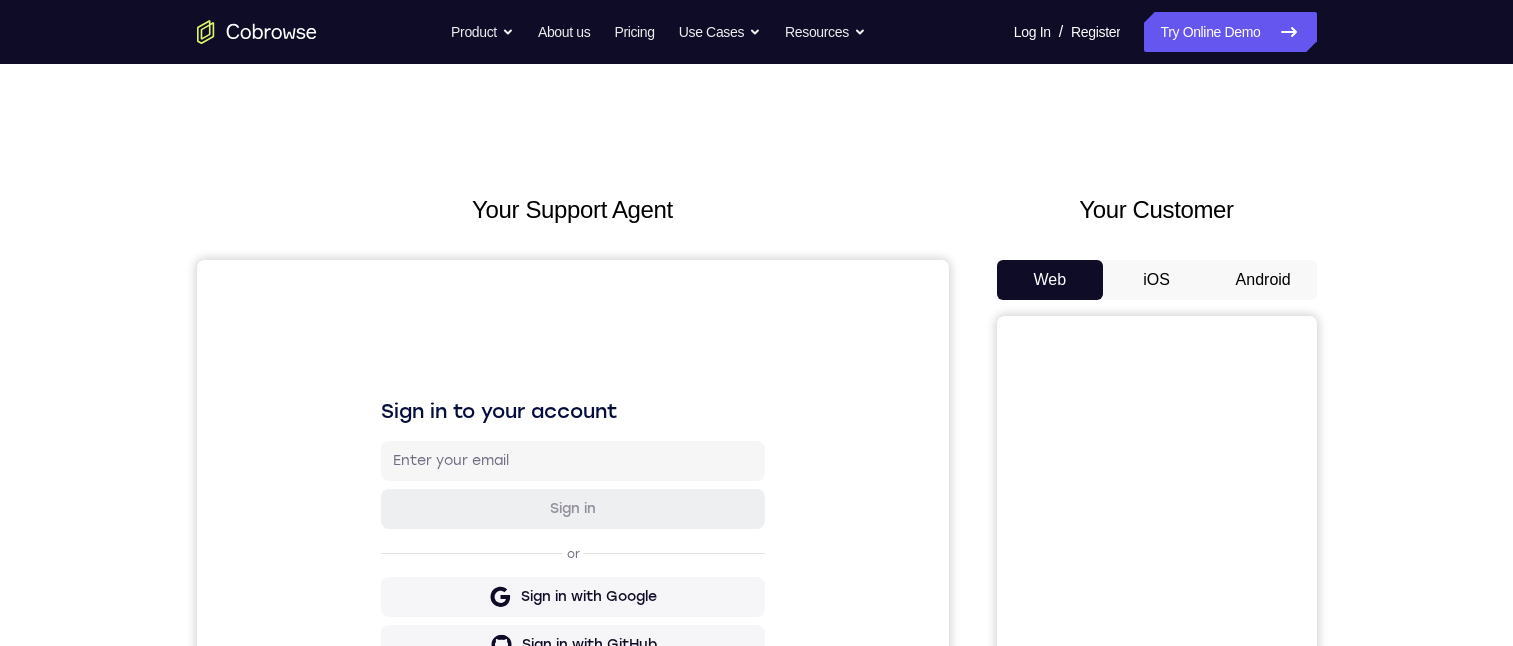 scroll, scrollTop: 0, scrollLeft: 0, axis: both 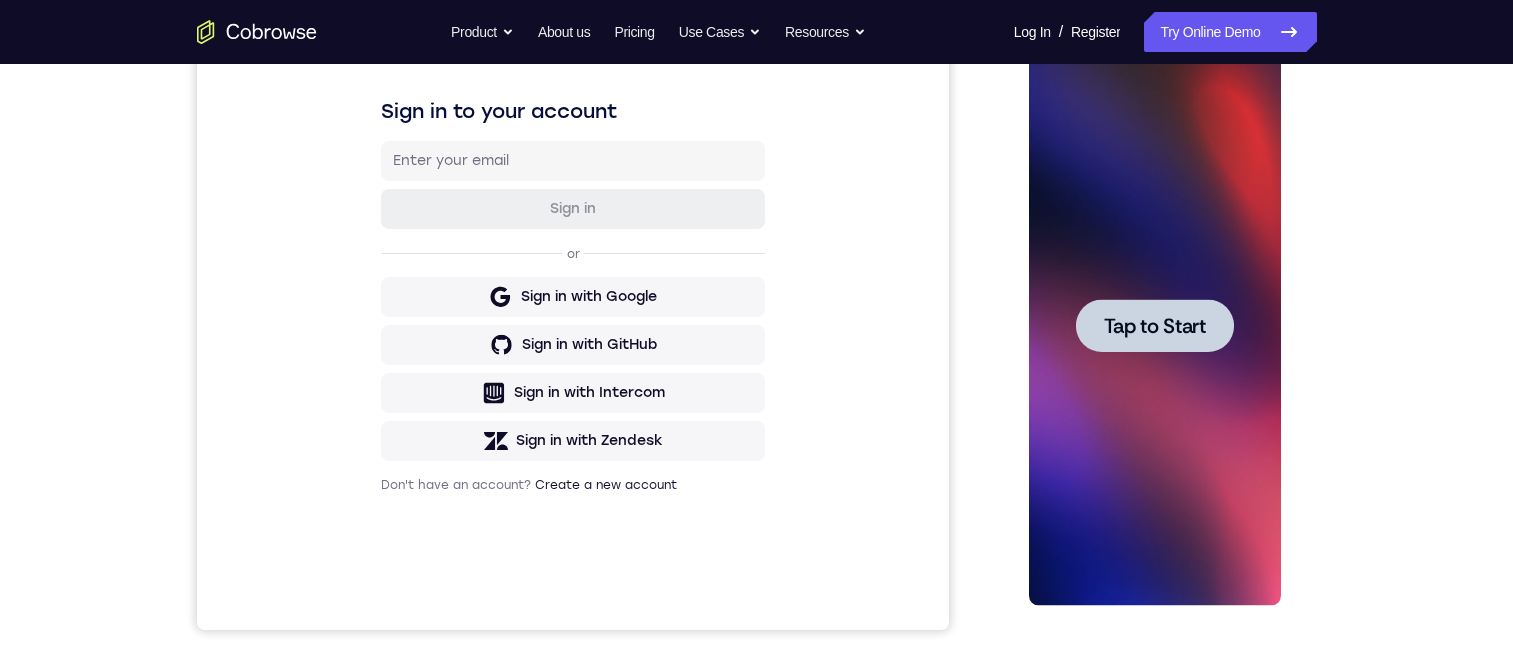 click on "Tap to Start" at bounding box center (1155, 326) 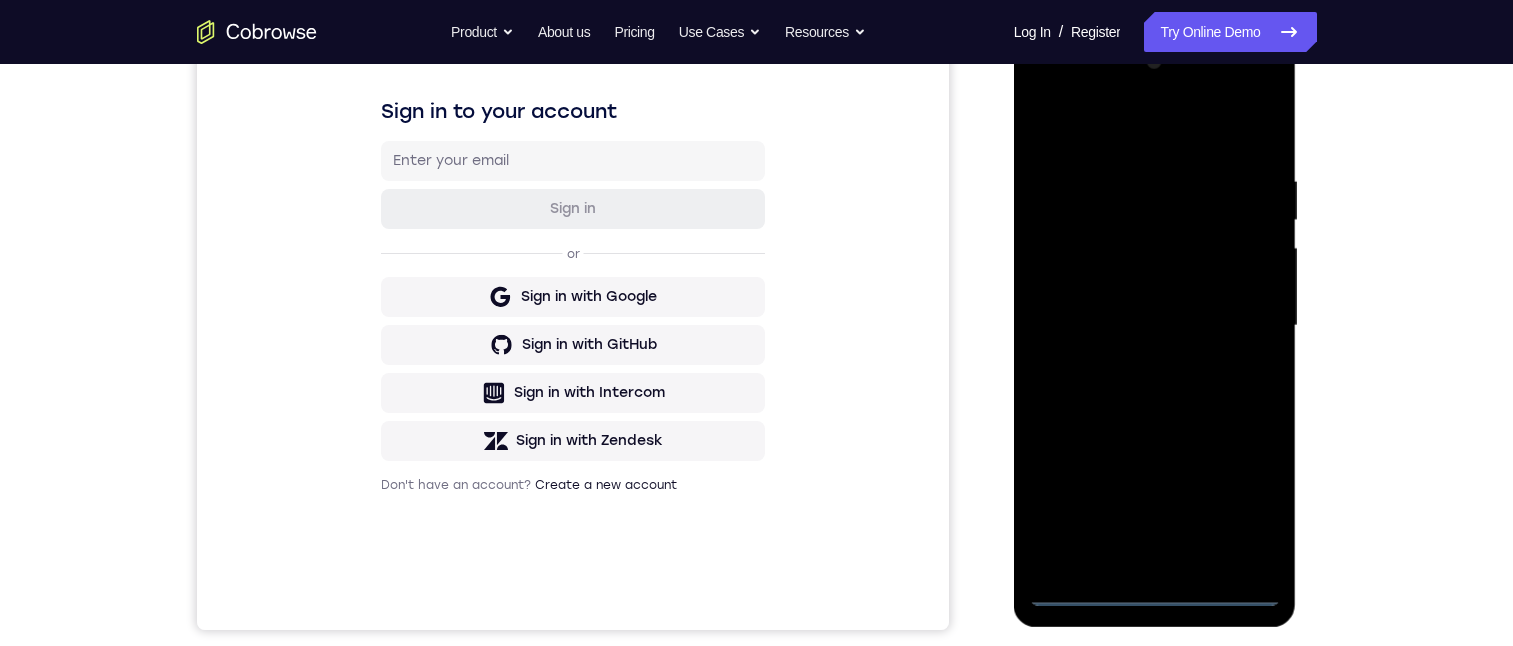 click at bounding box center [1155, 326] 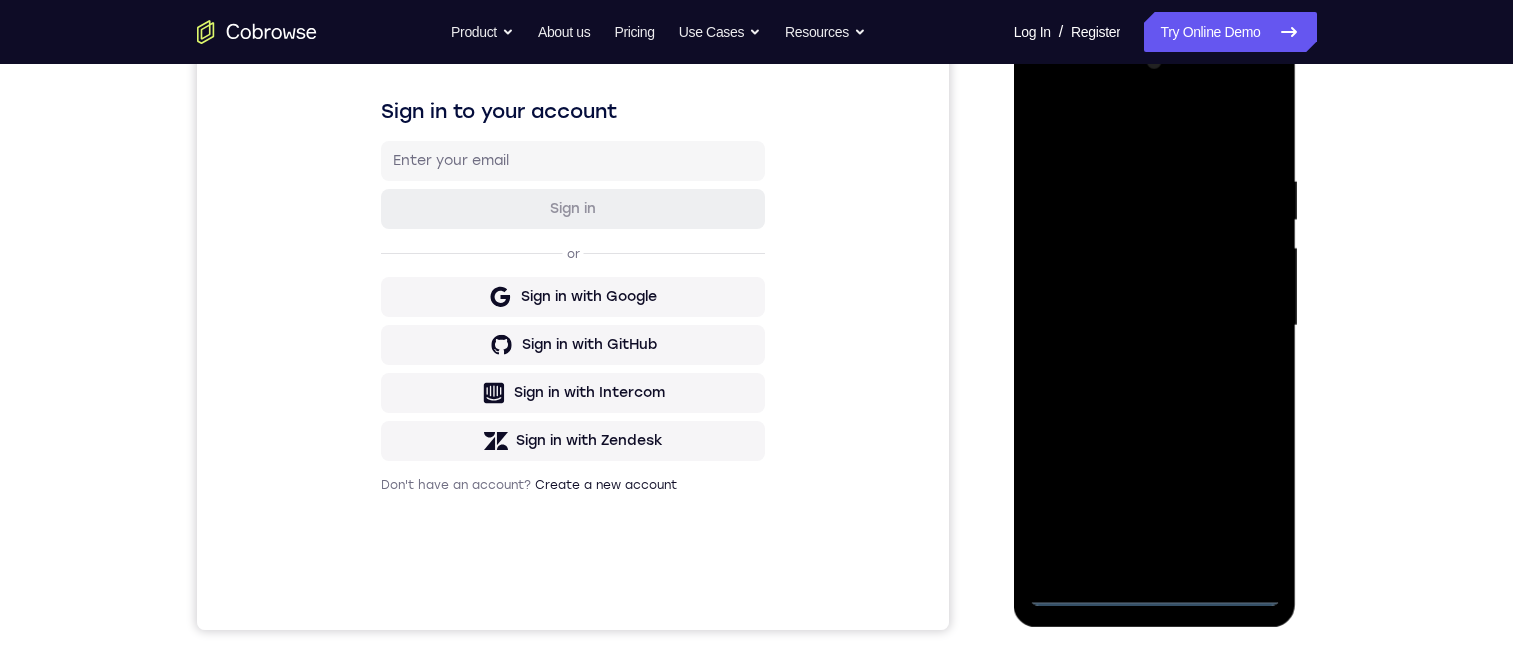 click at bounding box center [1155, 326] 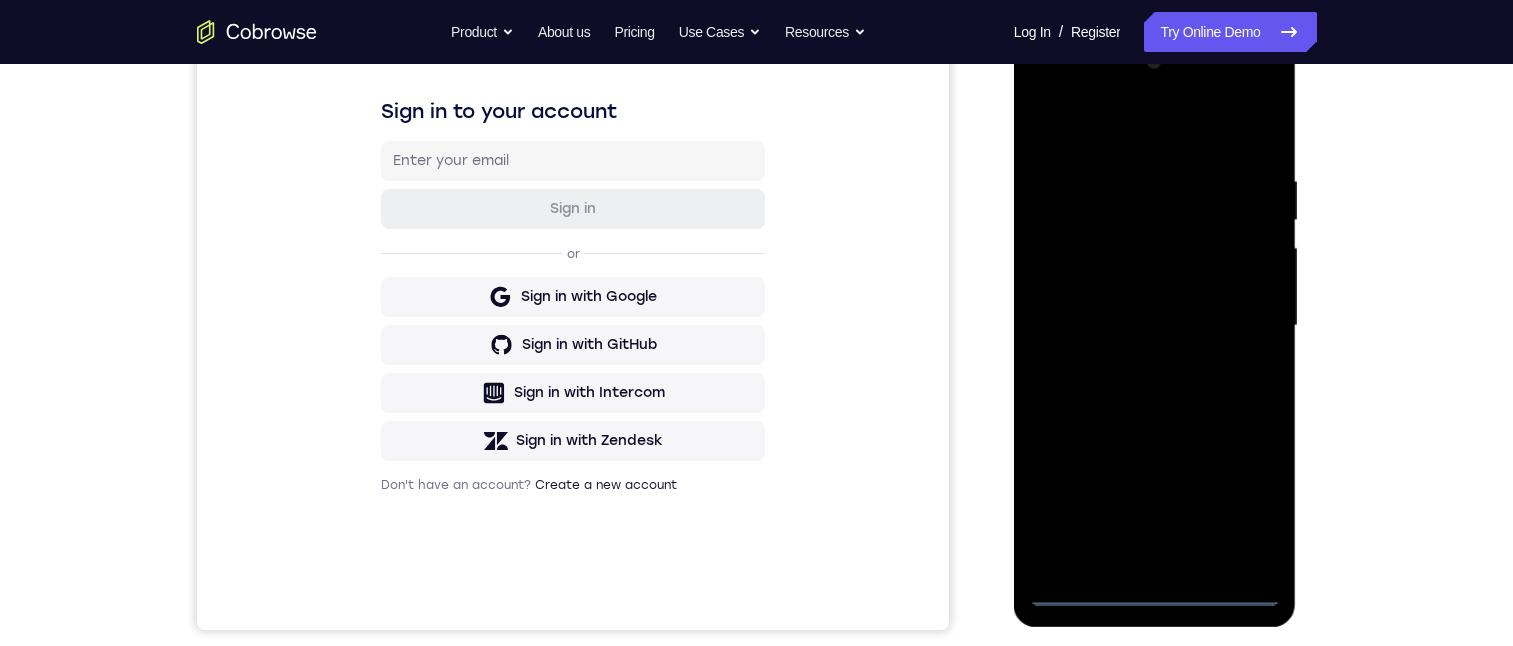 drag, startPoint x: 1235, startPoint y: 339, endPoint x: 1236, endPoint y: 308, distance: 31.016125 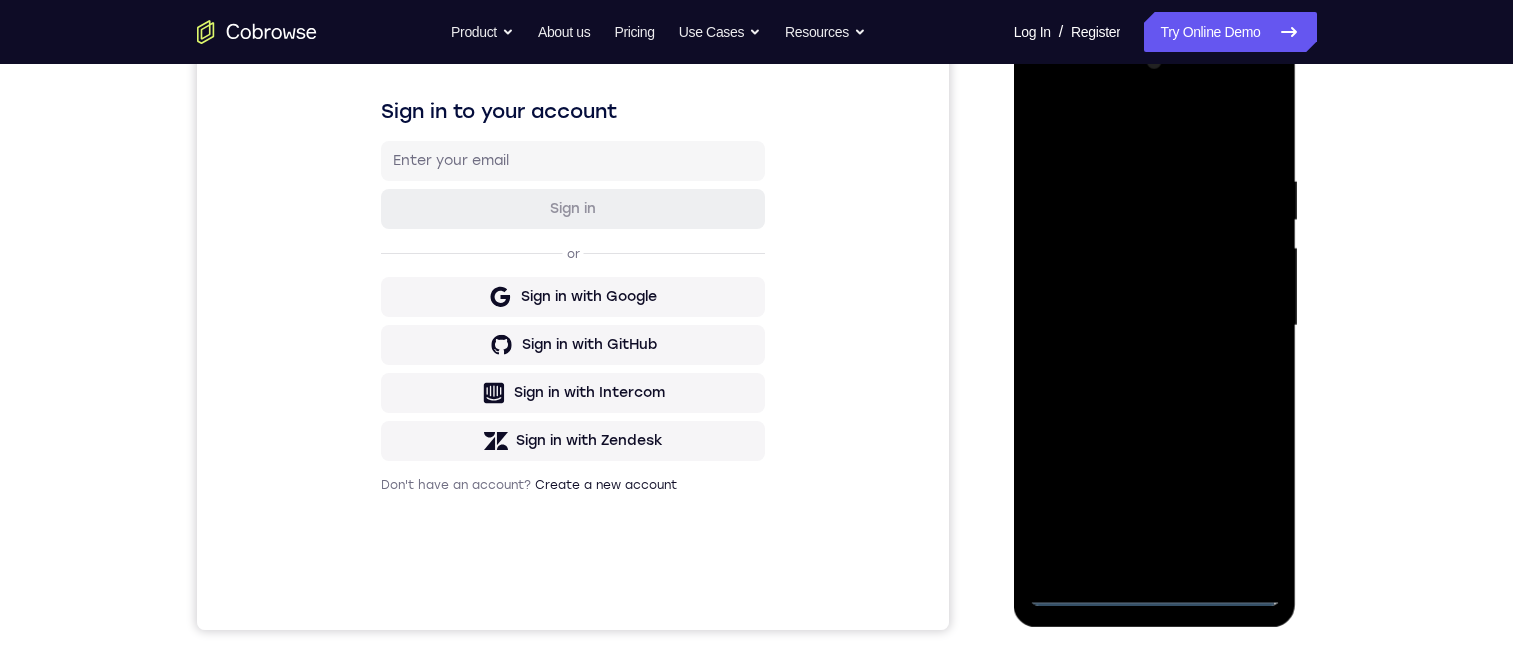click at bounding box center (1155, 326) 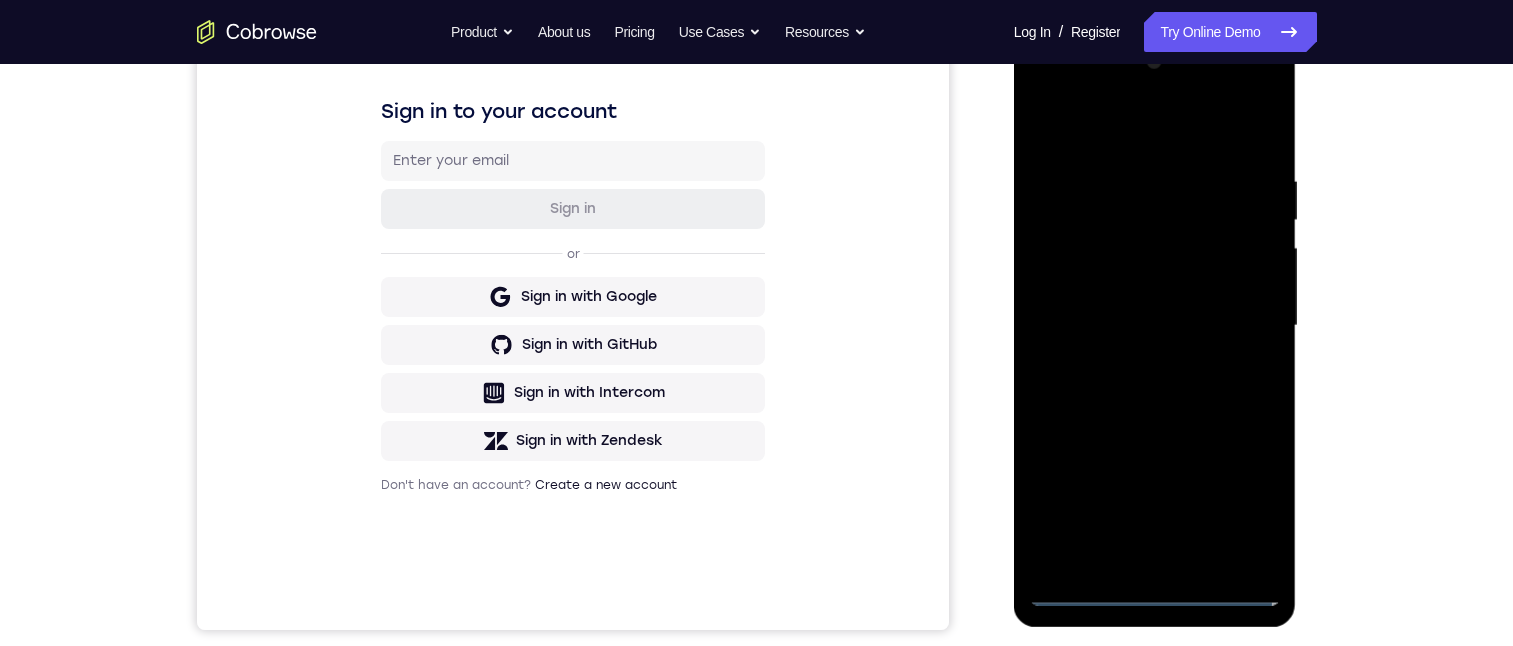 click at bounding box center (1155, 326) 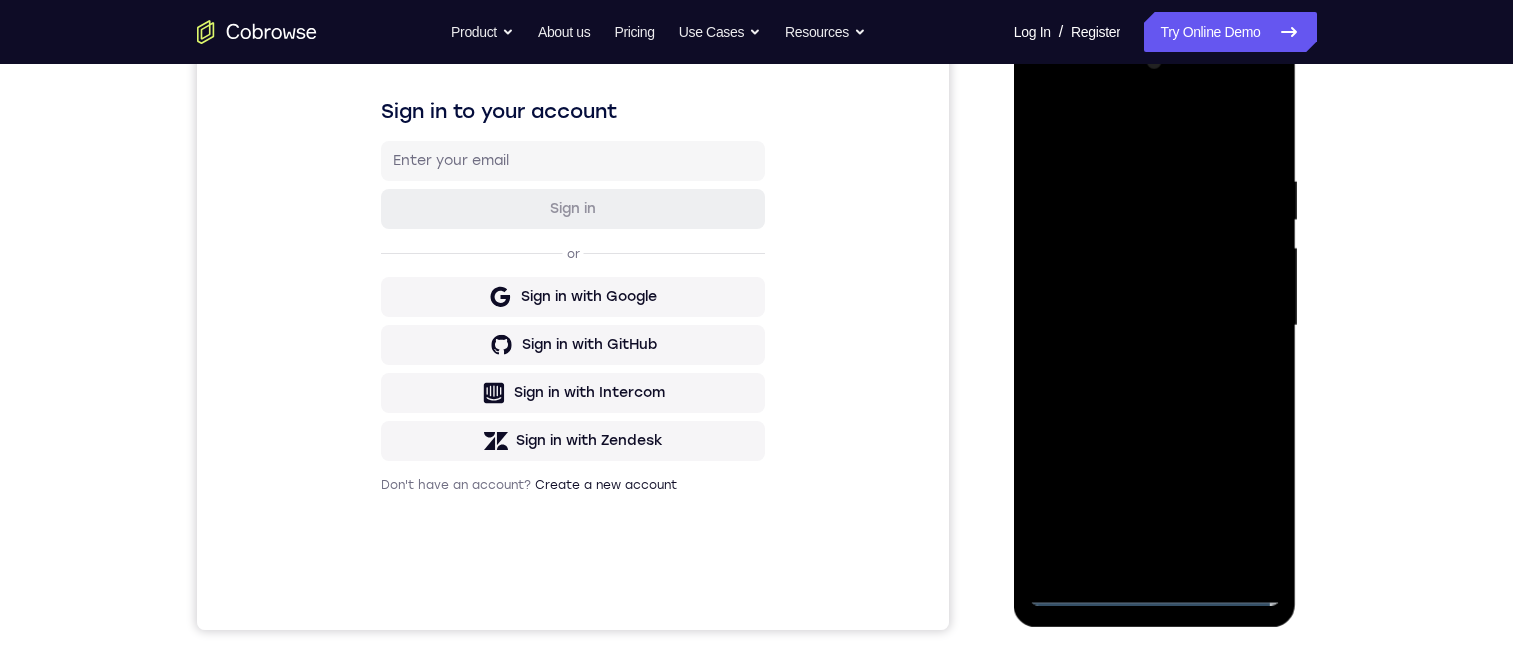click at bounding box center (1155, 326) 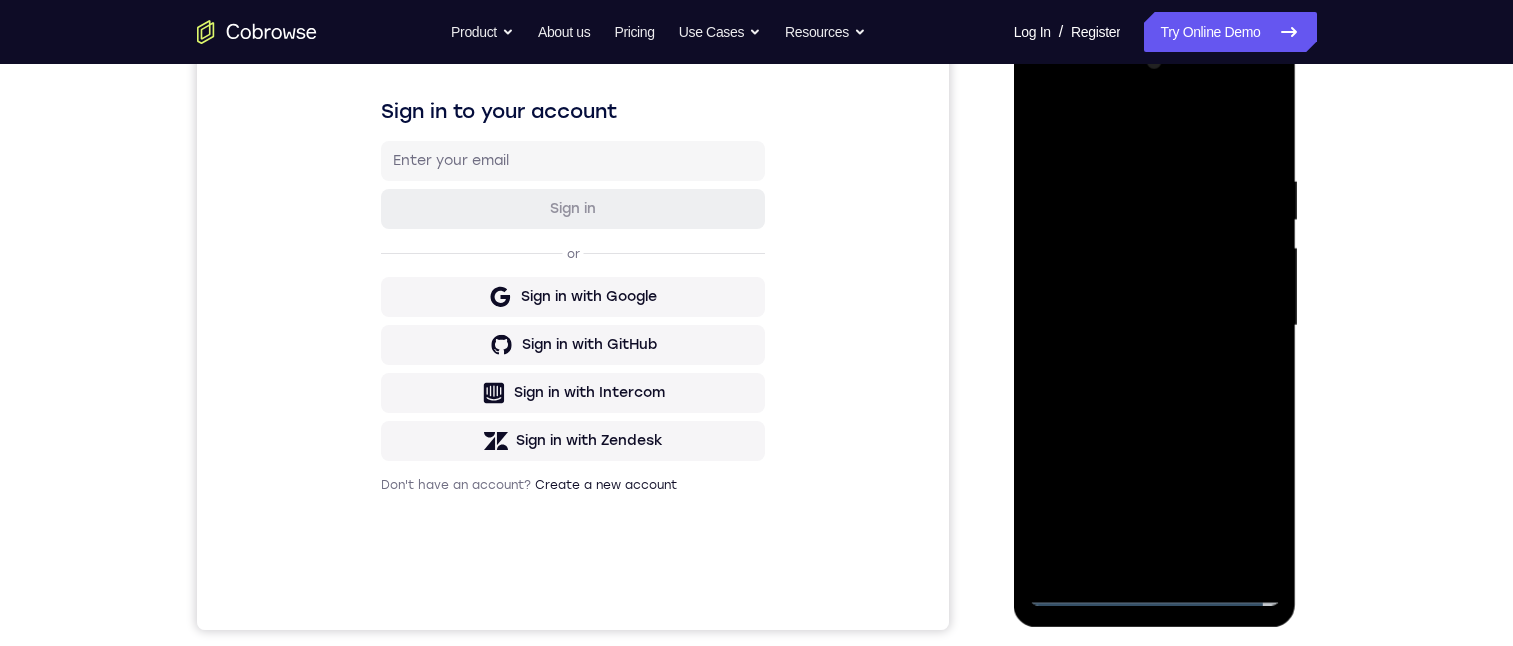 click at bounding box center (1155, 326) 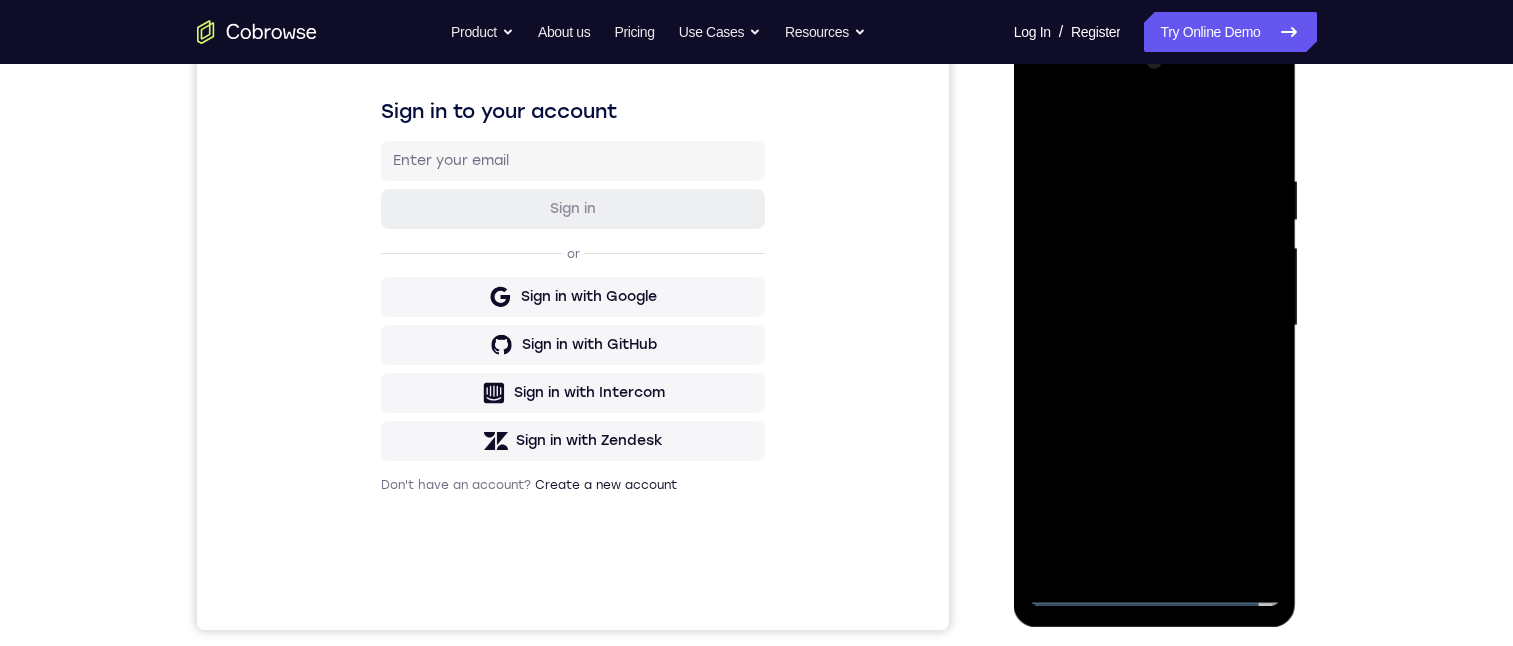 click at bounding box center [1155, 326] 